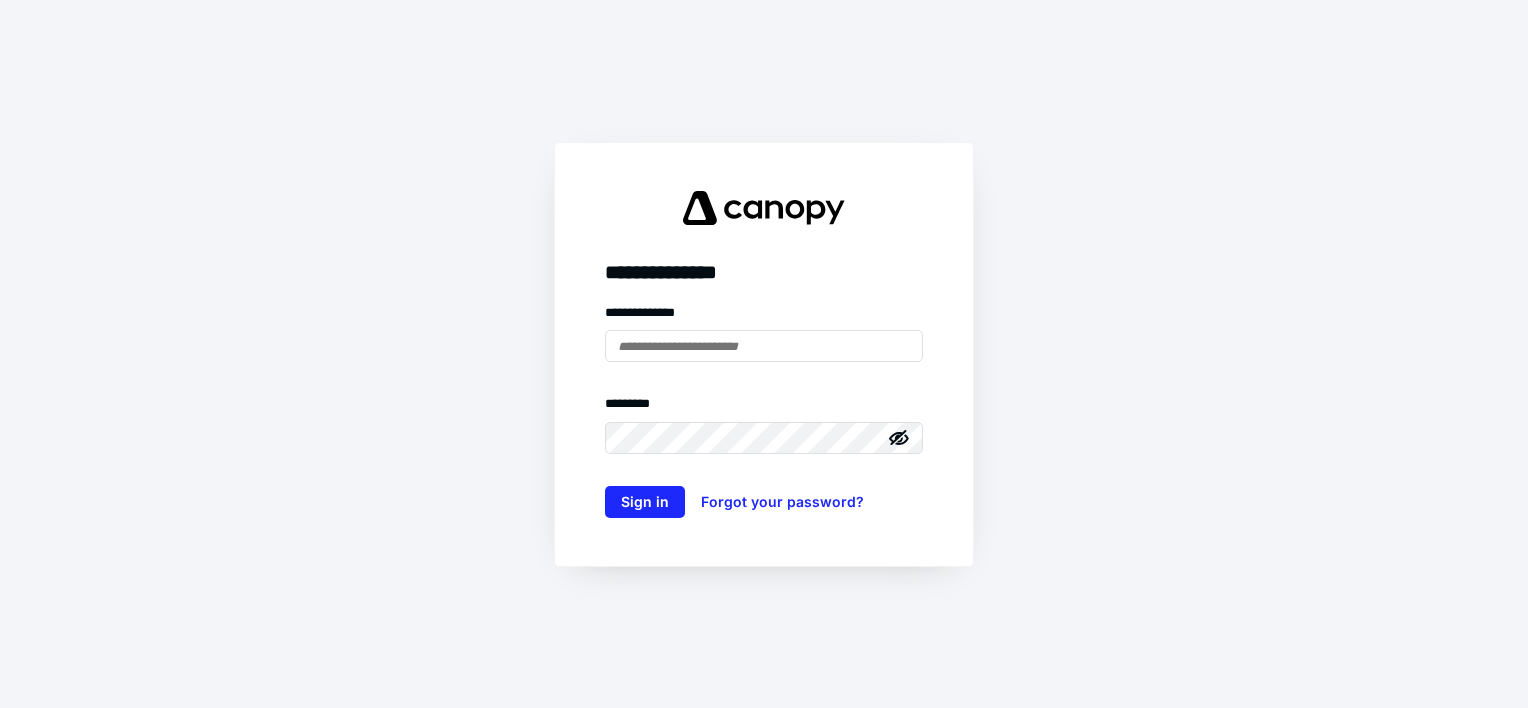 scroll, scrollTop: 0, scrollLeft: 0, axis: both 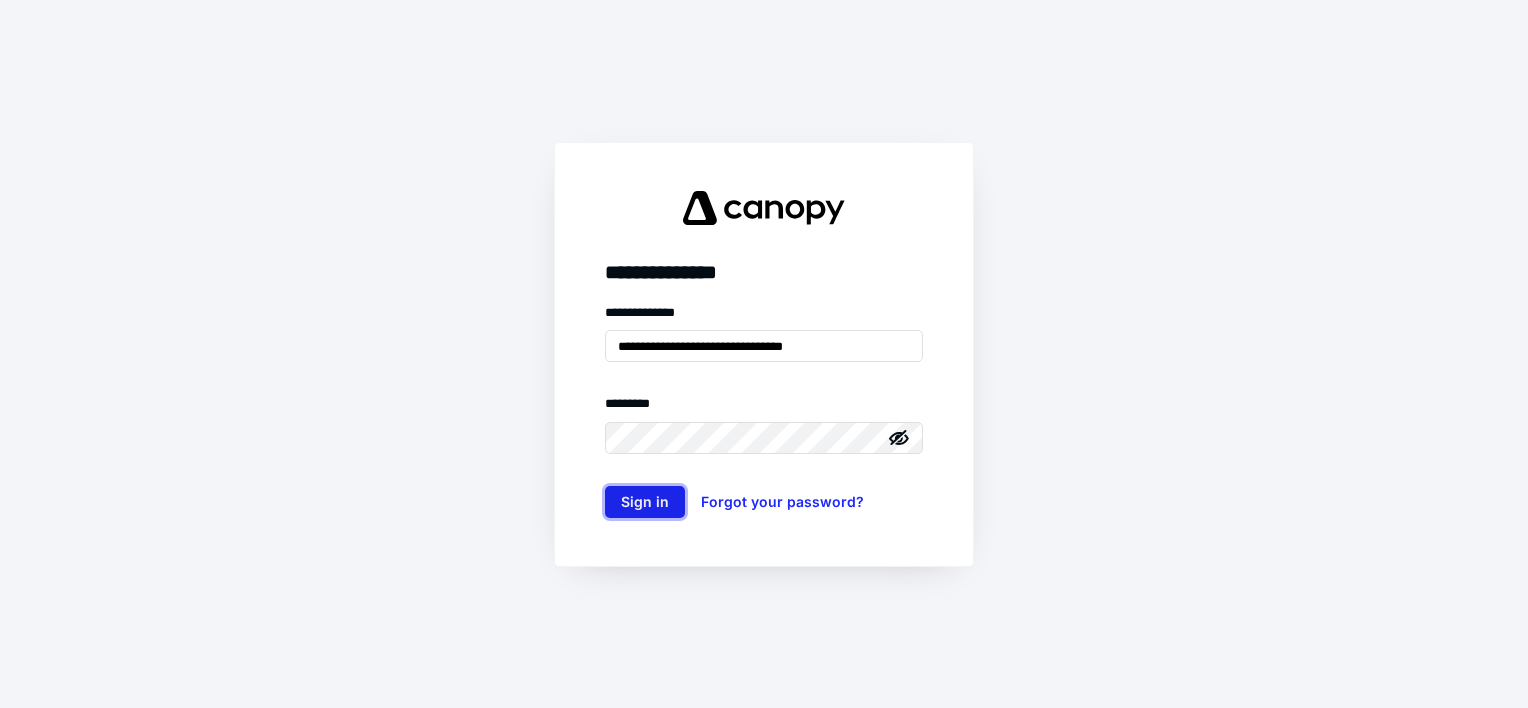 click on "Sign in" at bounding box center (645, 502) 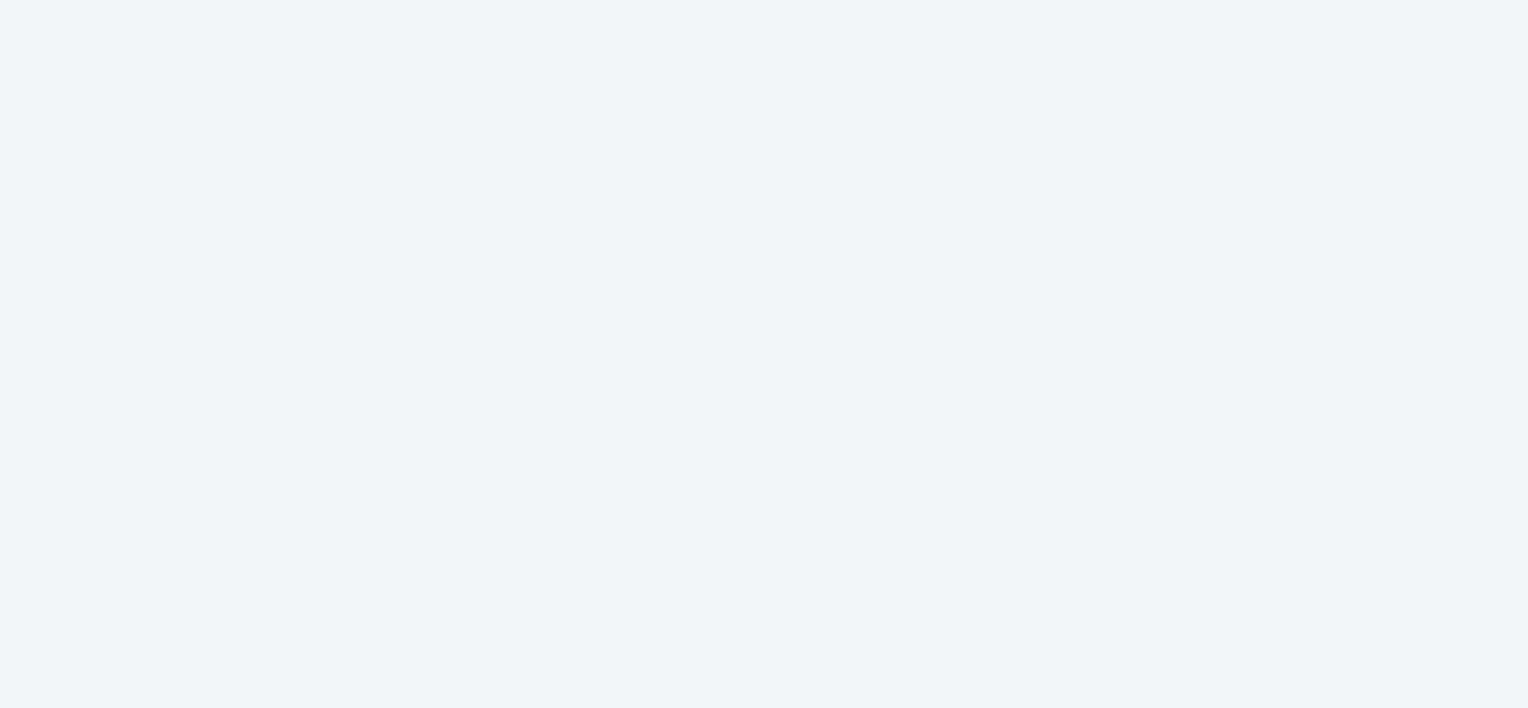 scroll, scrollTop: 0, scrollLeft: 0, axis: both 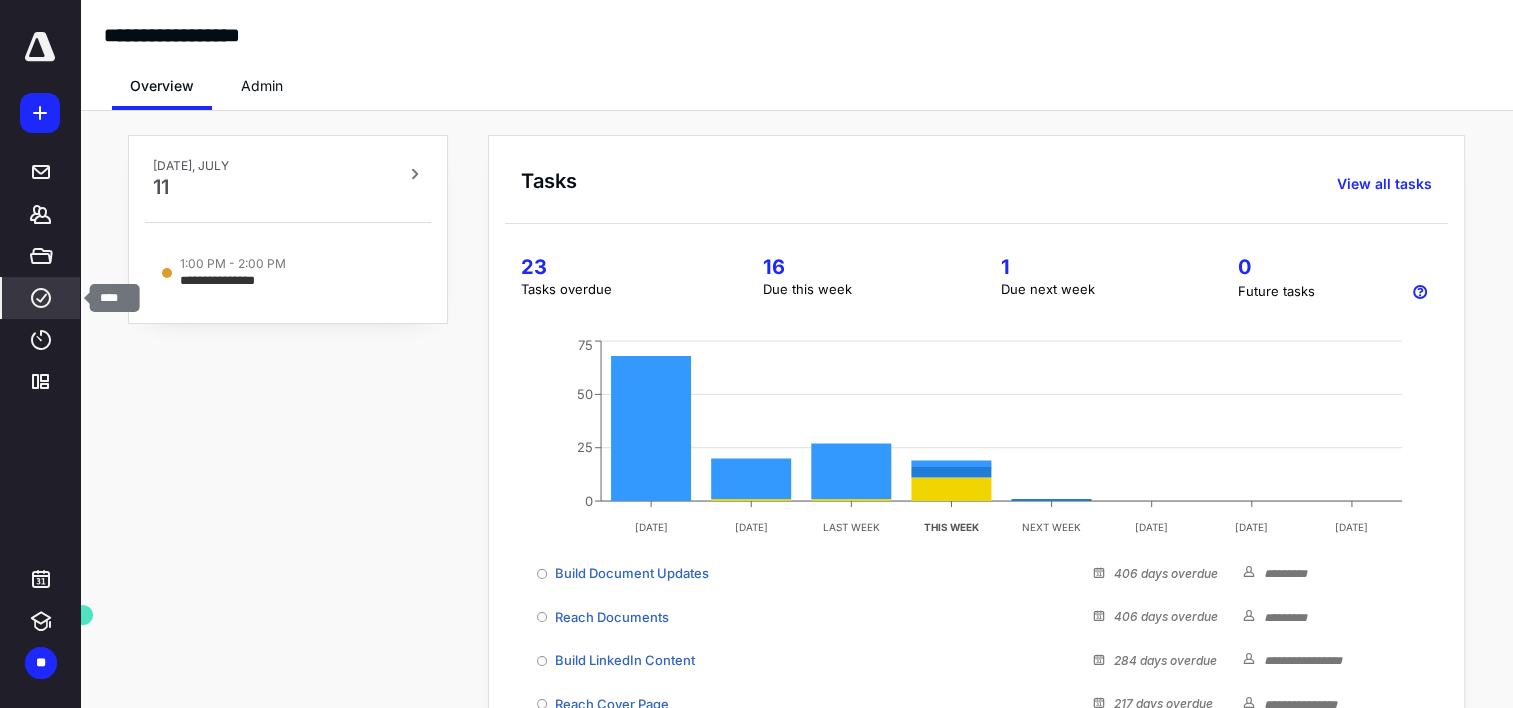 click 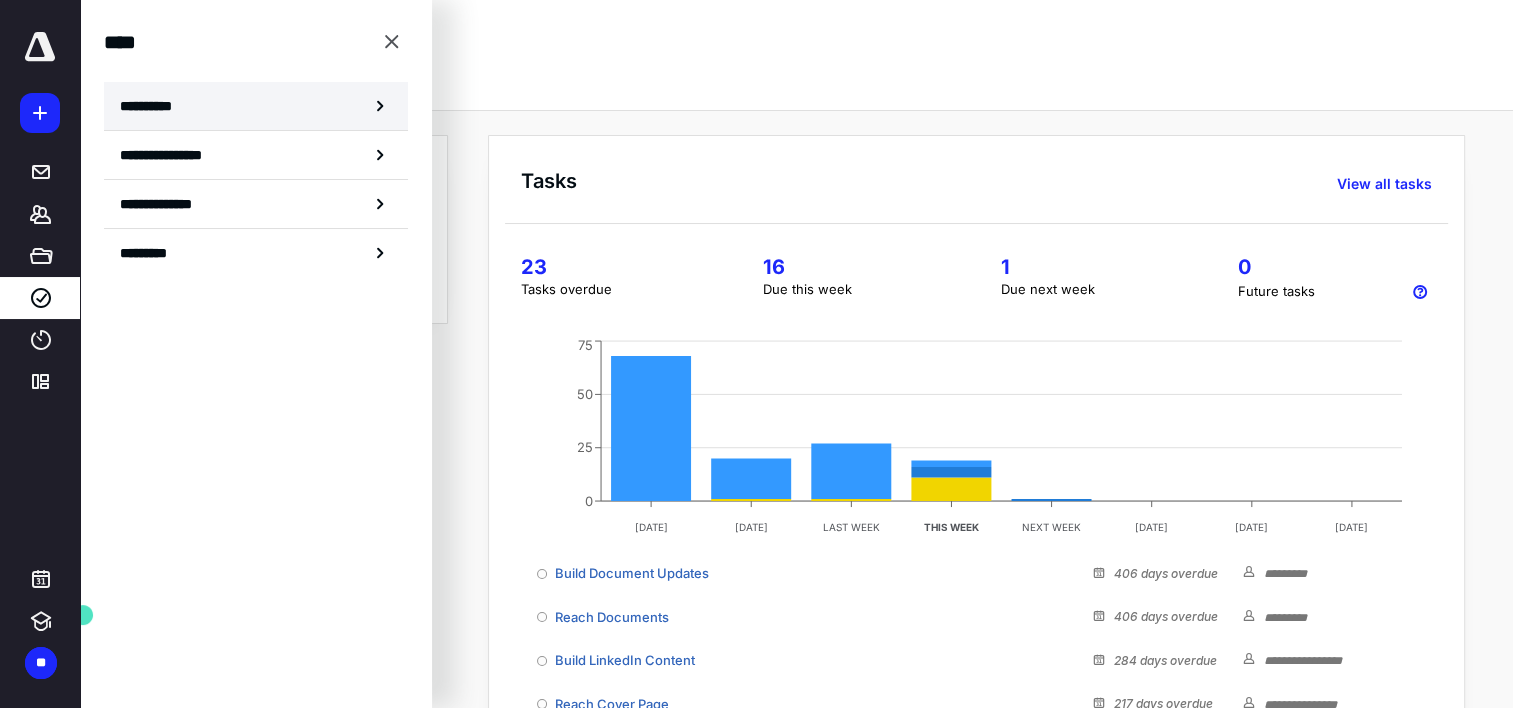 click on "**********" at bounding box center (256, 106) 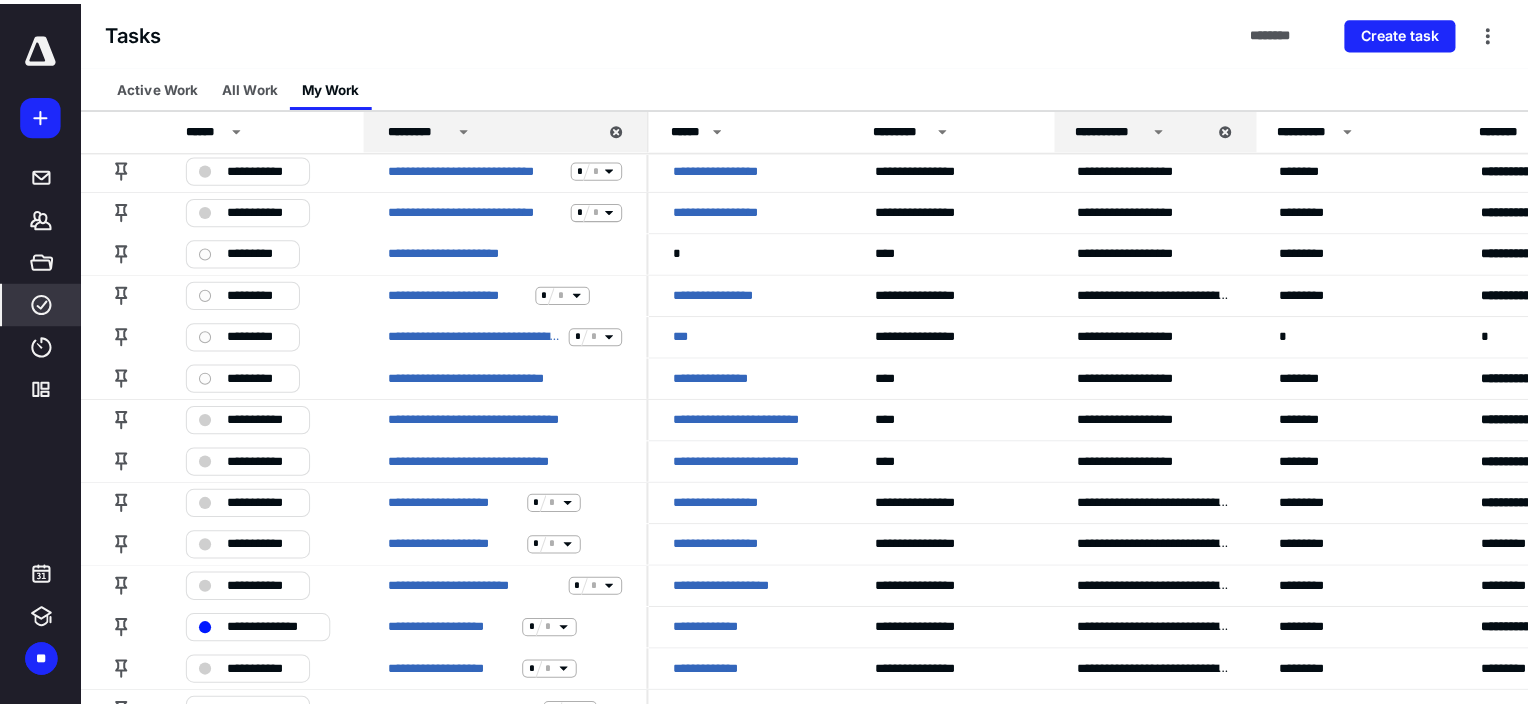 scroll, scrollTop: 0, scrollLeft: 0, axis: both 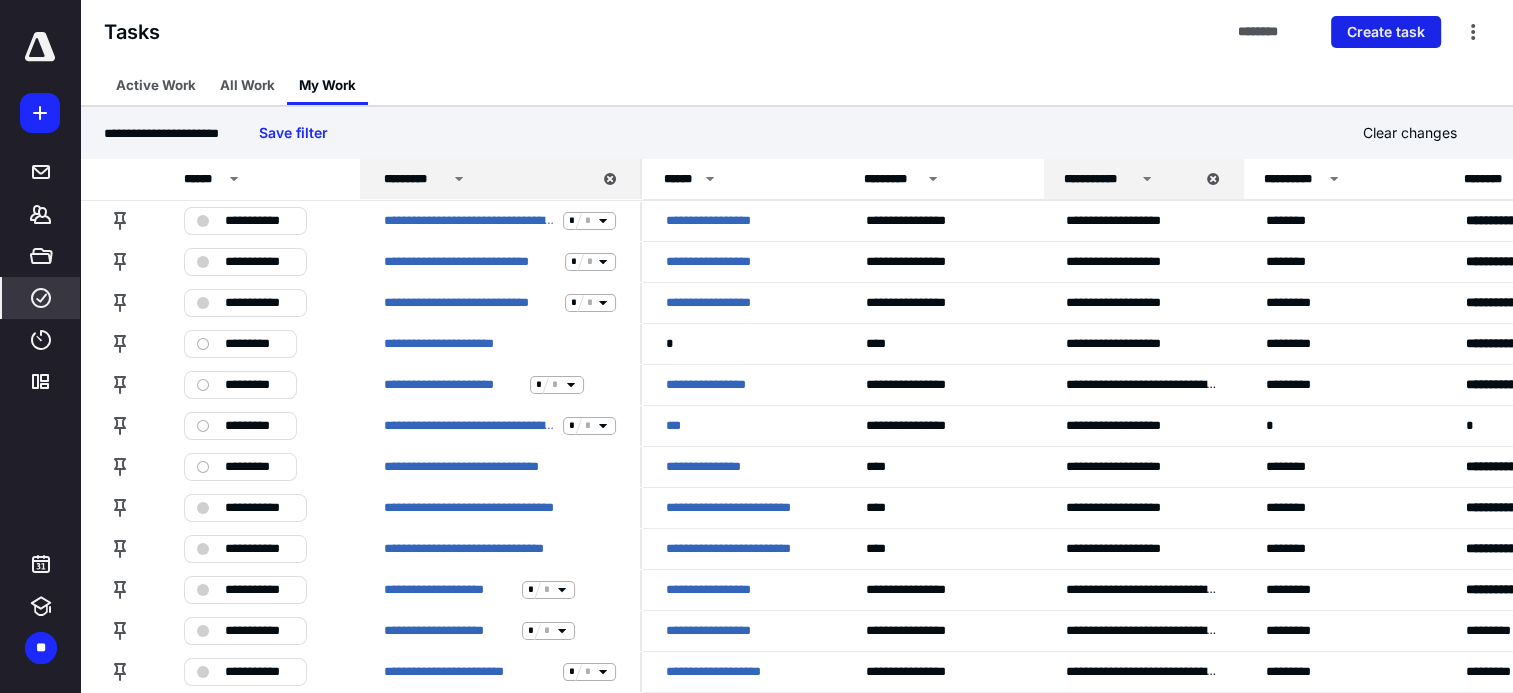 click on "Create task" at bounding box center (1386, 32) 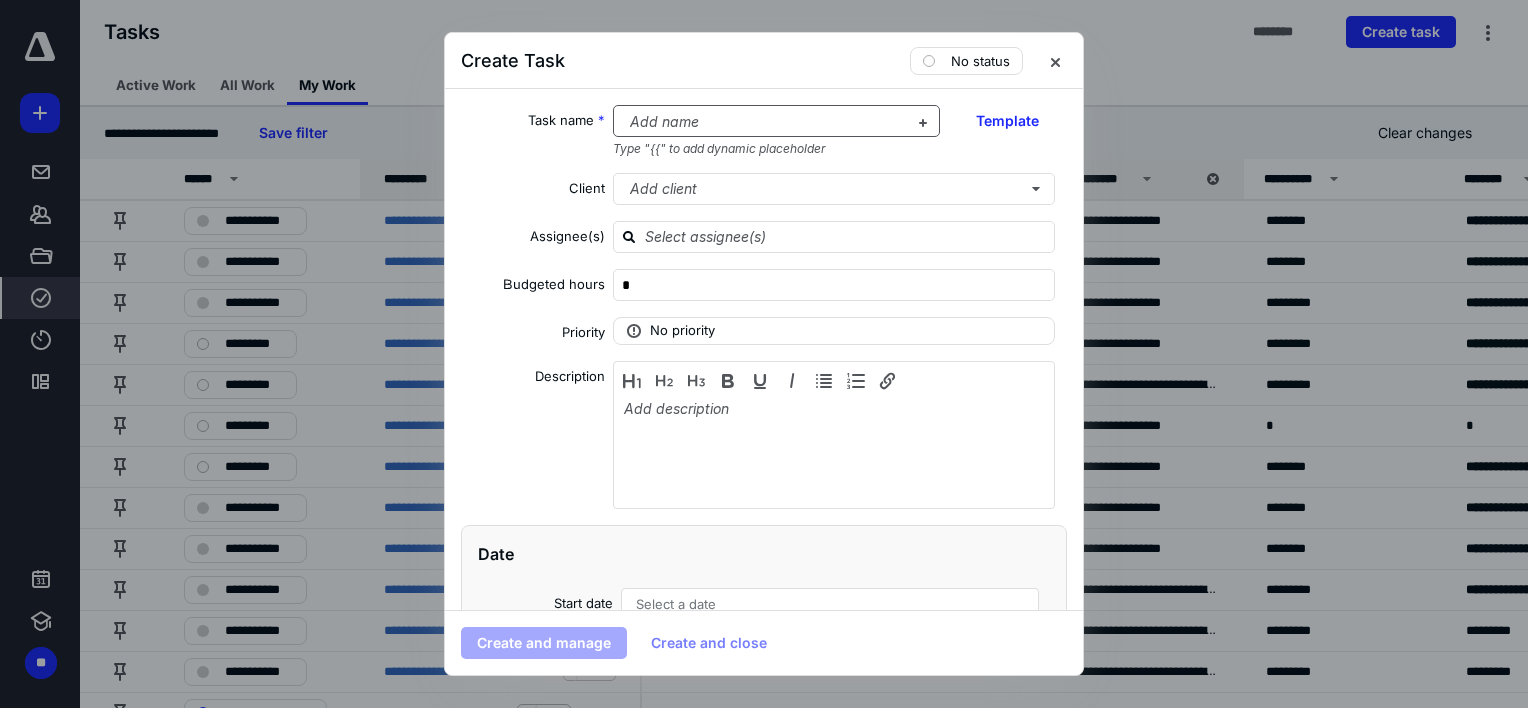 click at bounding box center (765, 122) 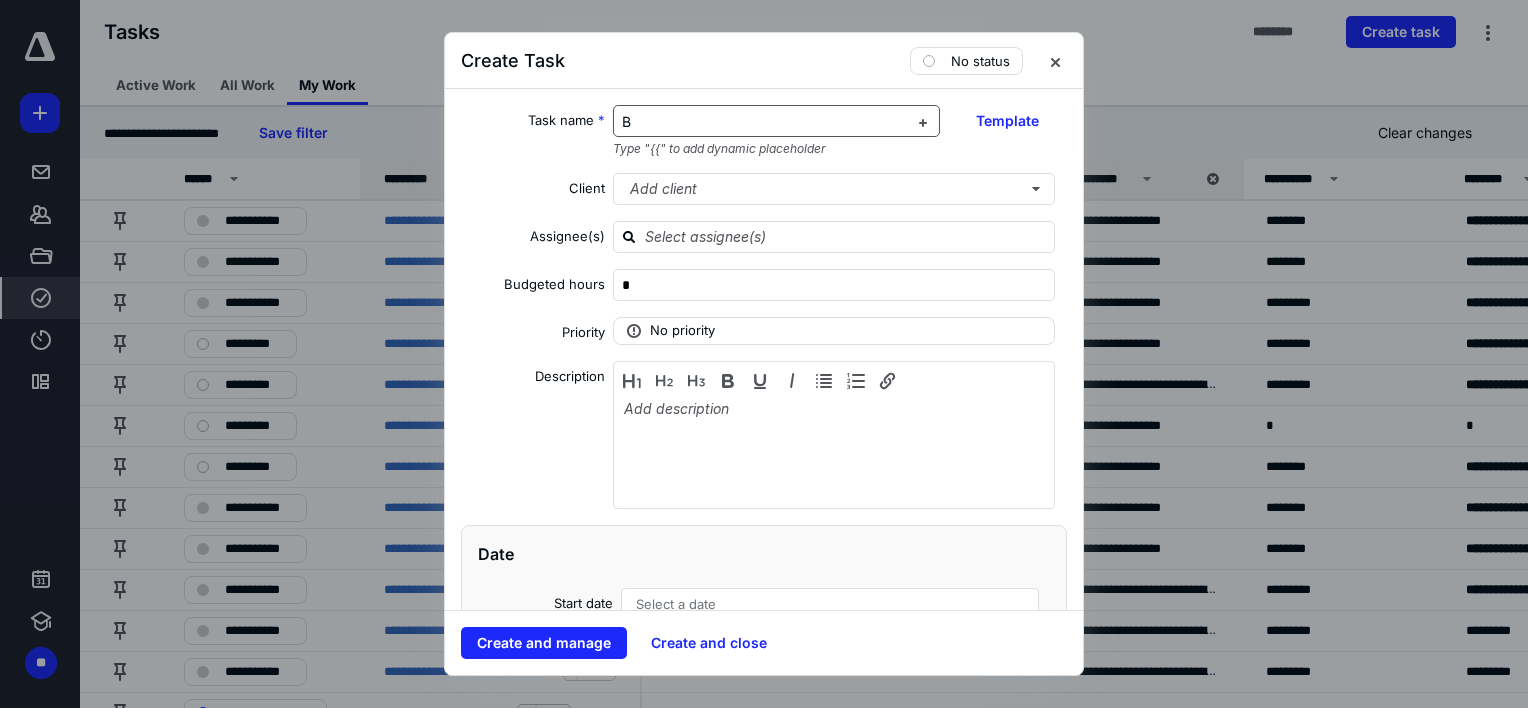 type 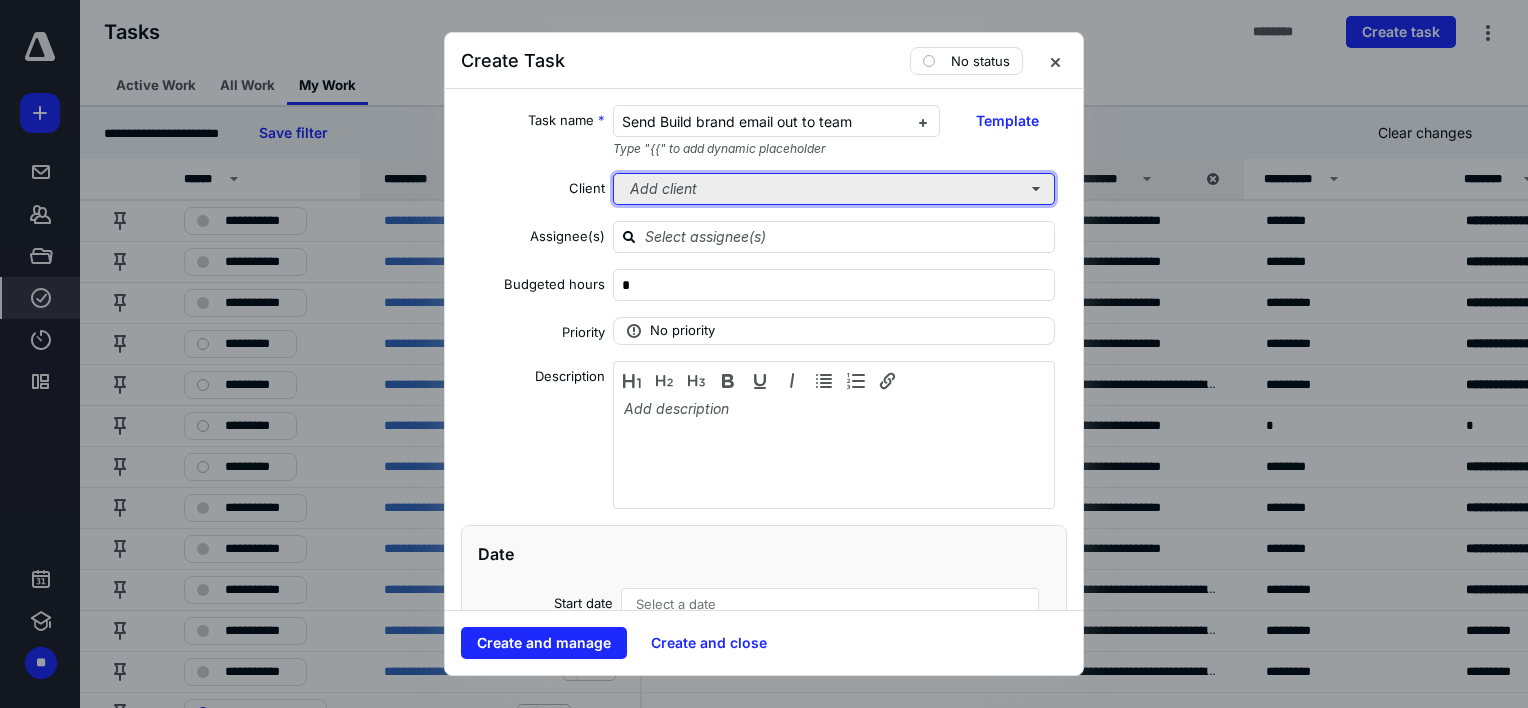 click on "Add client" at bounding box center [834, 189] 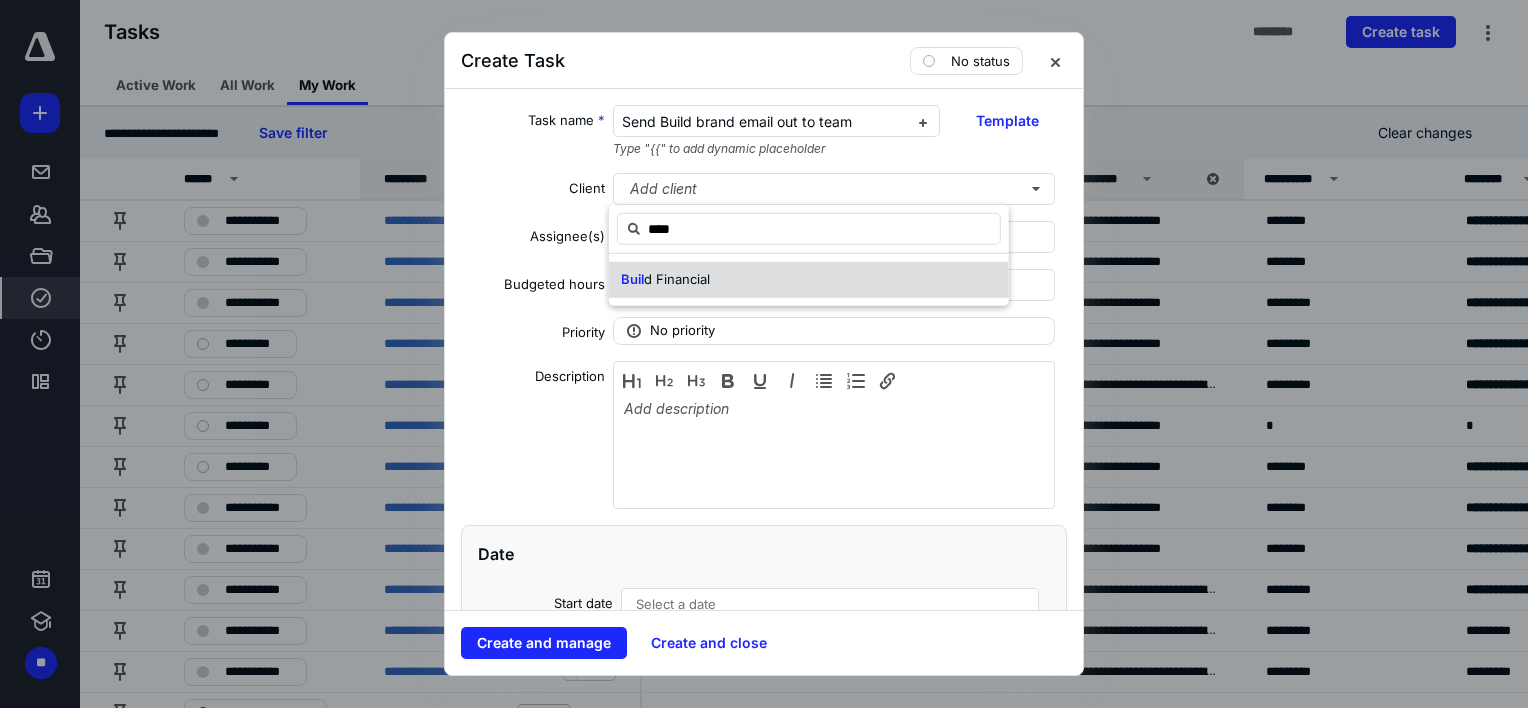 click on "Buil d Financial" at bounding box center [809, 280] 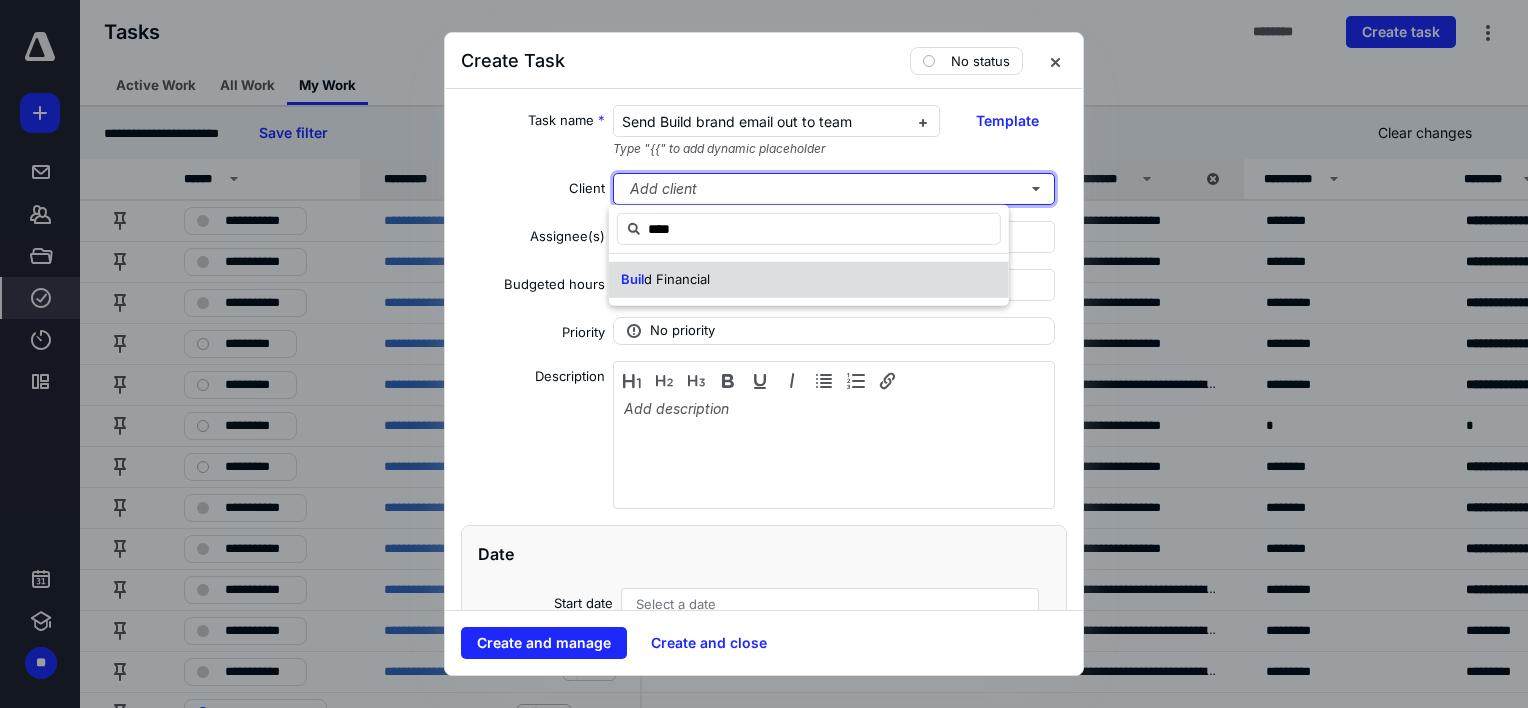 type 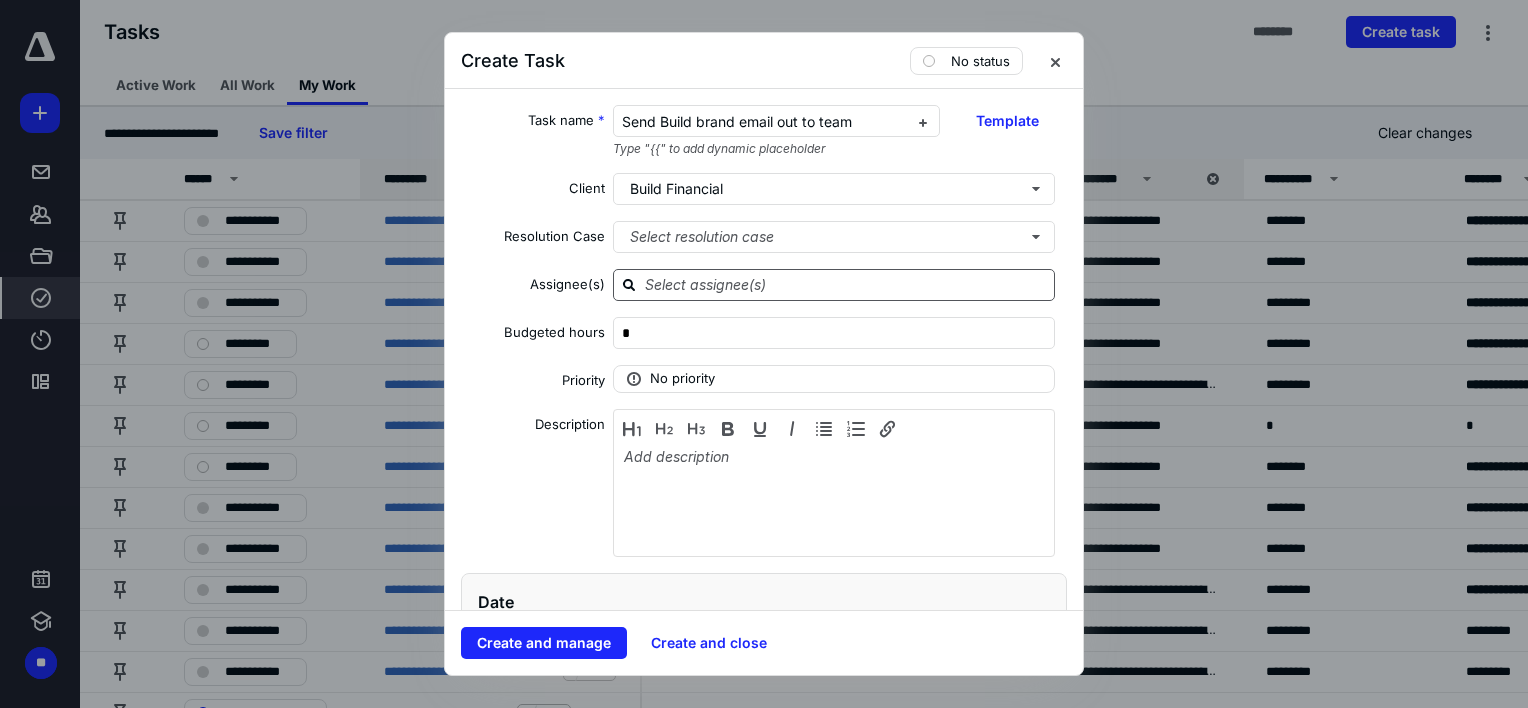 click at bounding box center [846, 284] 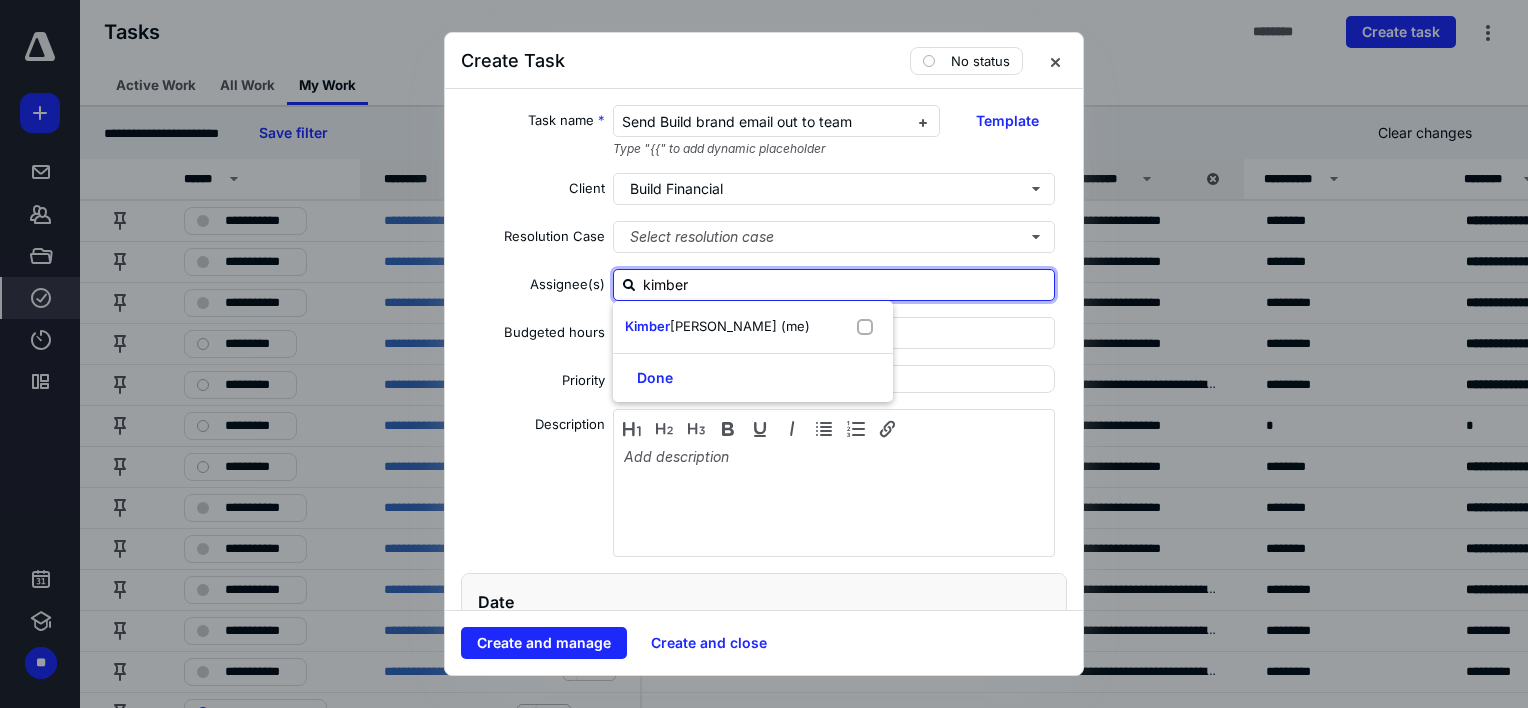 type on "[PERSON_NAME]" 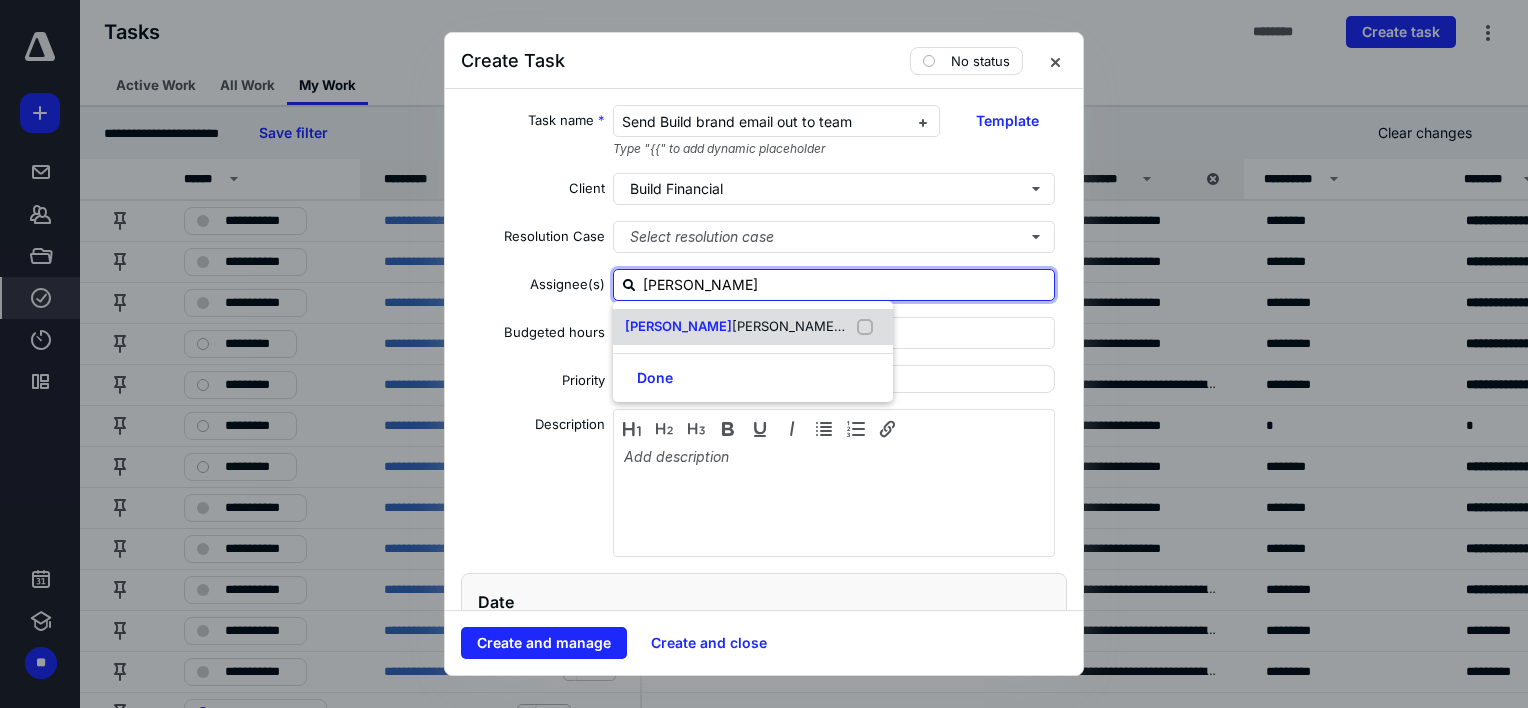 click on "[PERSON_NAME] (me)" at bounding box center [802, 326] 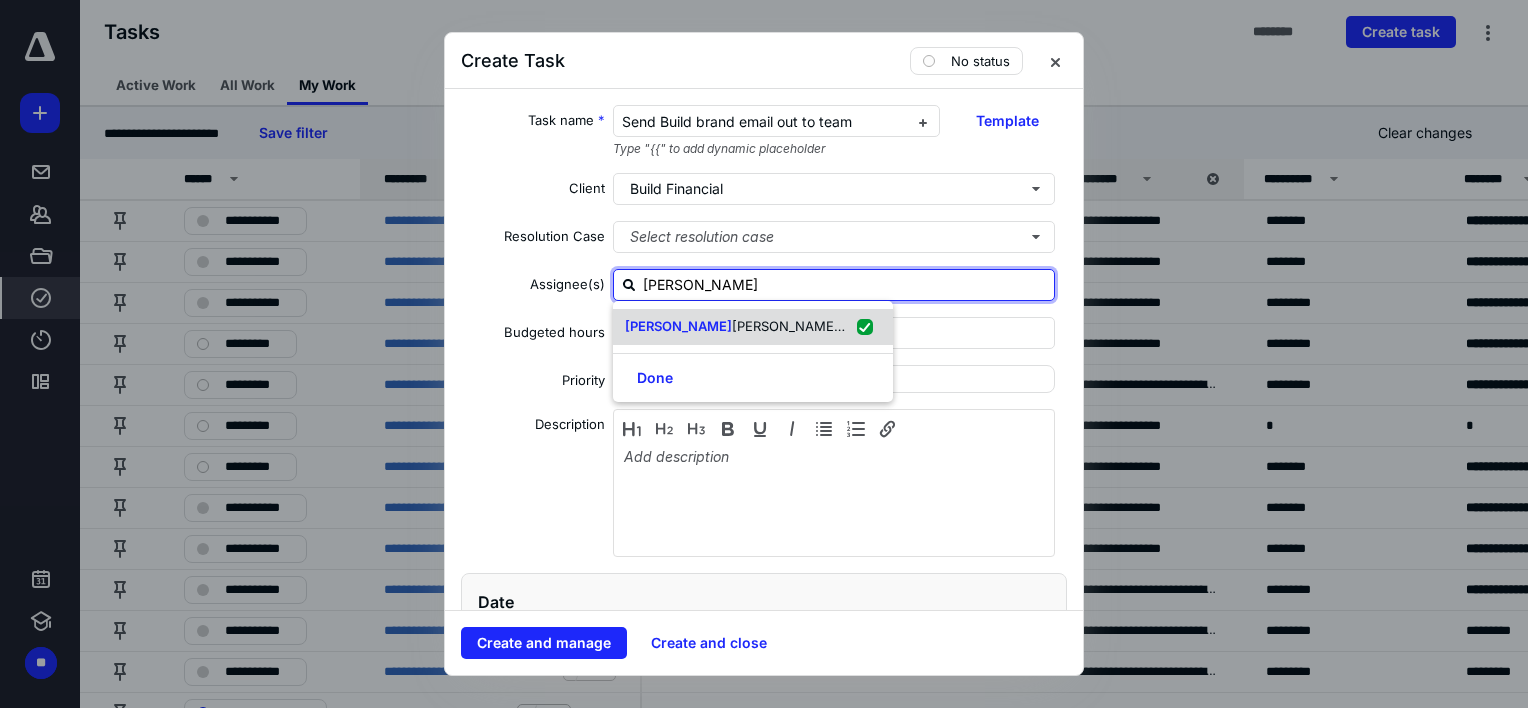 checkbox on "true" 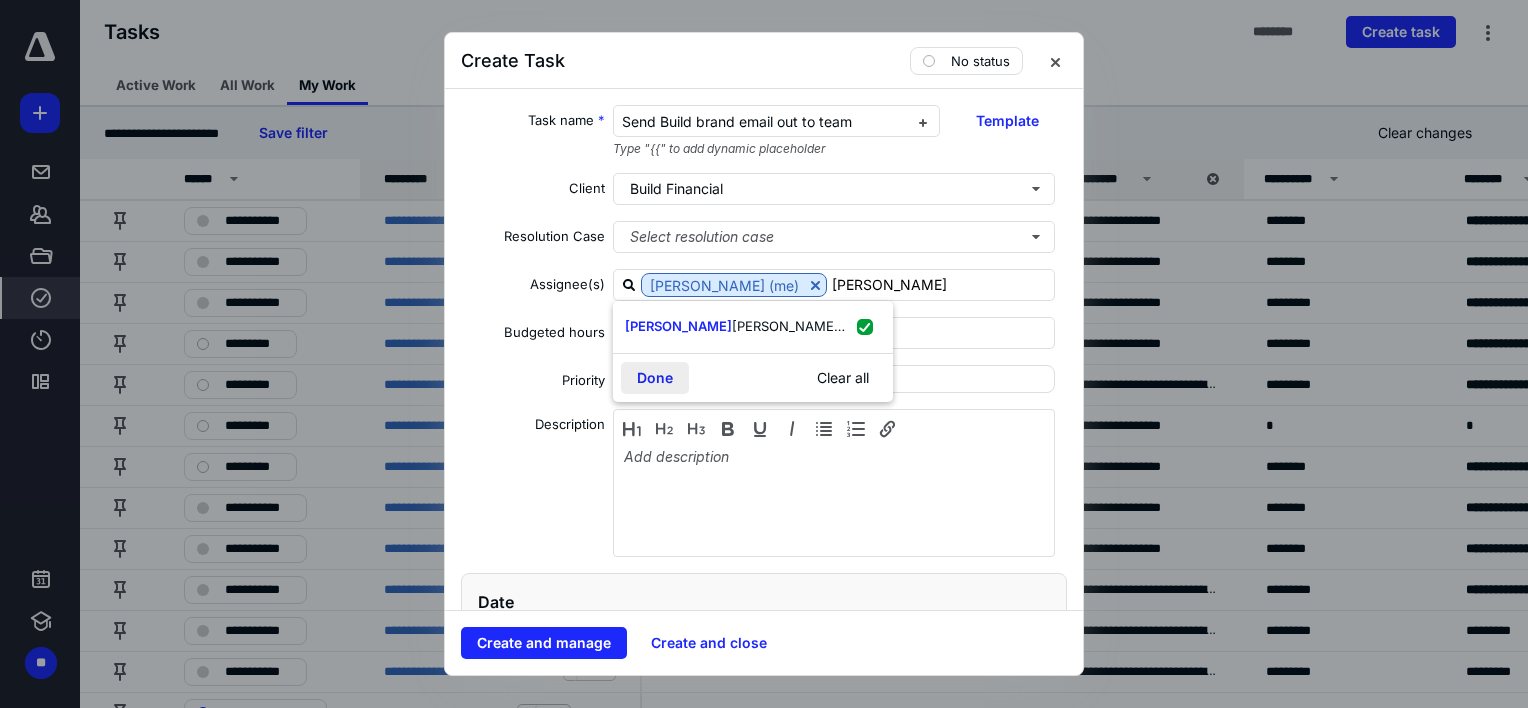 click on "Done" at bounding box center (655, 378) 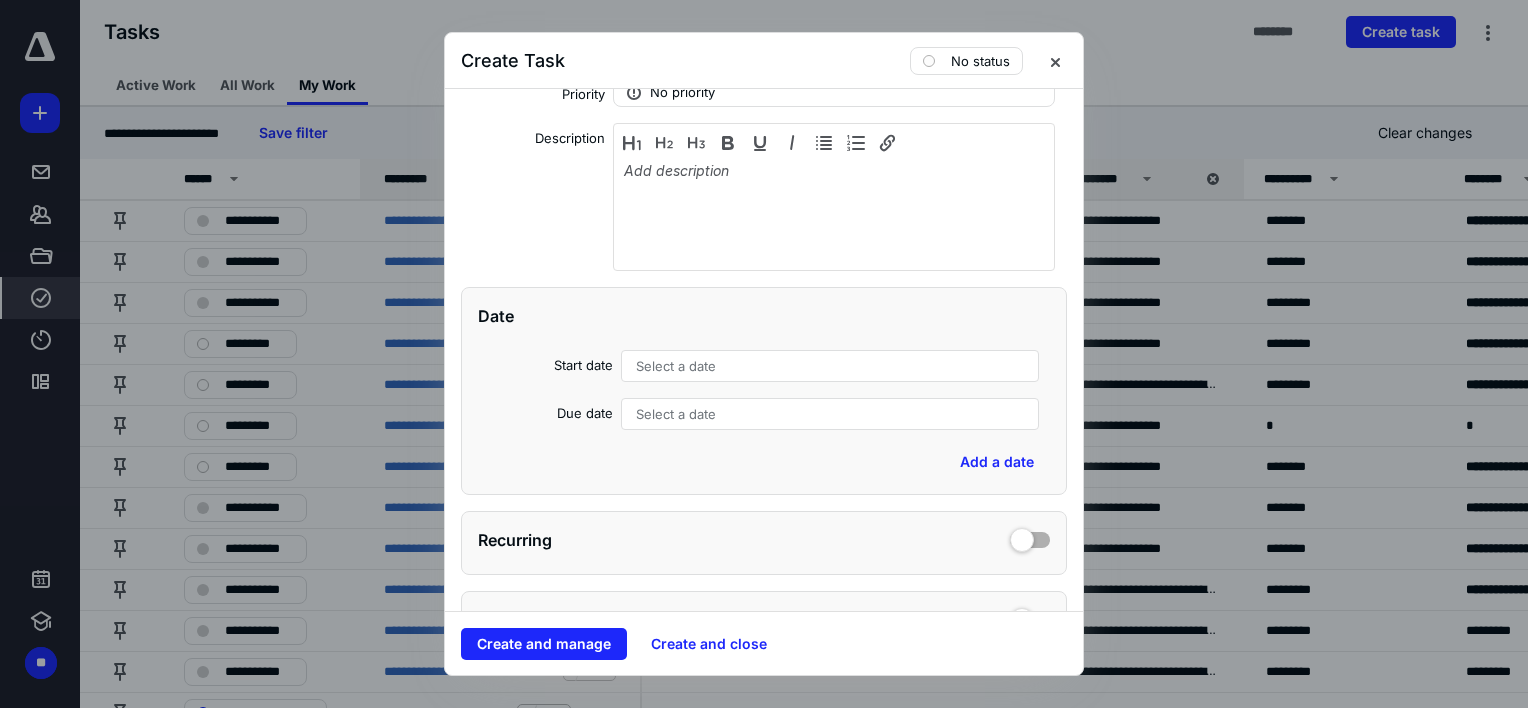 scroll, scrollTop: 300, scrollLeft: 0, axis: vertical 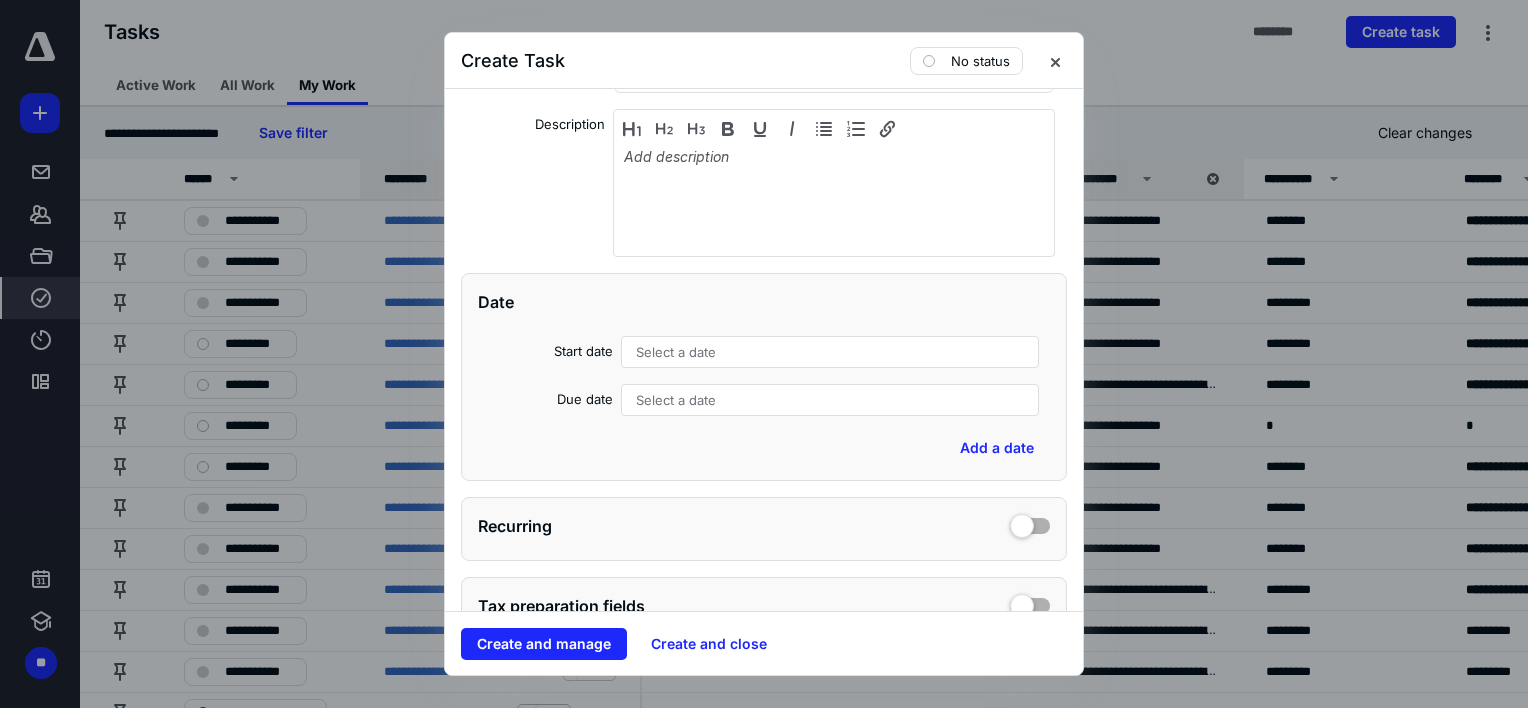 click on "Select a date" at bounding box center (676, 352) 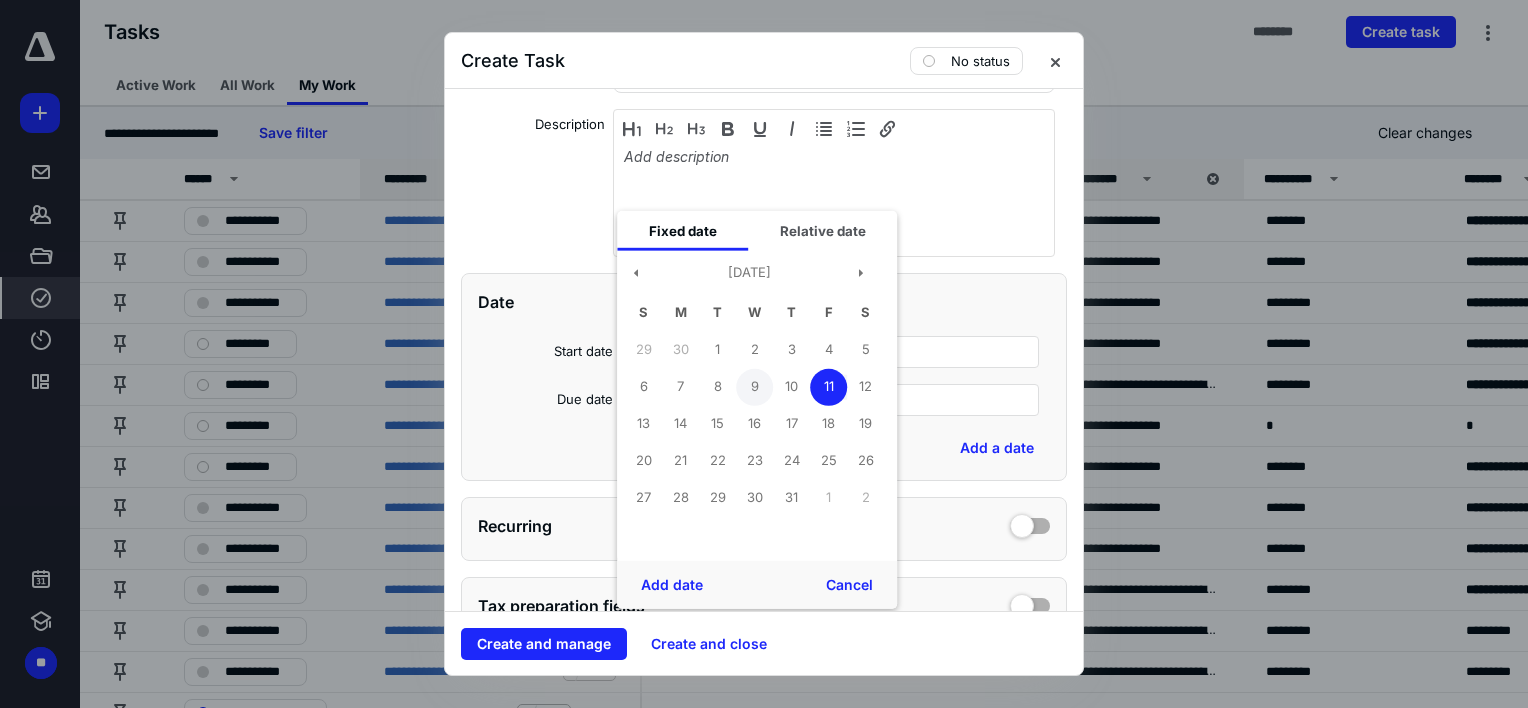 click on "9" at bounding box center (754, 386) 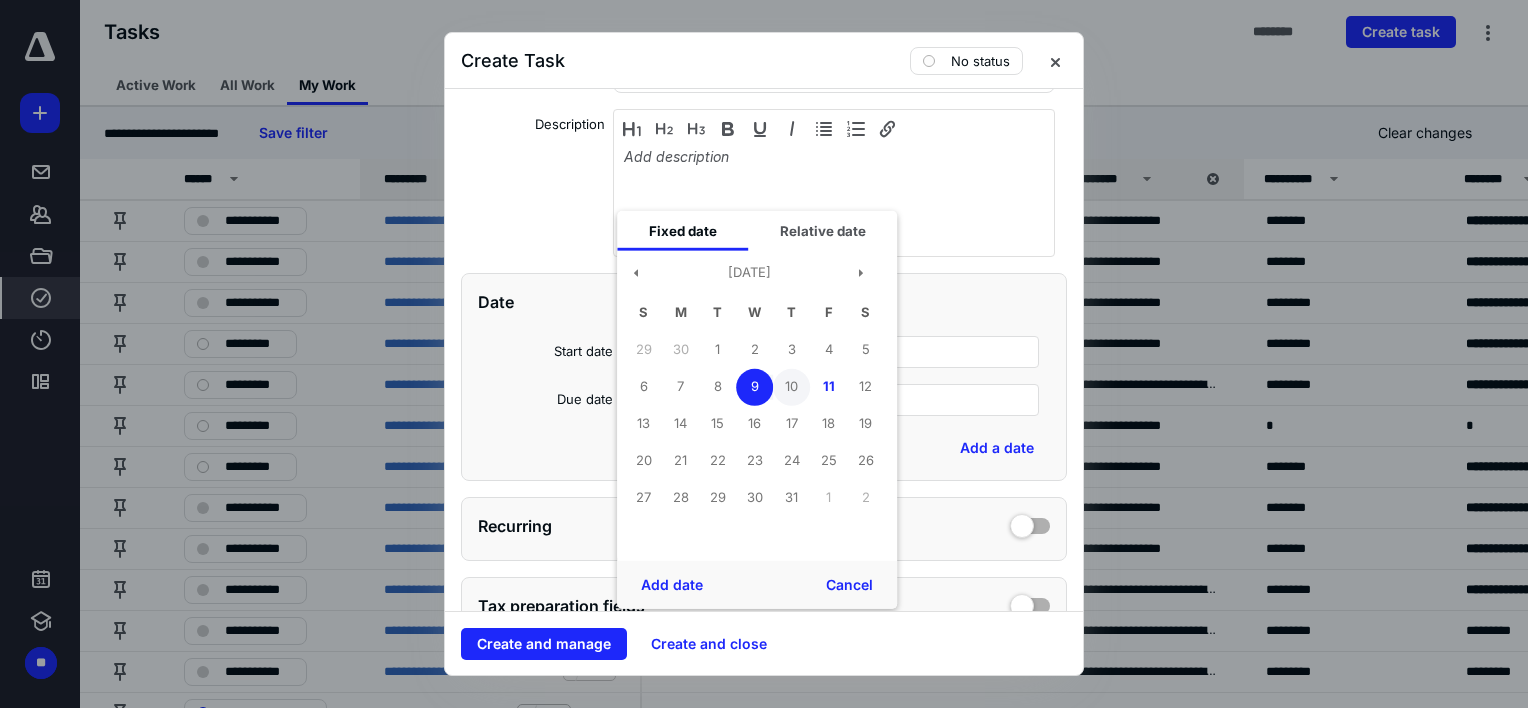 click on "10" at bounding box center (791, 386) 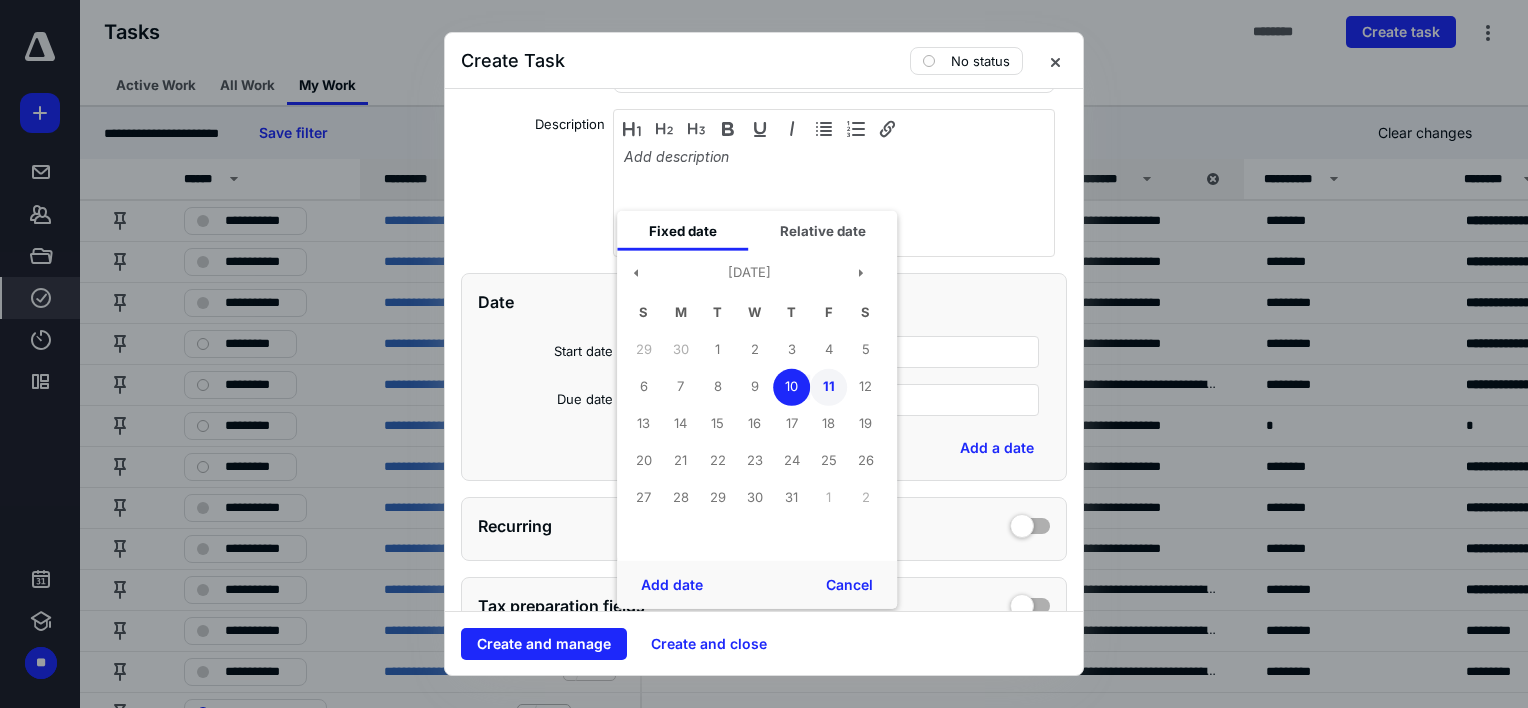 click on "11" at bounding box center [828, 386] 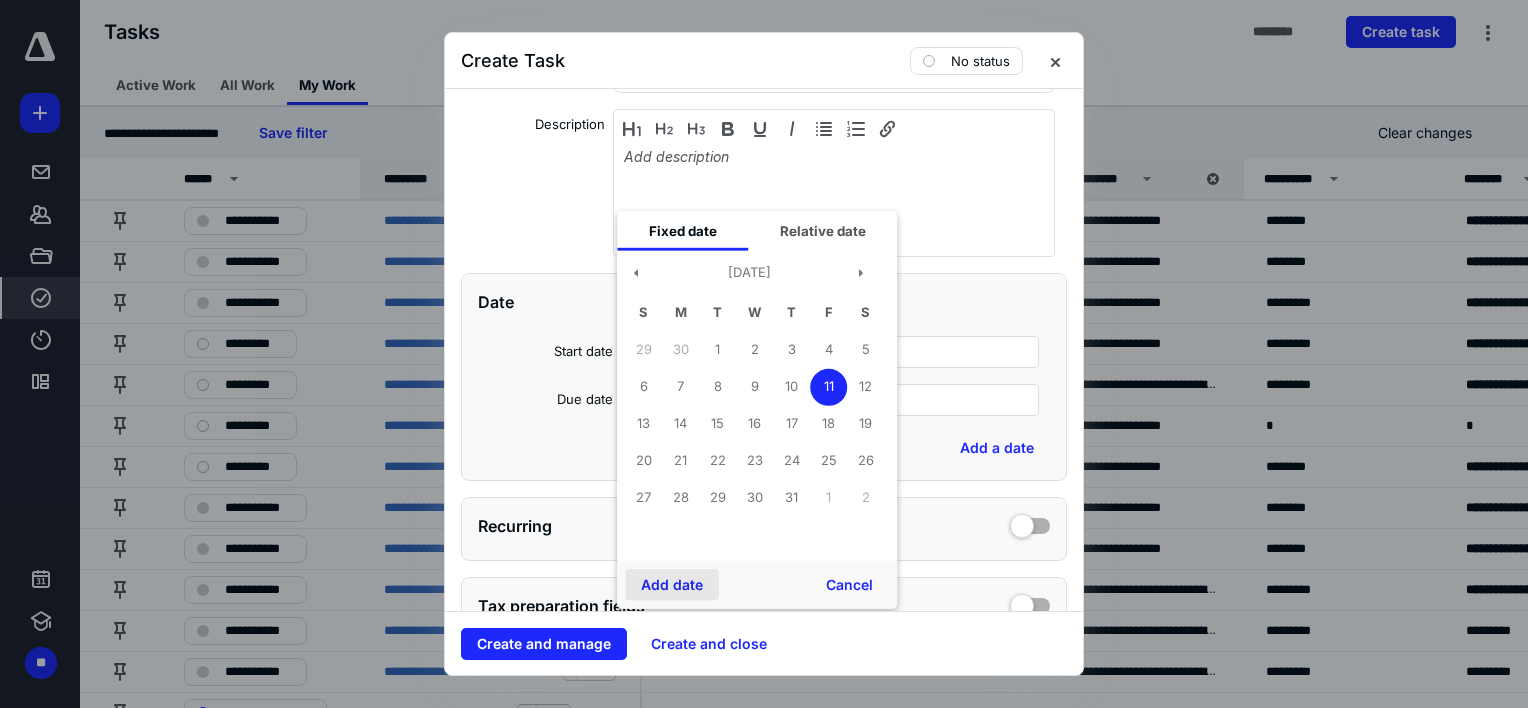 click on "Add date" at bounding box center (672, 585) 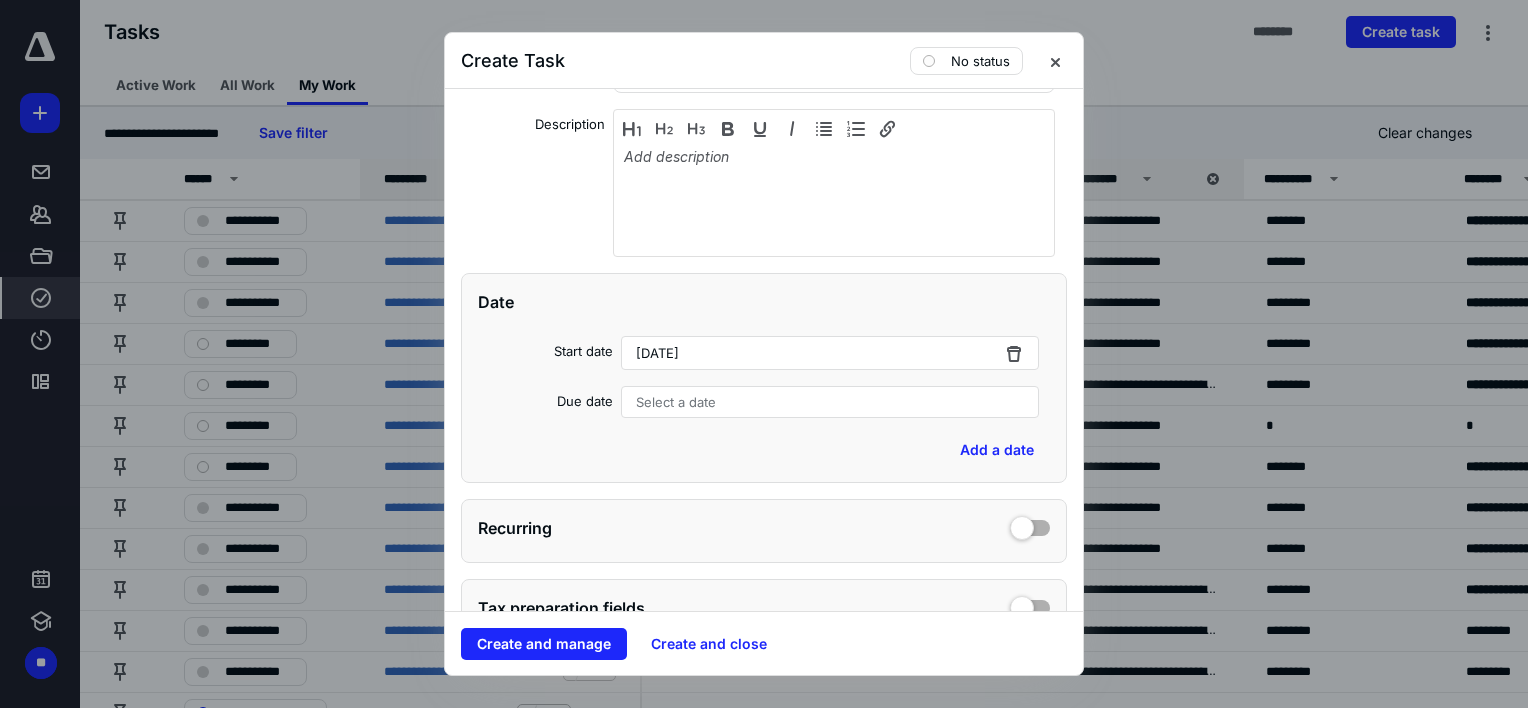 click on "Select a date" at bounding box center (676, 402) 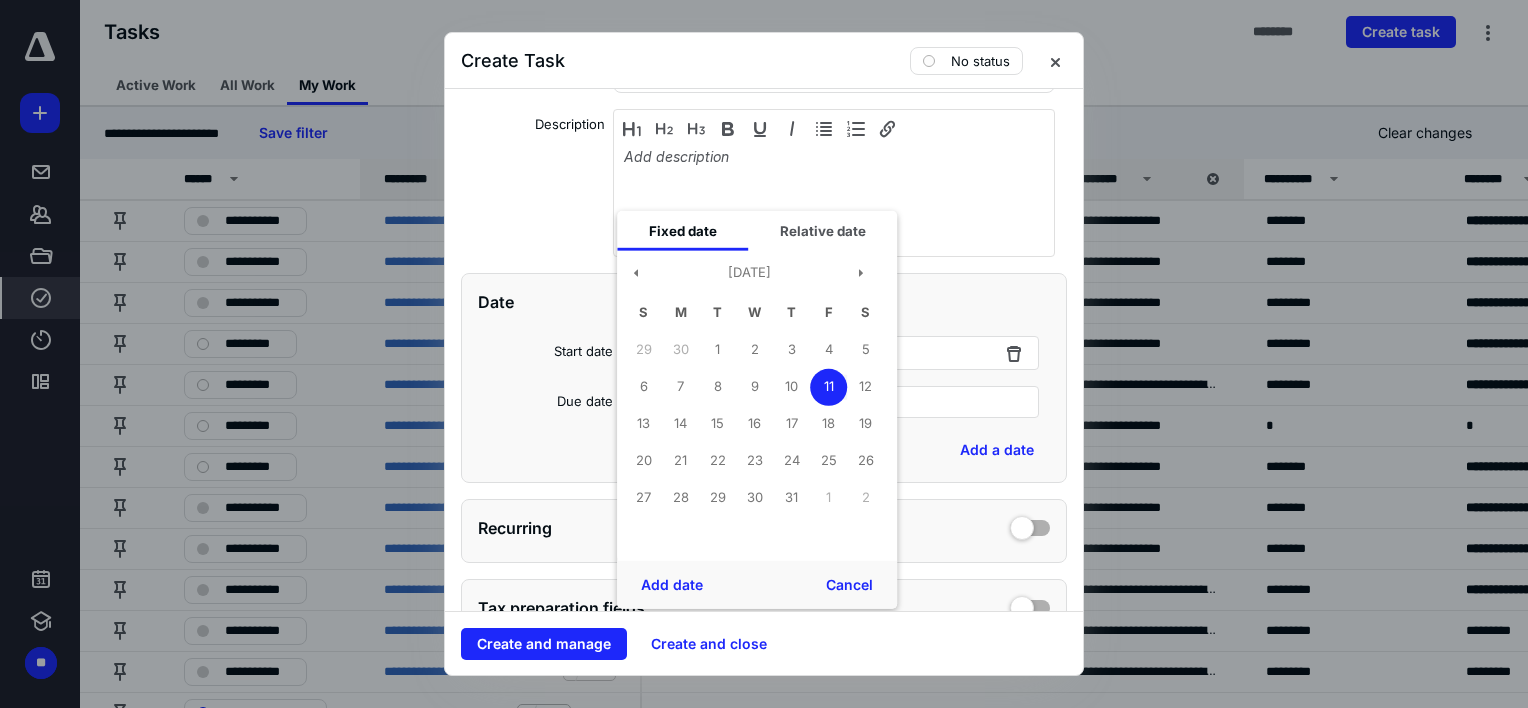 click on "11" at bounding box center (828, 386) 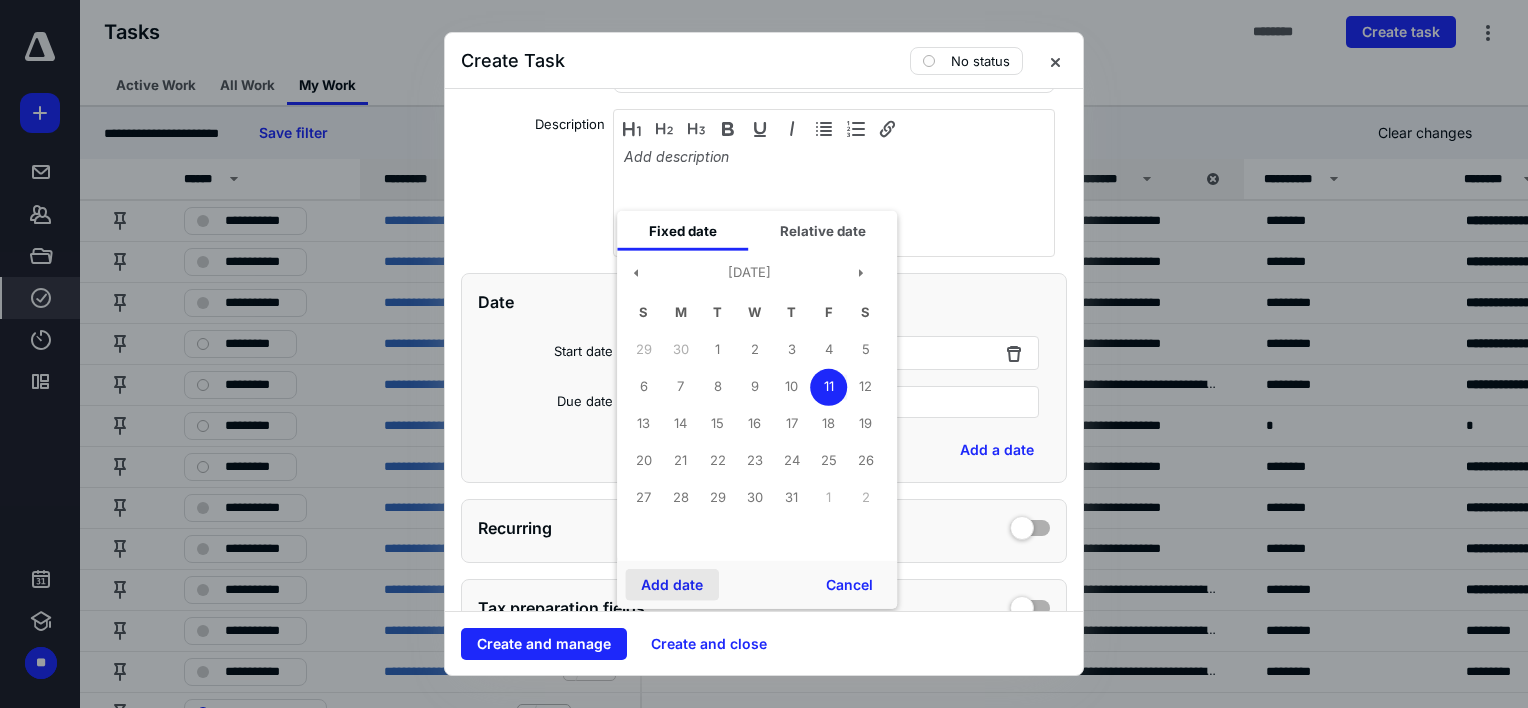 click on "Add date" at bounding box center (672, 585) 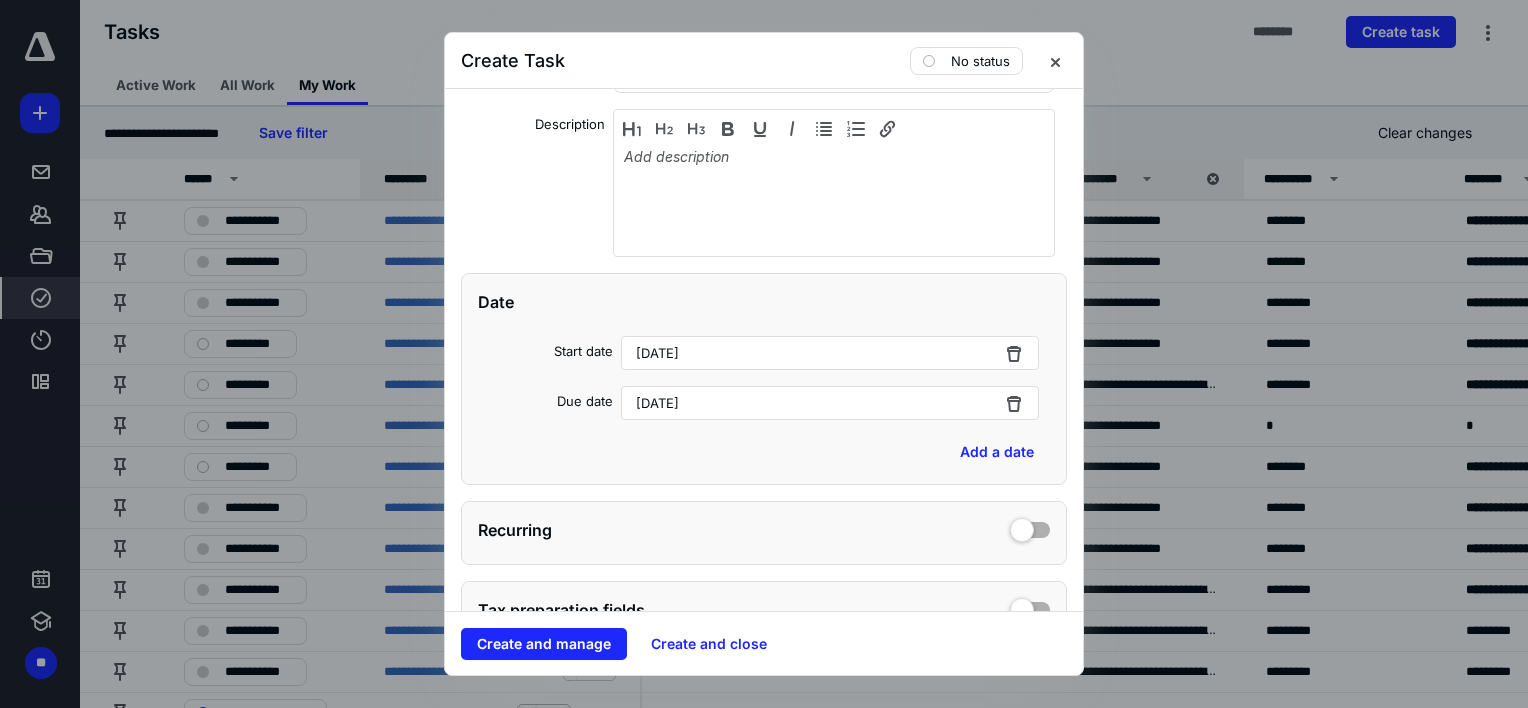 click on "[DATE]" at bounding box center (830, 403) 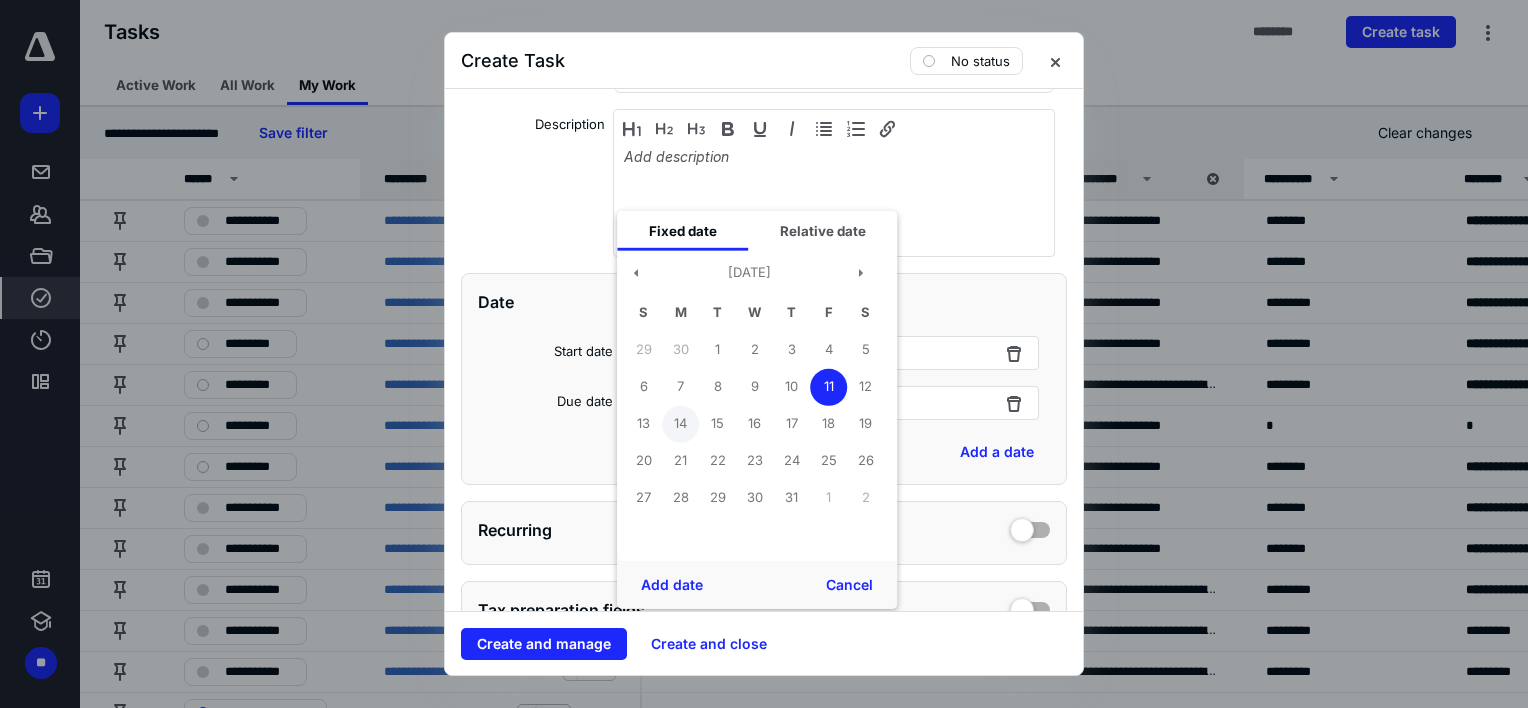 click on "14" at bounding box center (680, 423) 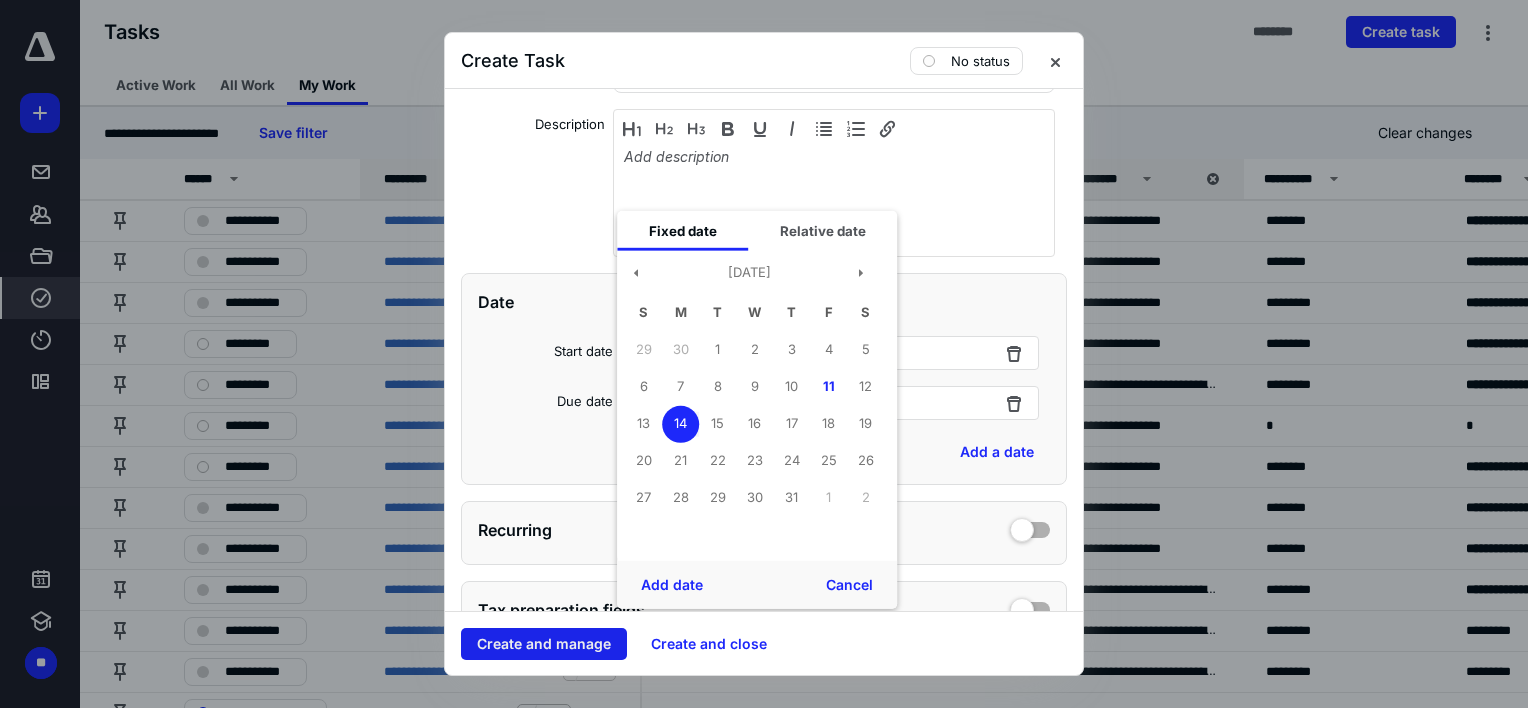 click on "Create and manage" at bounding box center (544, 644) 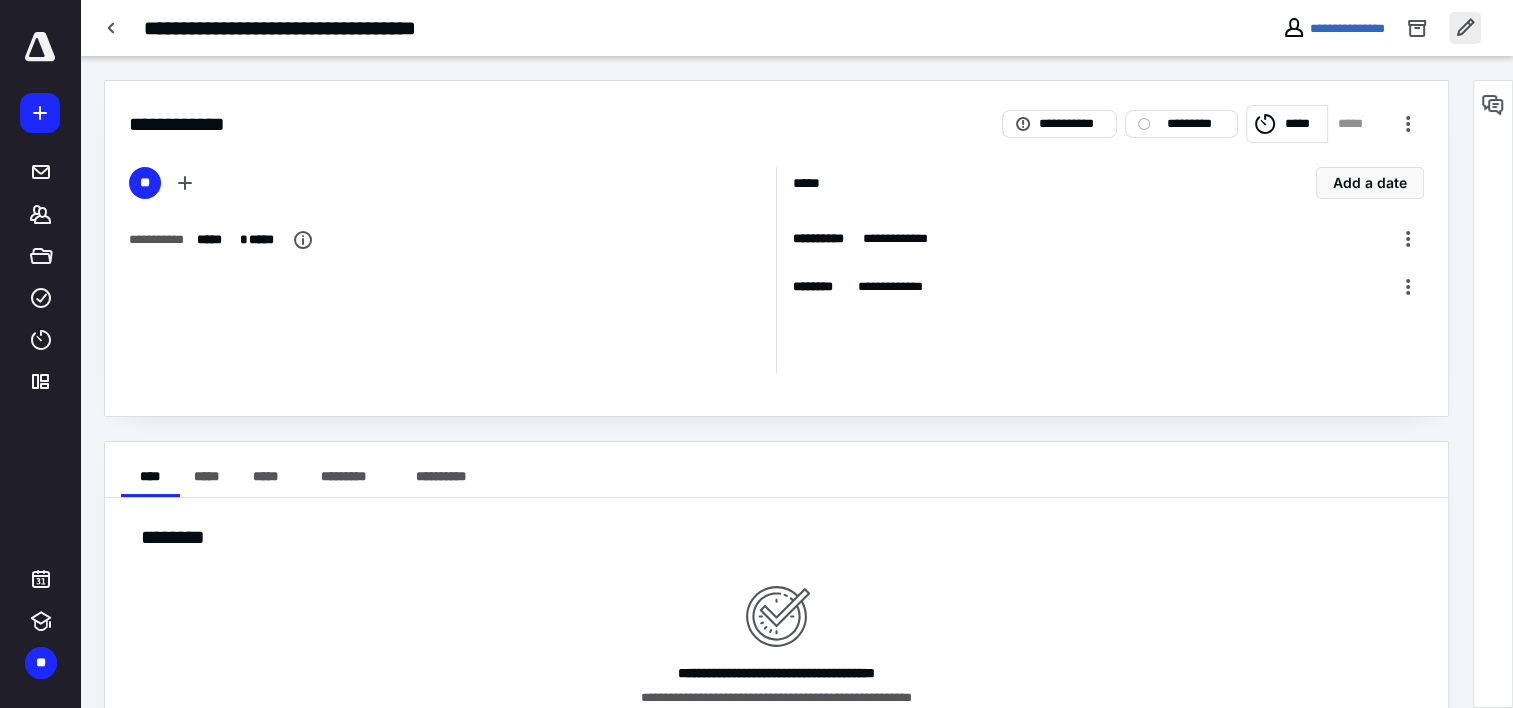 click at bounding box center (1465, 28) 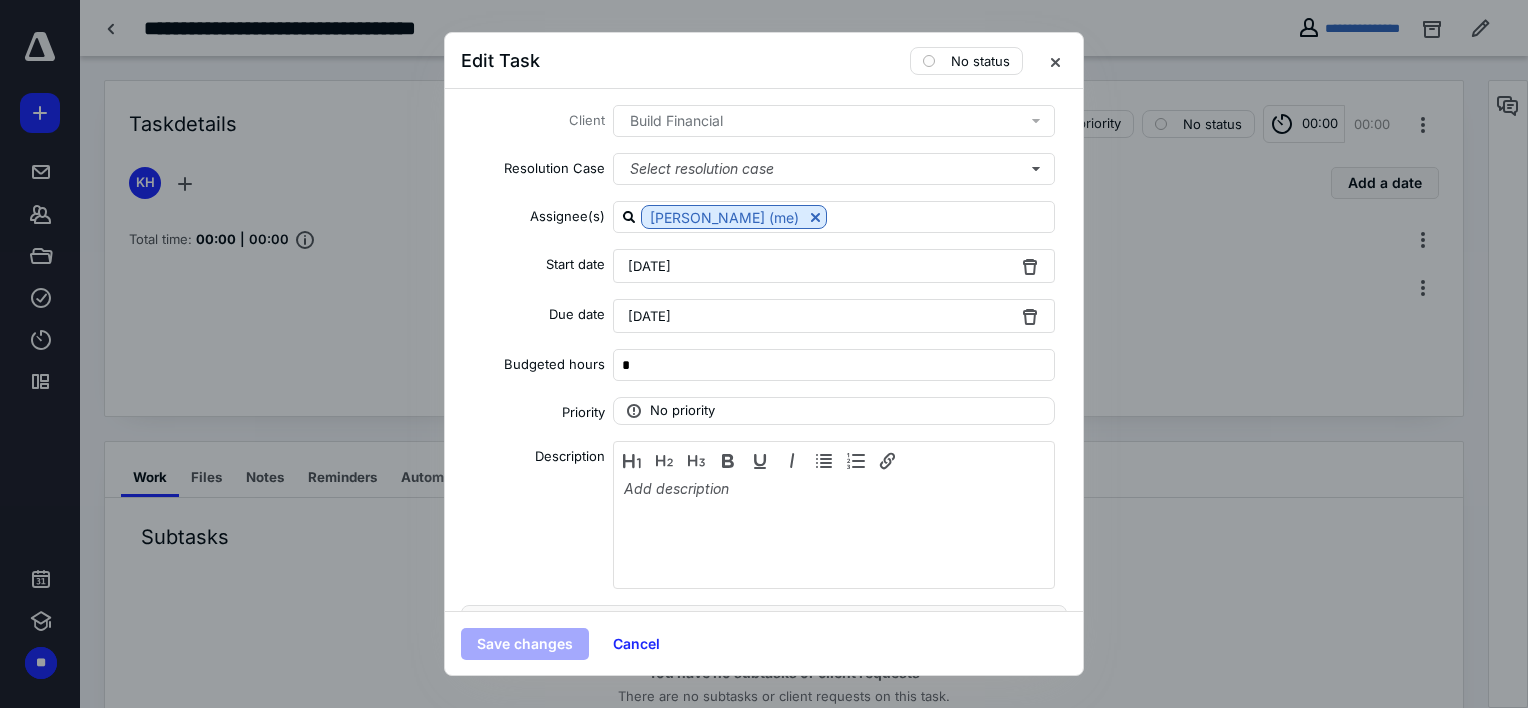 scroll, scrollTop: 100, scrollLeft: 0, axis: vertical 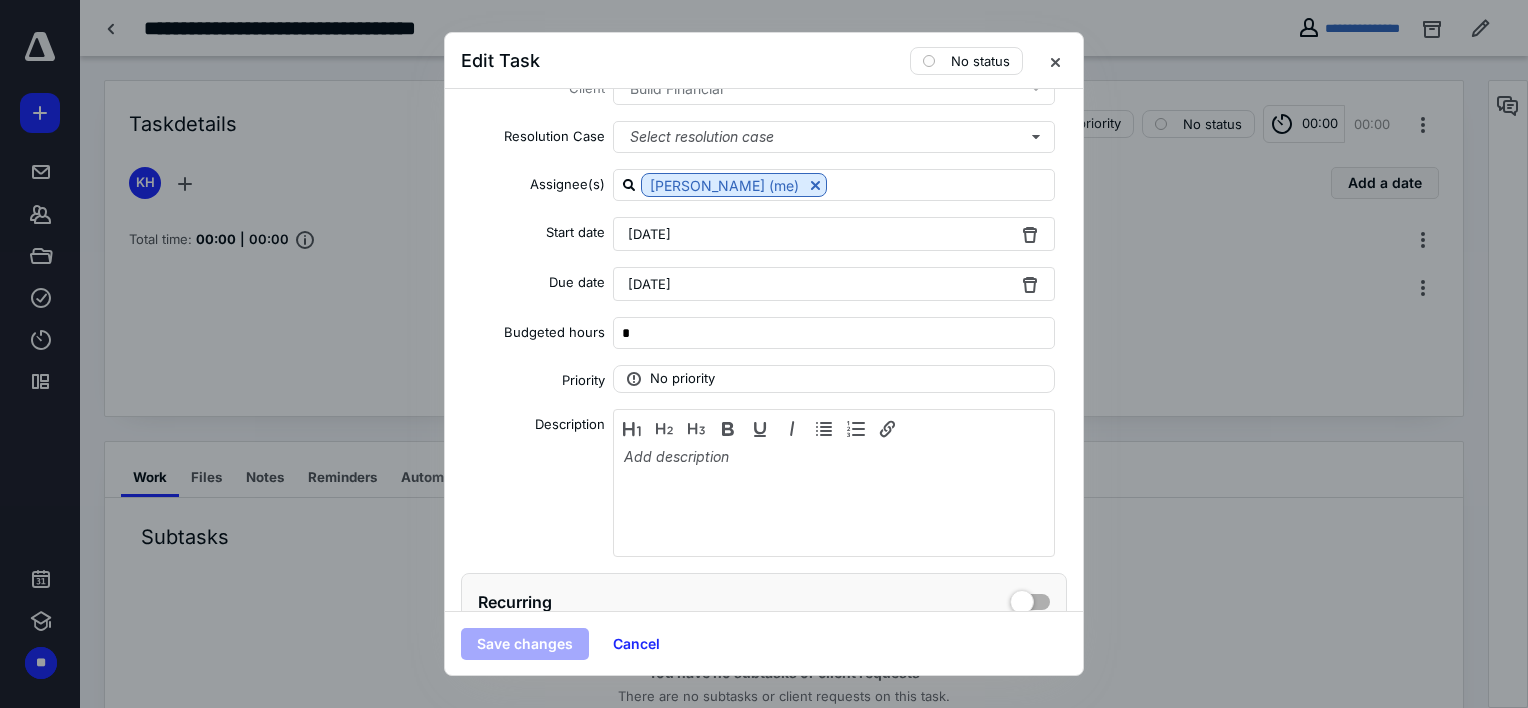 click on "[DATE]" at bounding box center (649, 284) 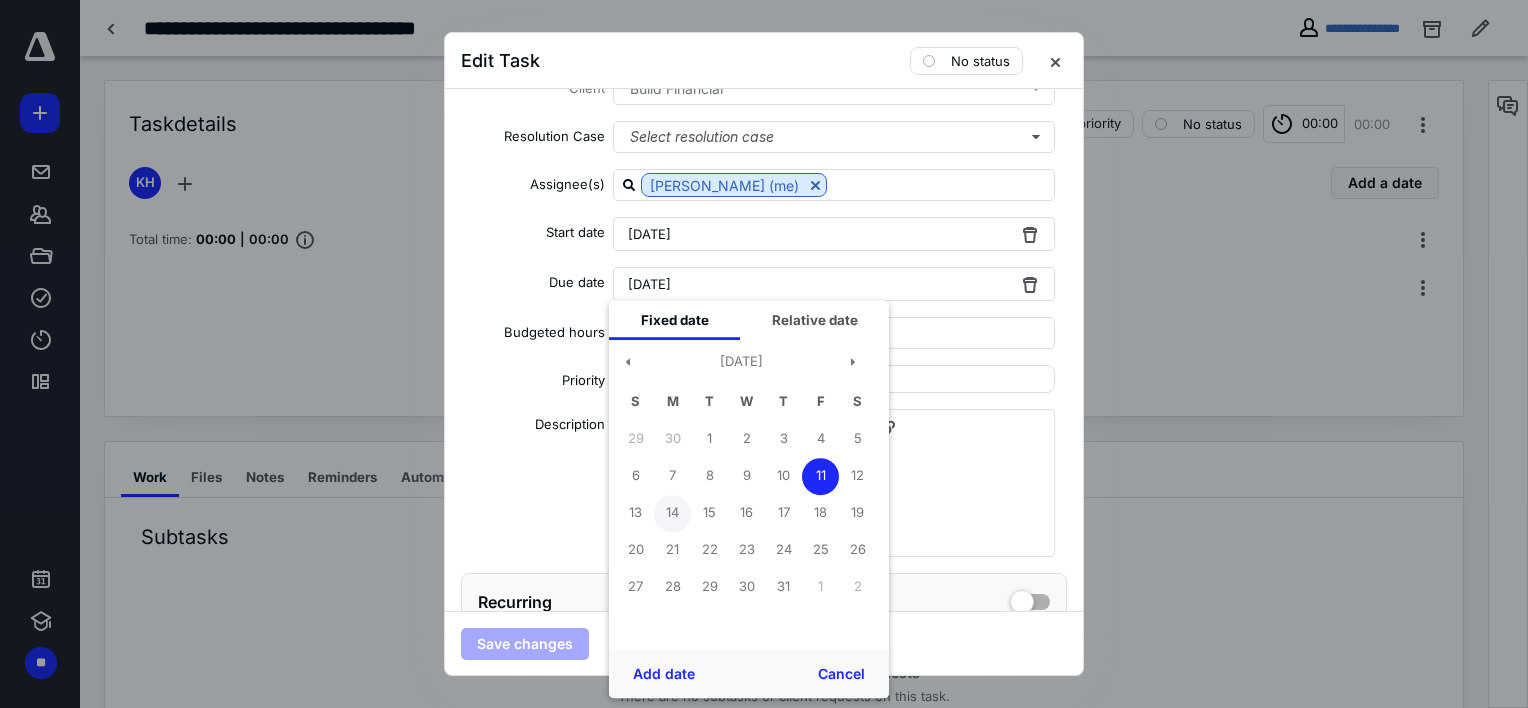 click on "14" at bounding box center [672, 513] 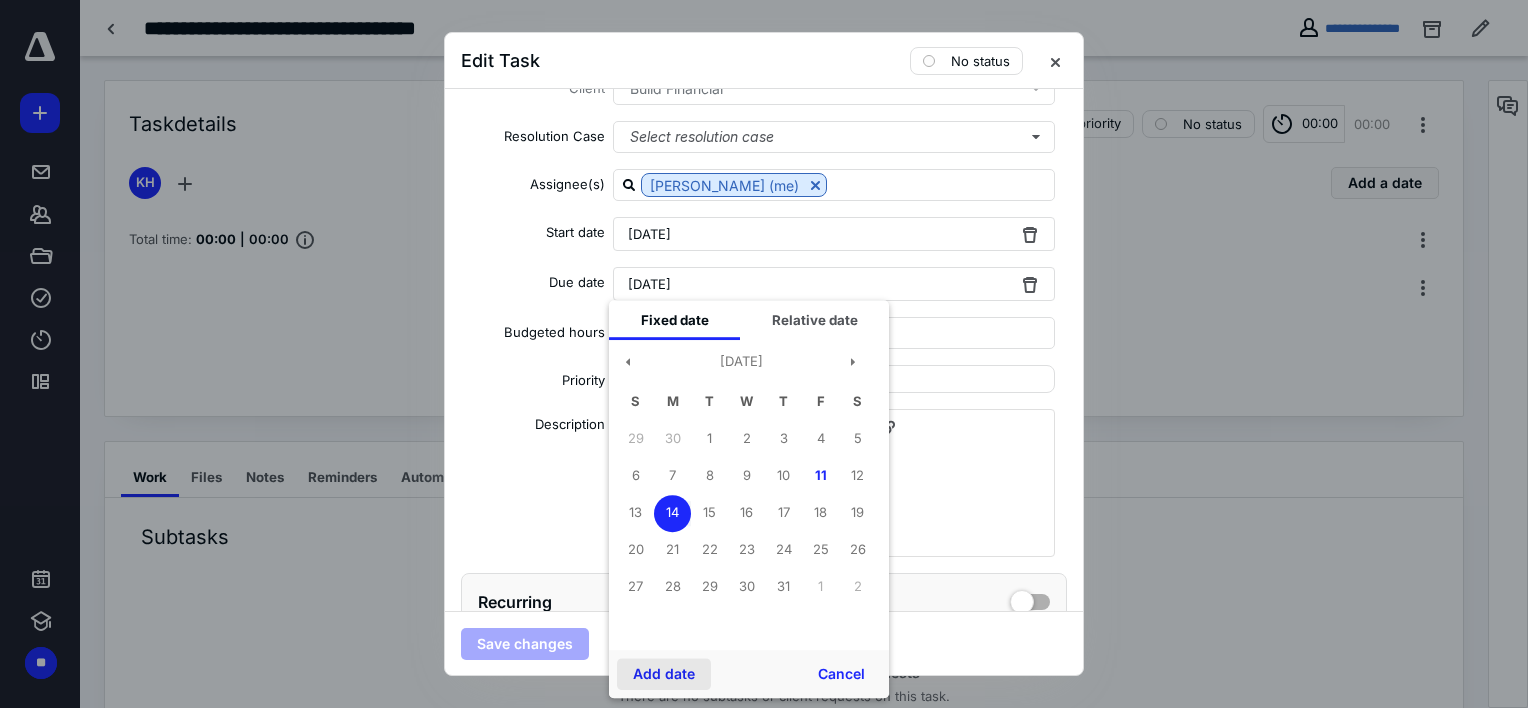 click on "Add date" at bounding box center (664, 674) 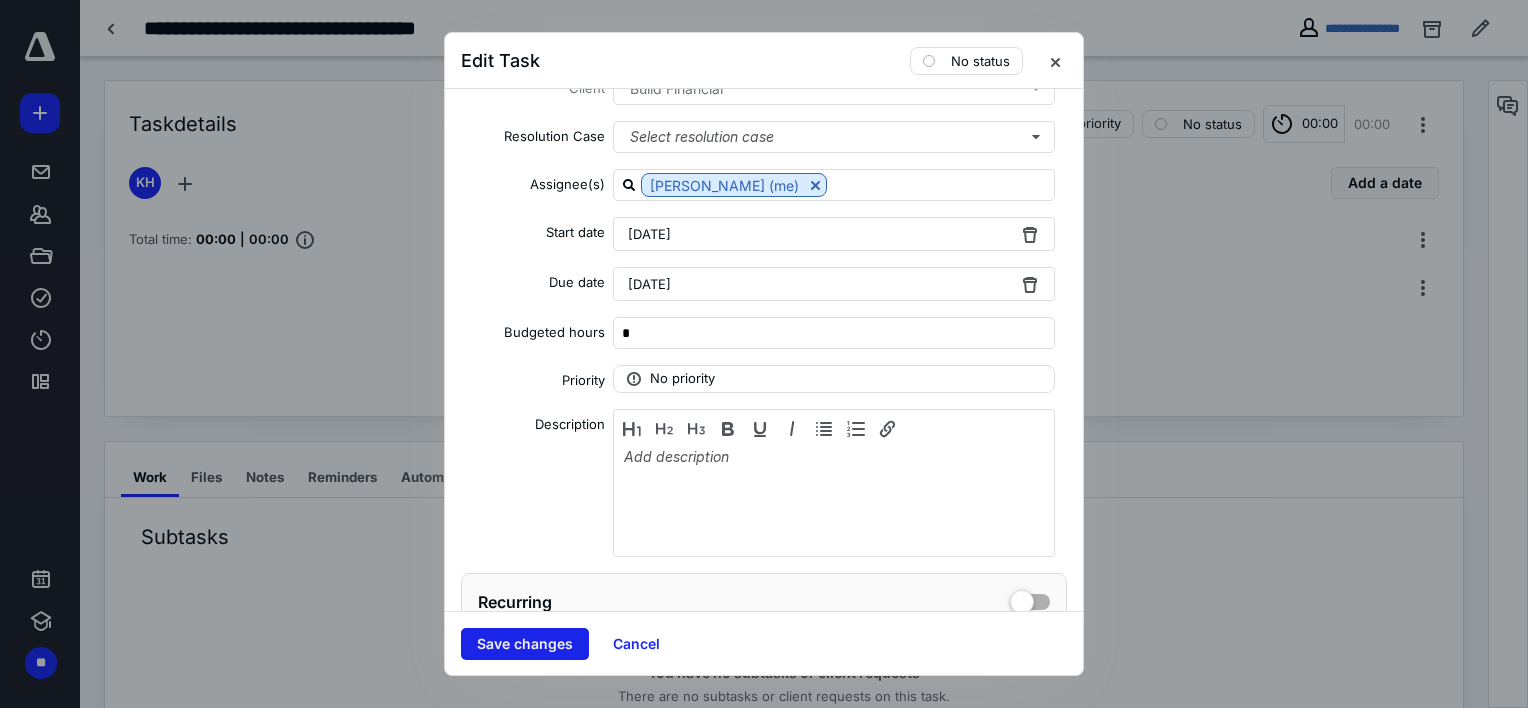 click on "Save changes" at bounding box center [525, 644] 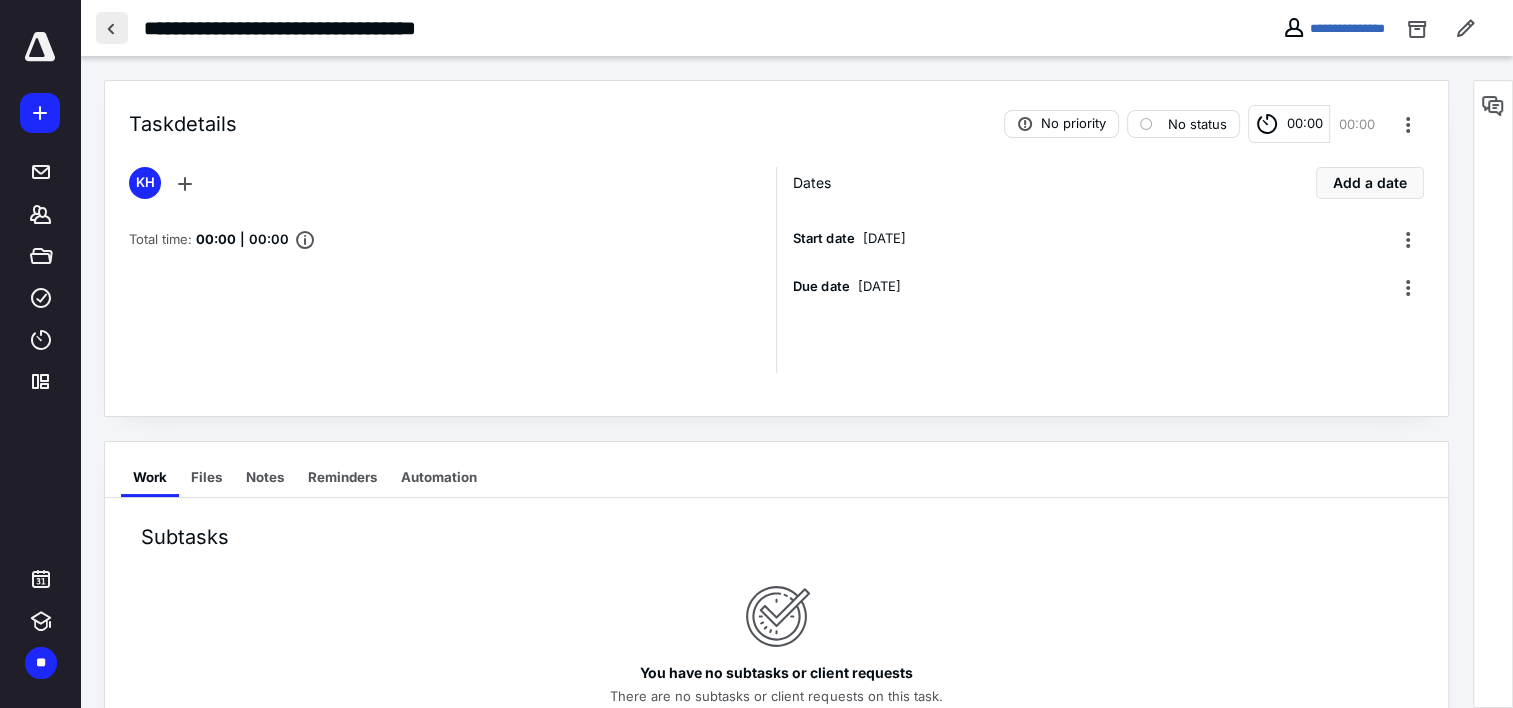 click at bounding box center [112, 28] 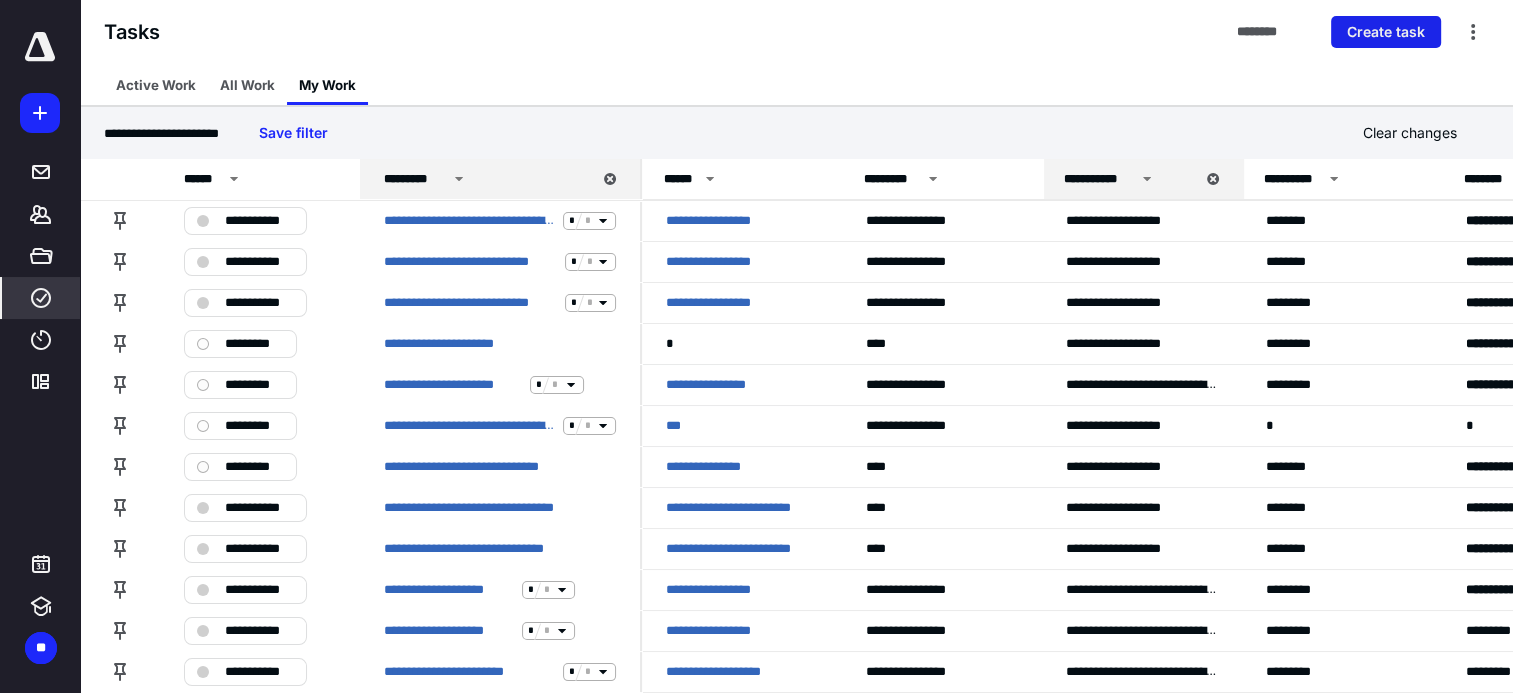 click on "Create task" at bounding box center [1386, 32] 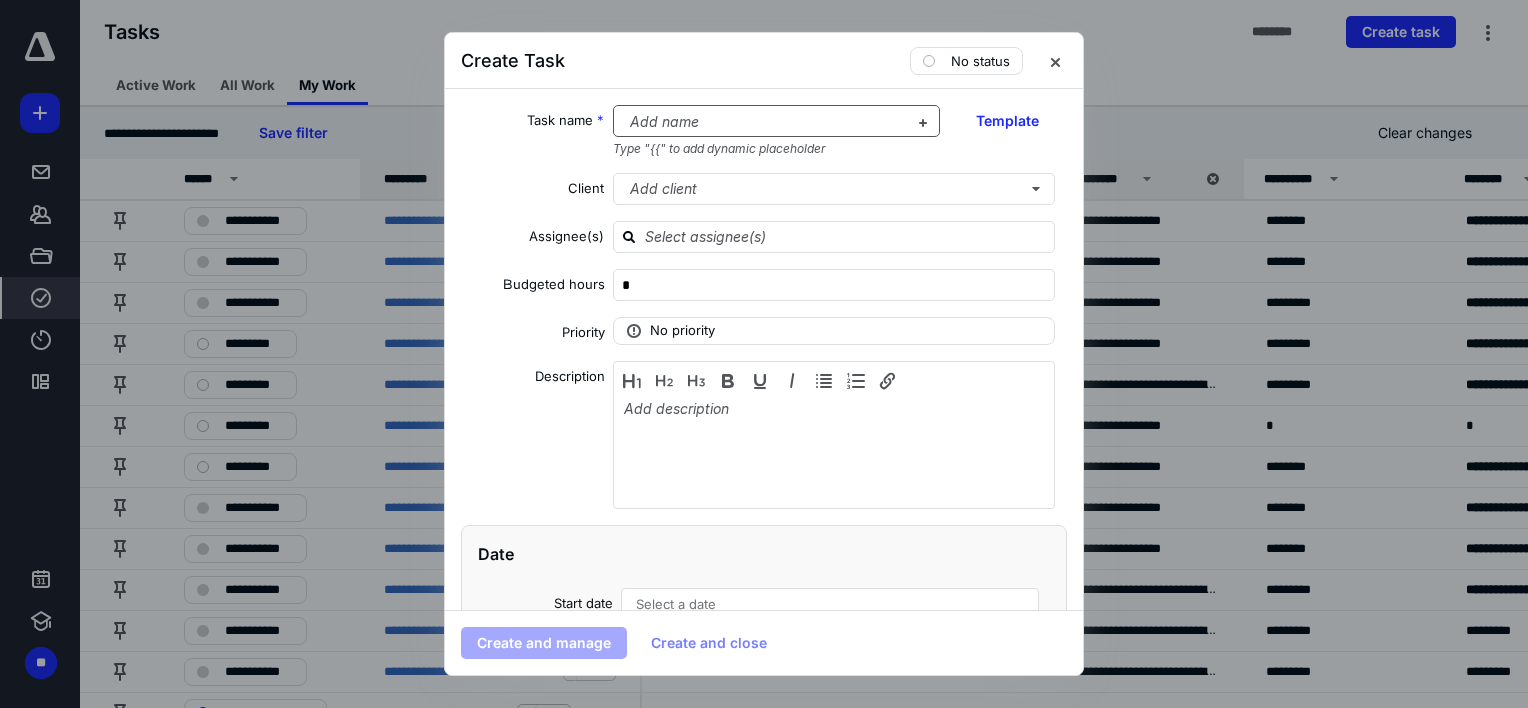 click at bounding box center [765, 122] 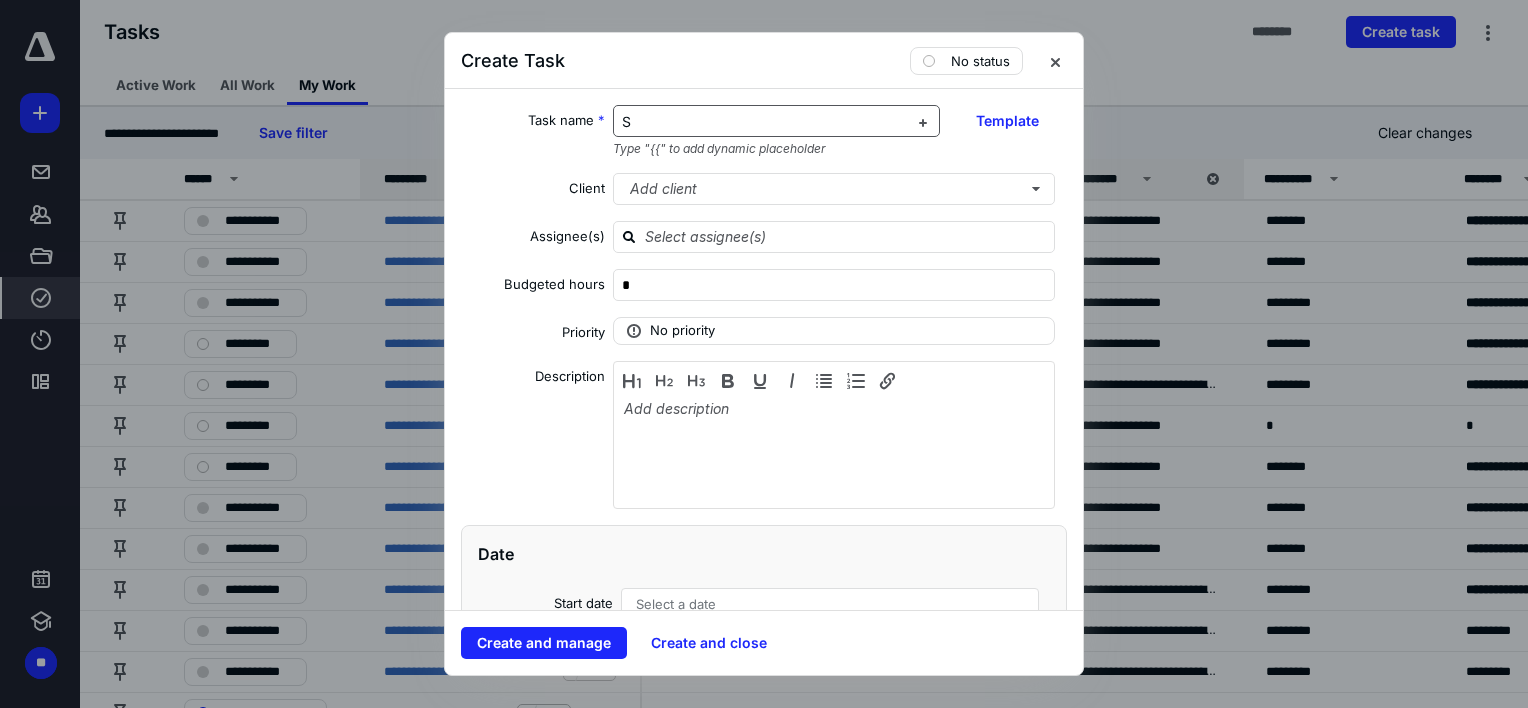 type 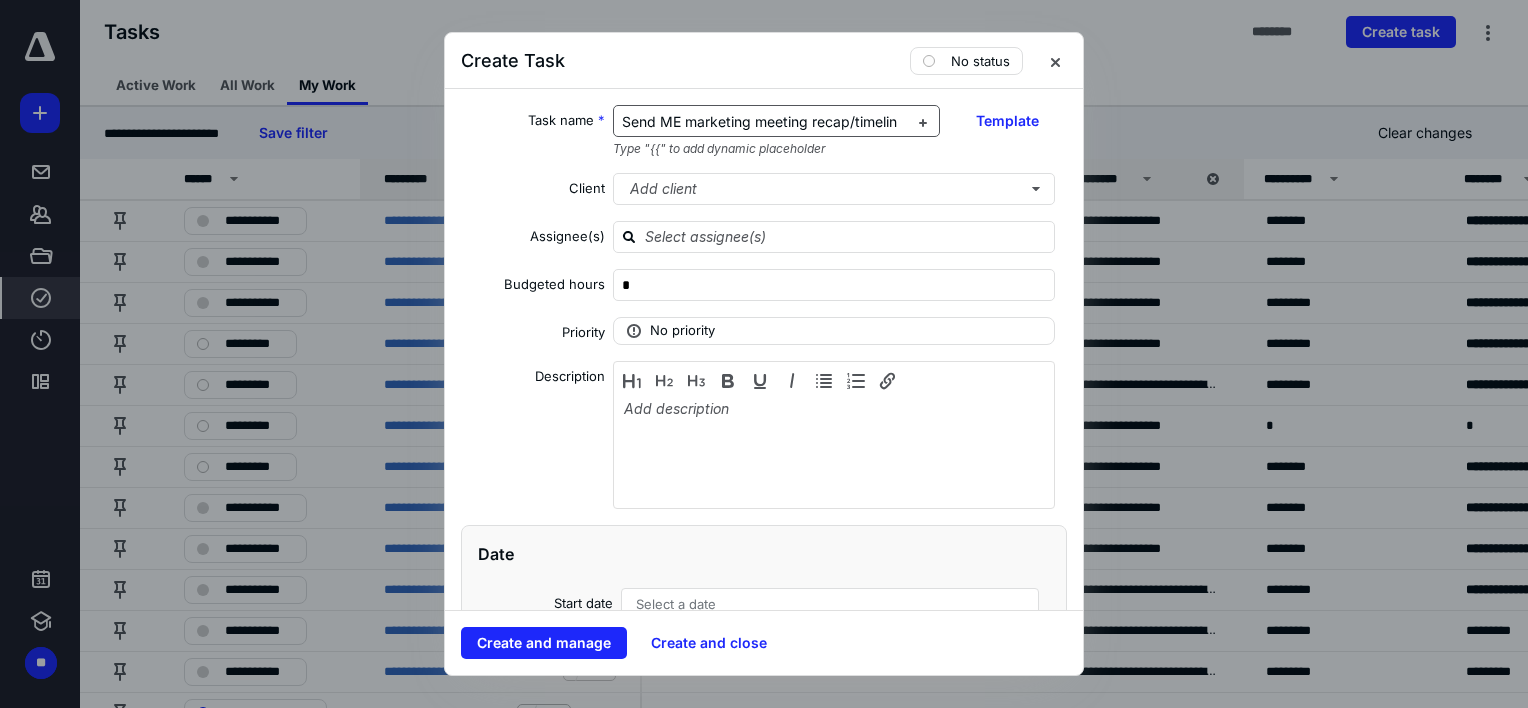 scroll, scrollTop: 0, scrollLeft: 9, axis: horizontal 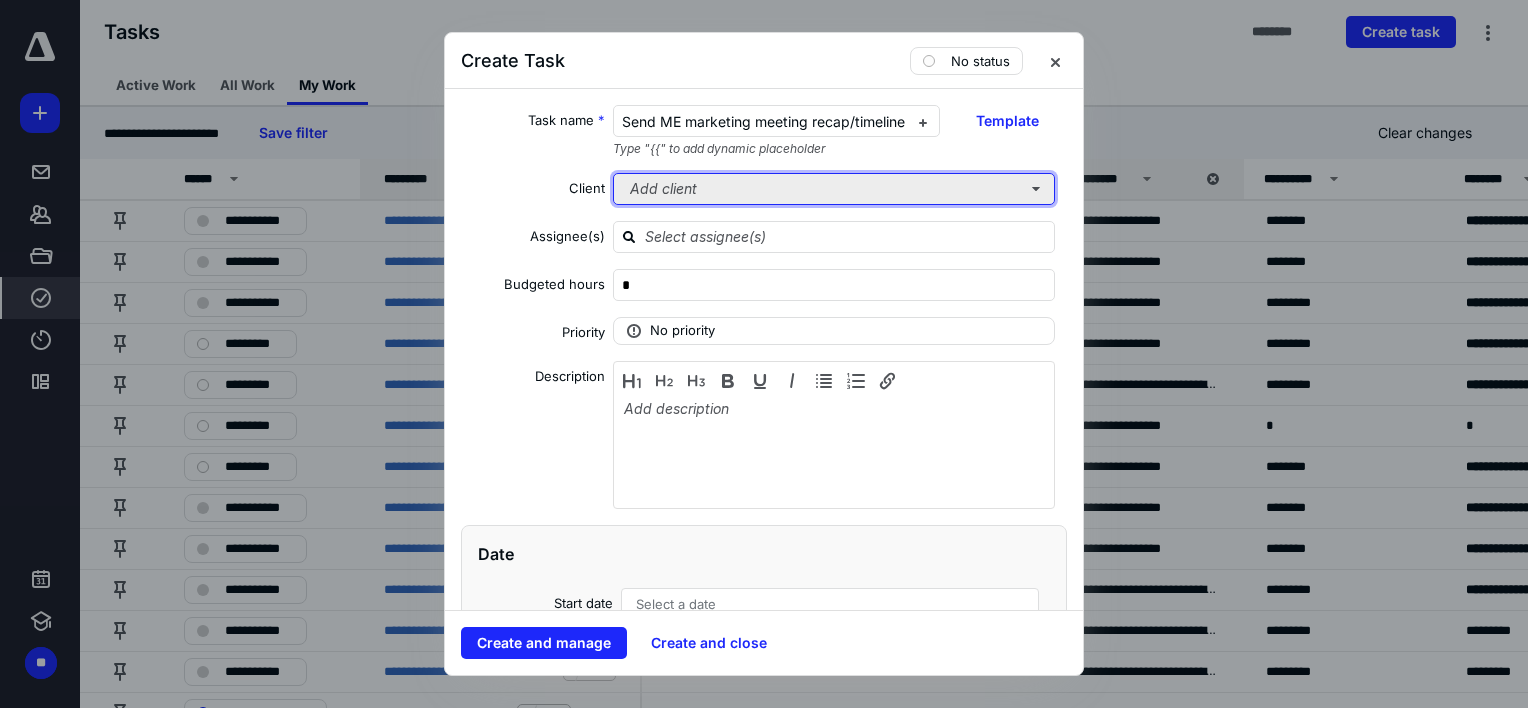 click on "Add client" at bounding box center (834, 189) 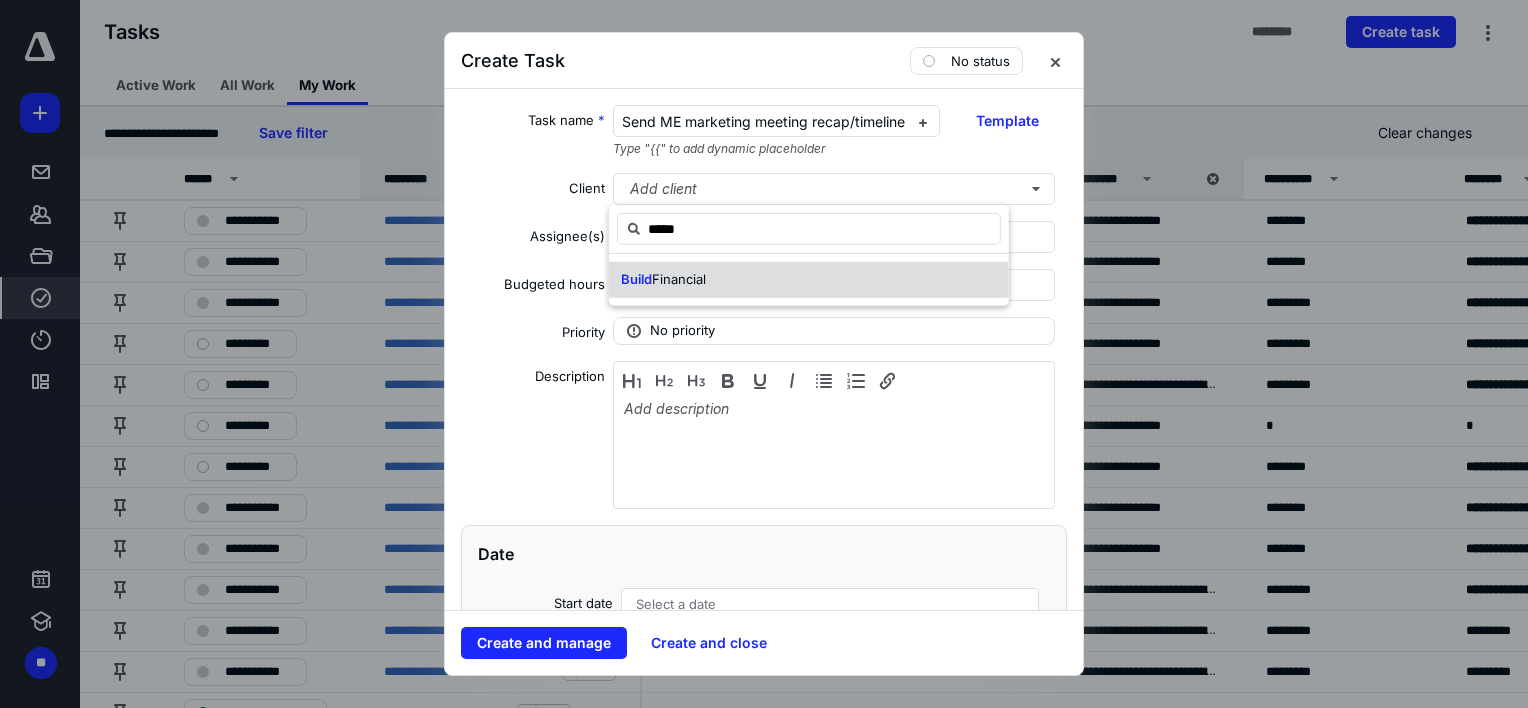 click on "Financial" at bounding box center [679, 279] 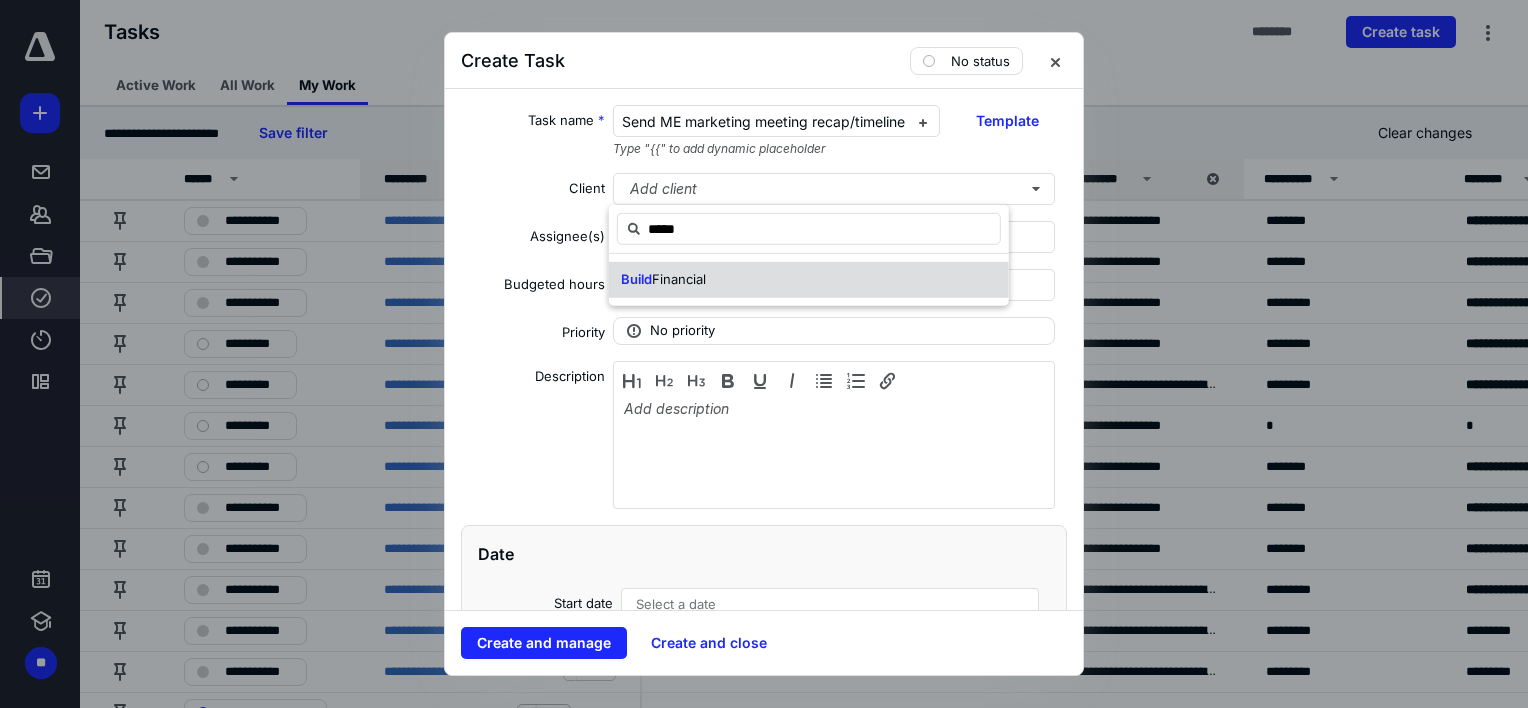 type on "*****" 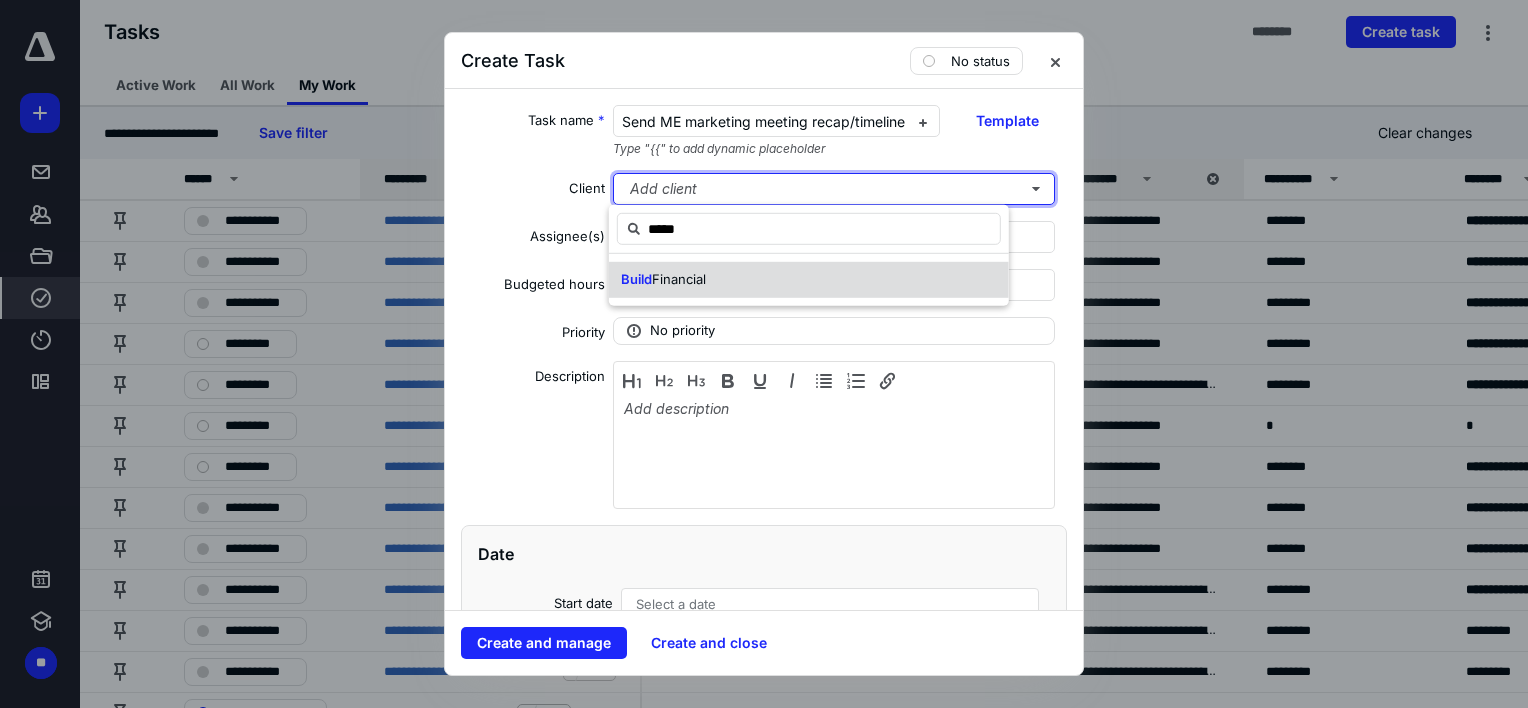 type 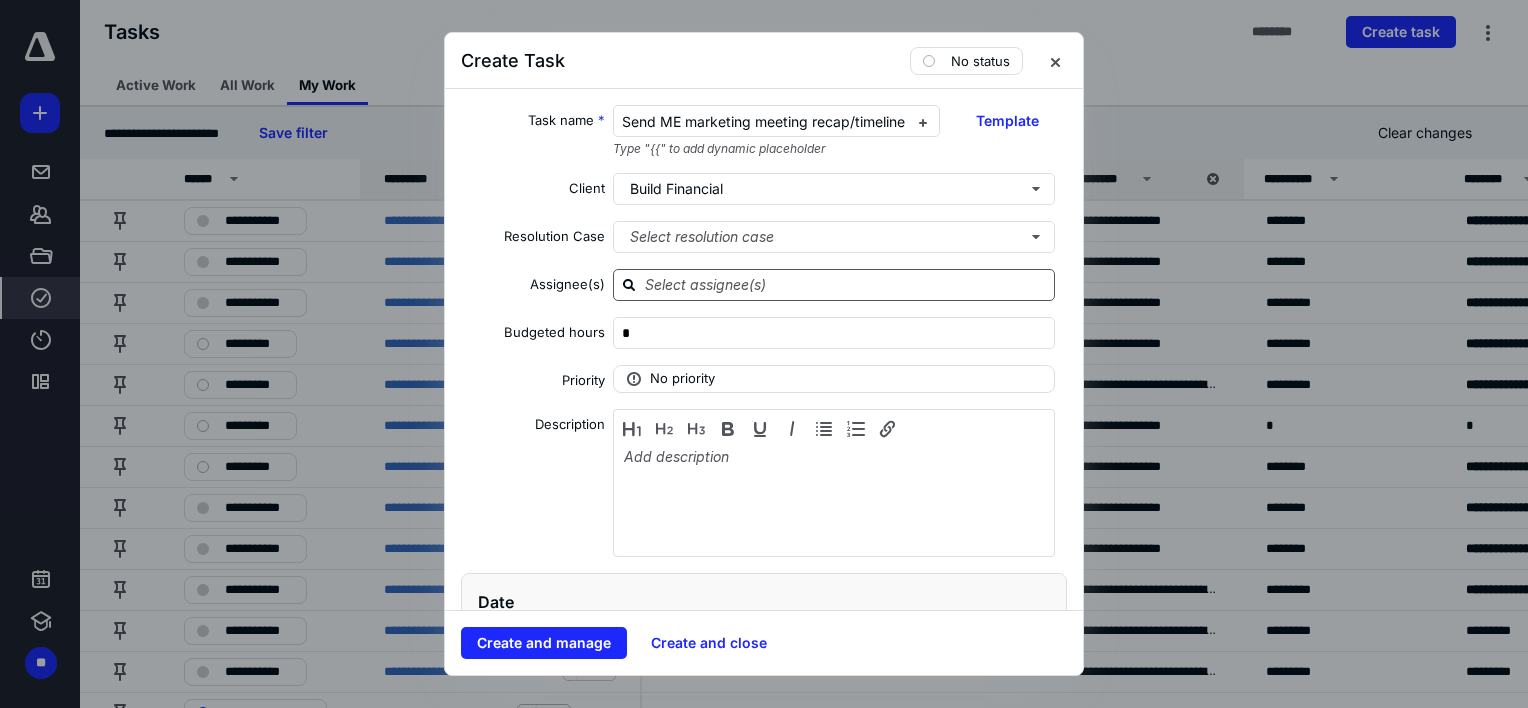 click at bounding box center (846, 284) 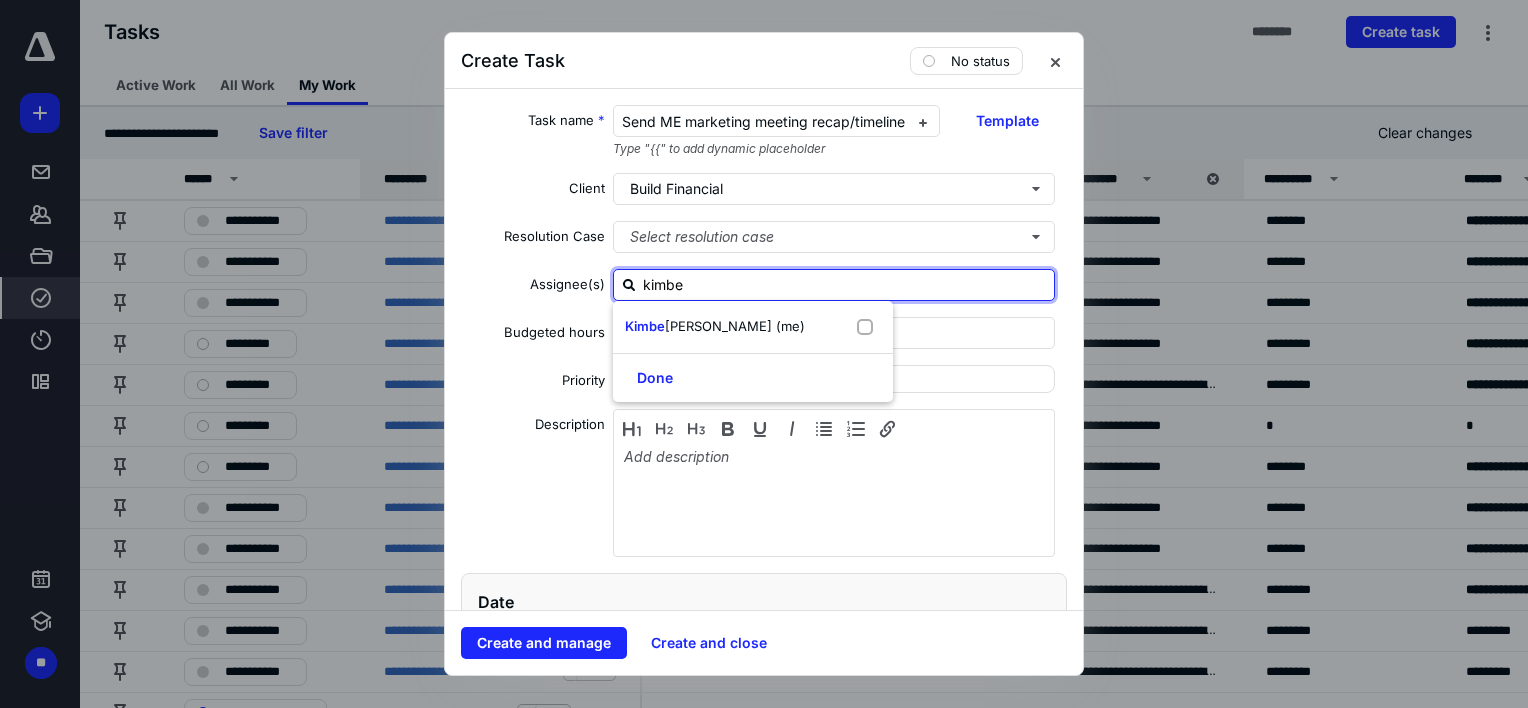 type on "kimber" 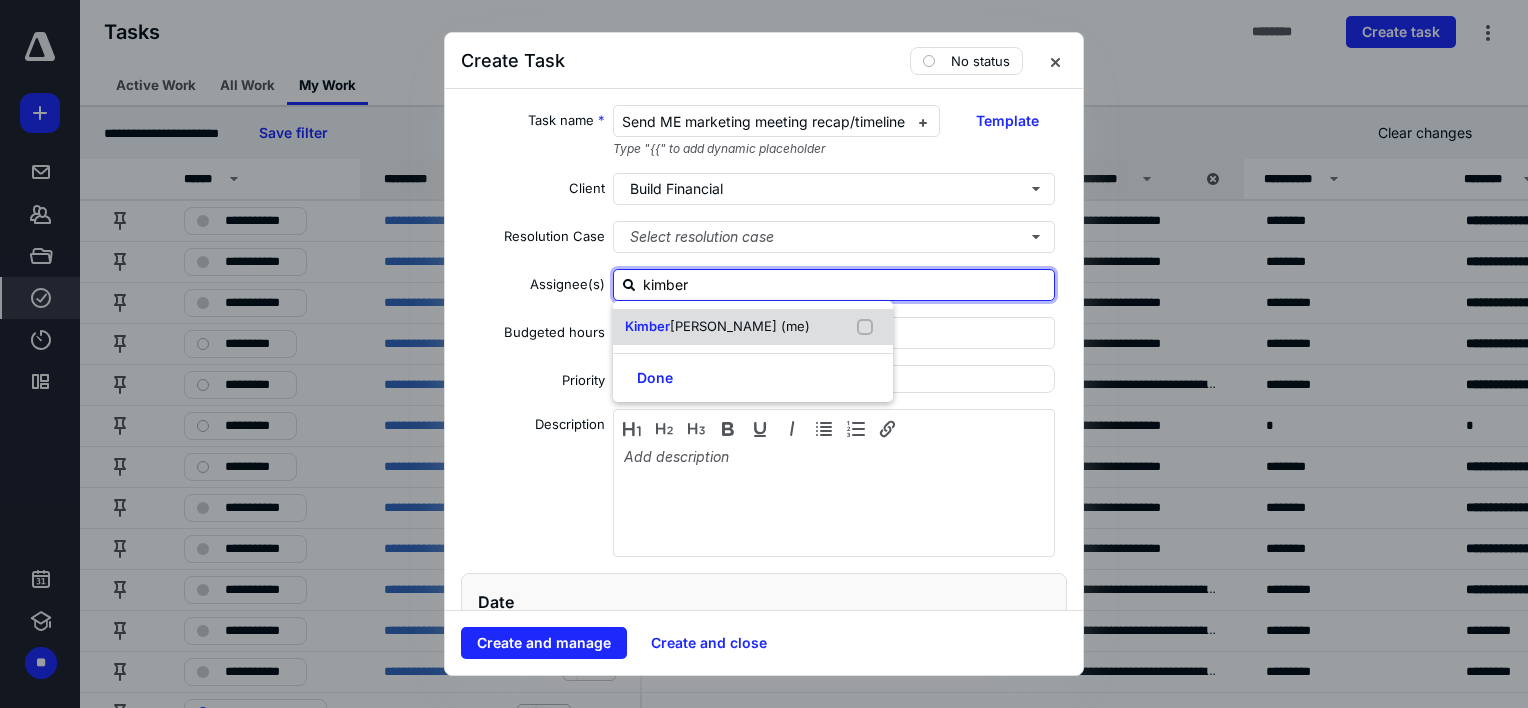 click on "Kimber" at bounding box center (647, 326) 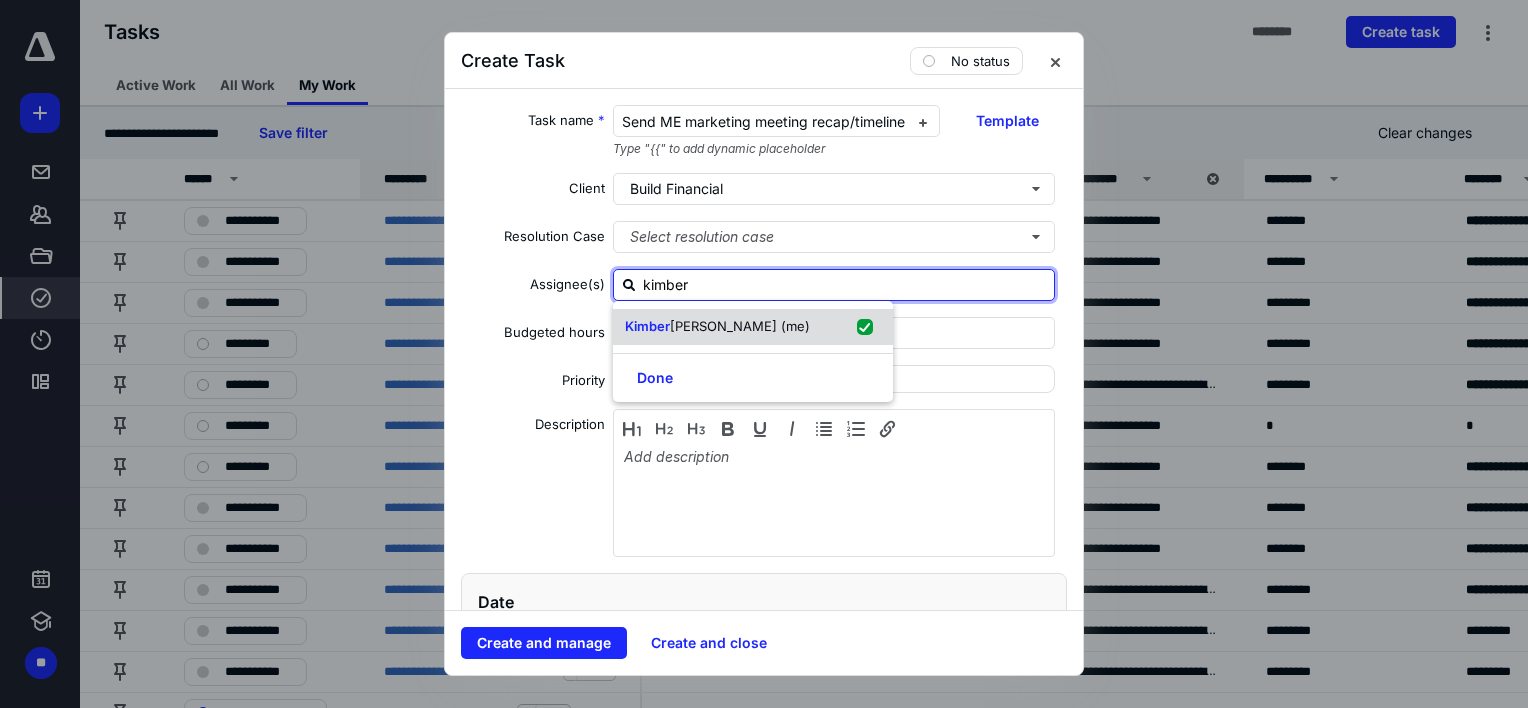 checkbox on "true" 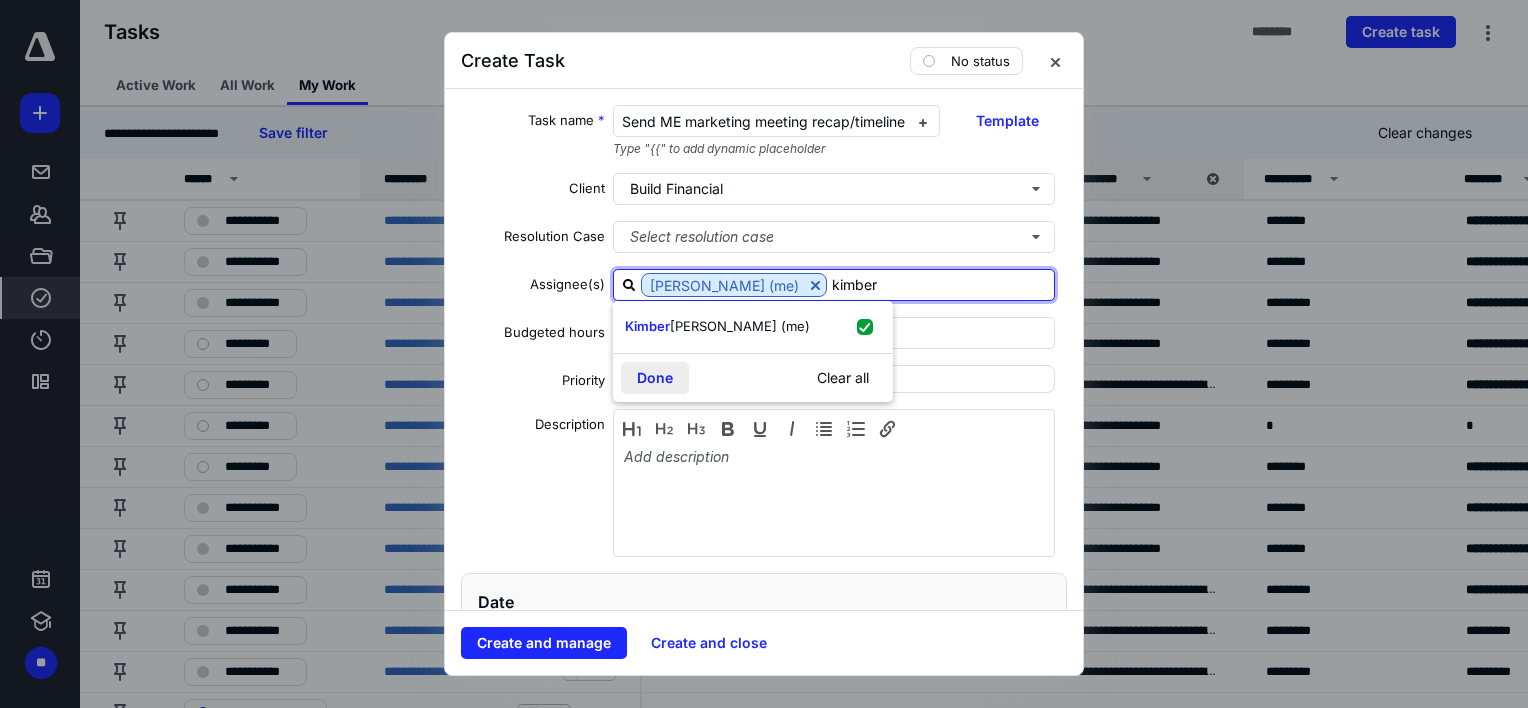 type on "kimber" 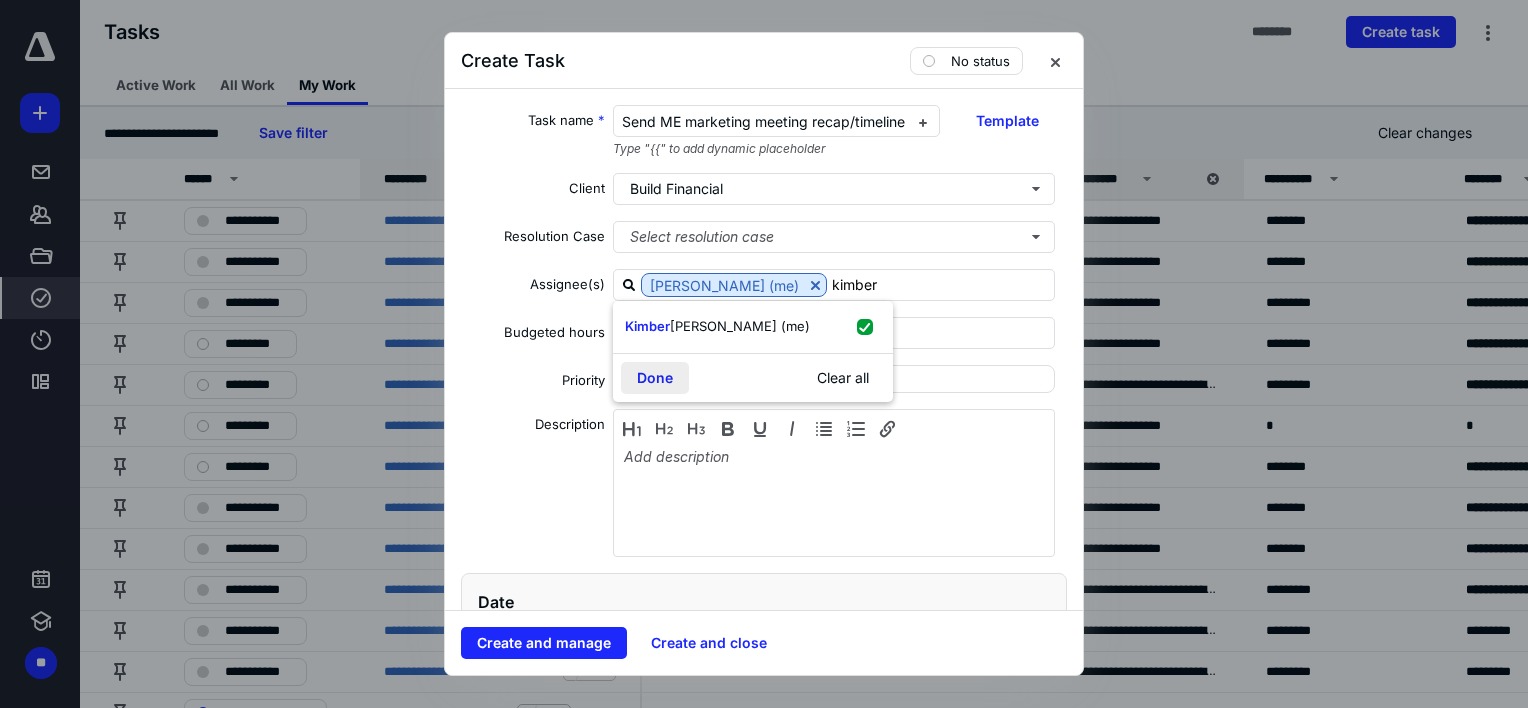 click on "Done" at bounding box center (655, 378) 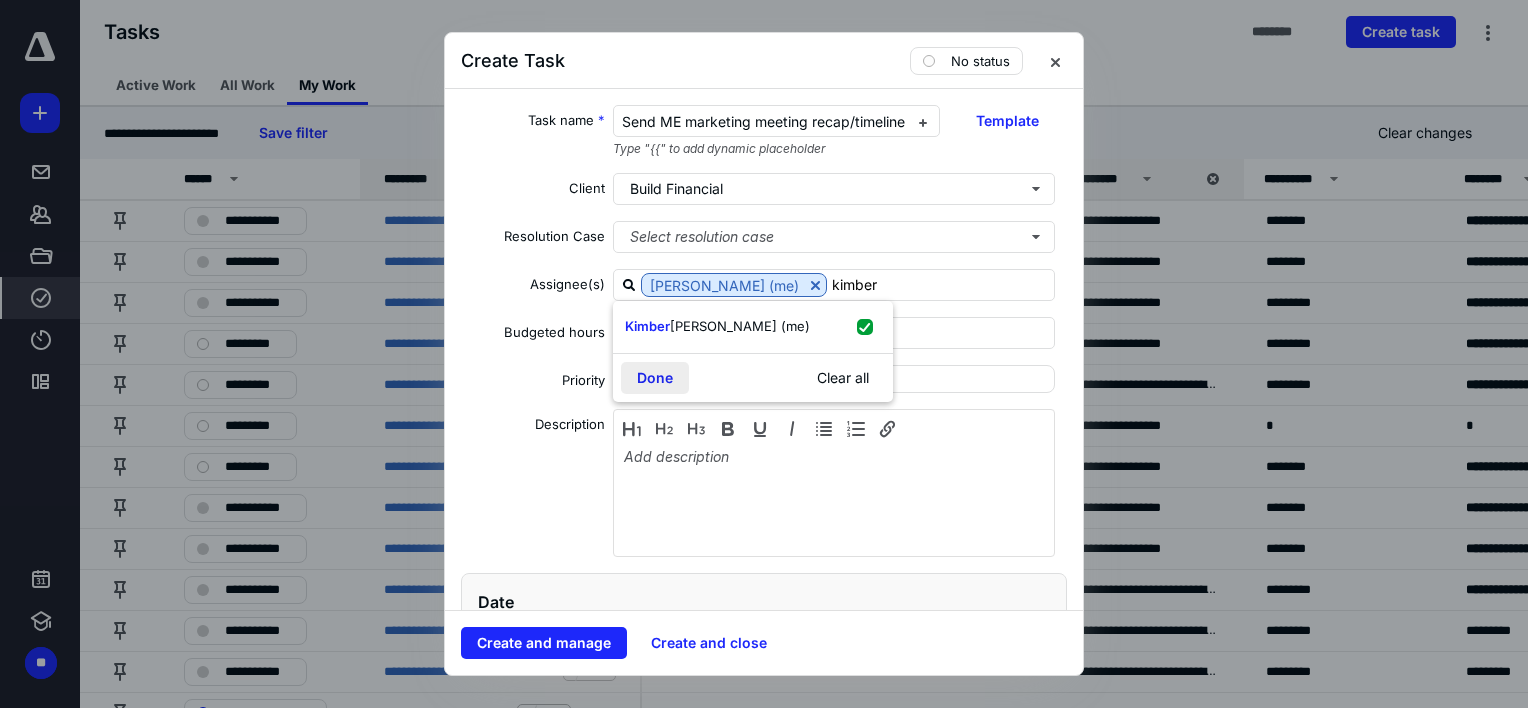 type 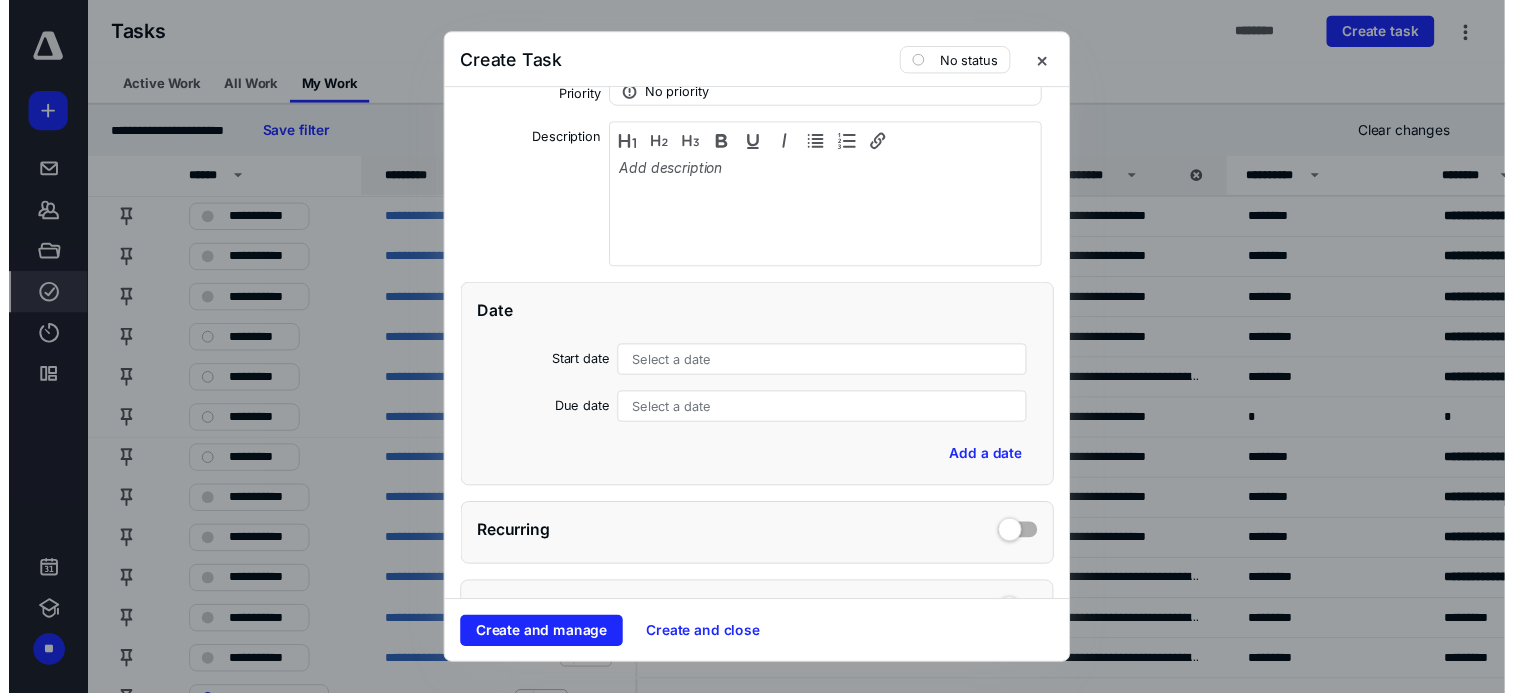 scroll, scrollTop: 300, scrollLeft: 0, axis: vertical 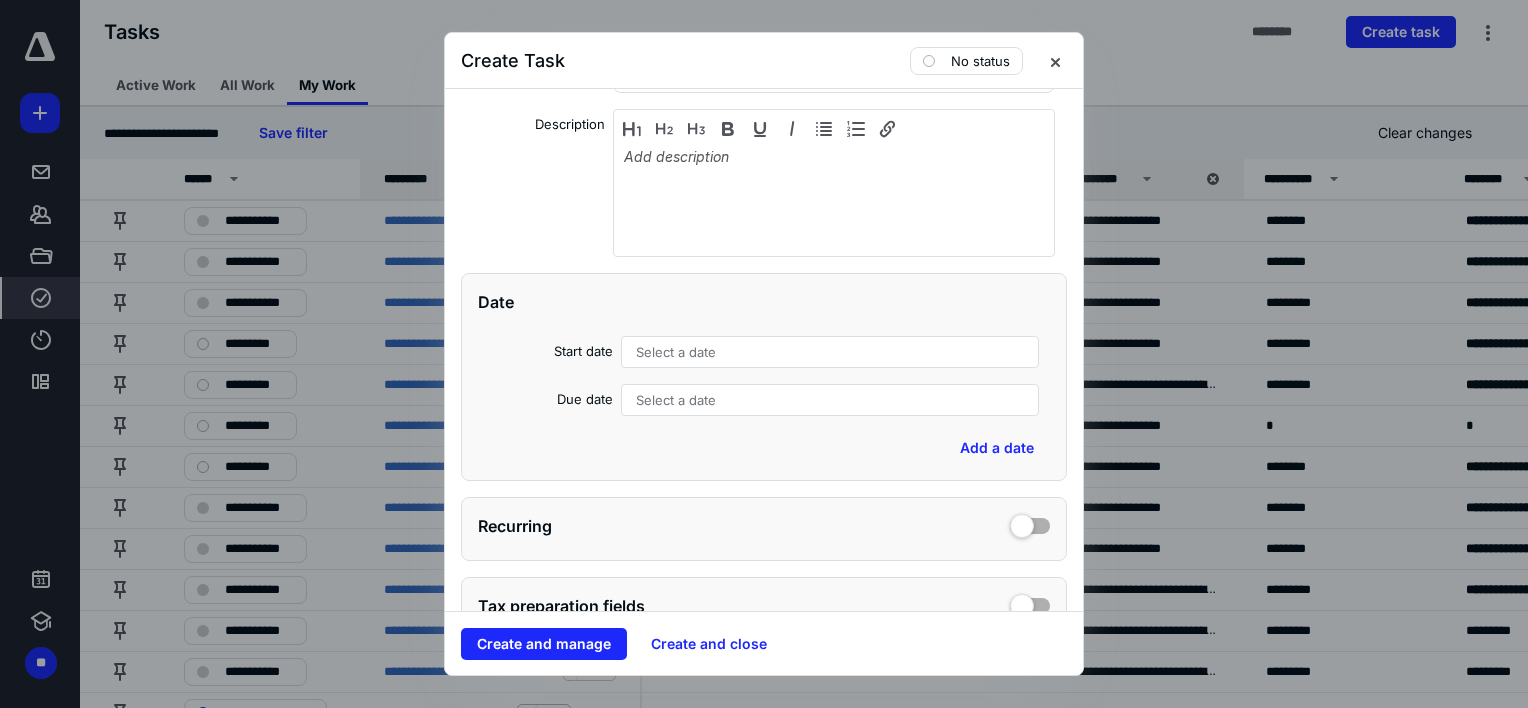 click on "Select a date" at bounding box center (676, 352) 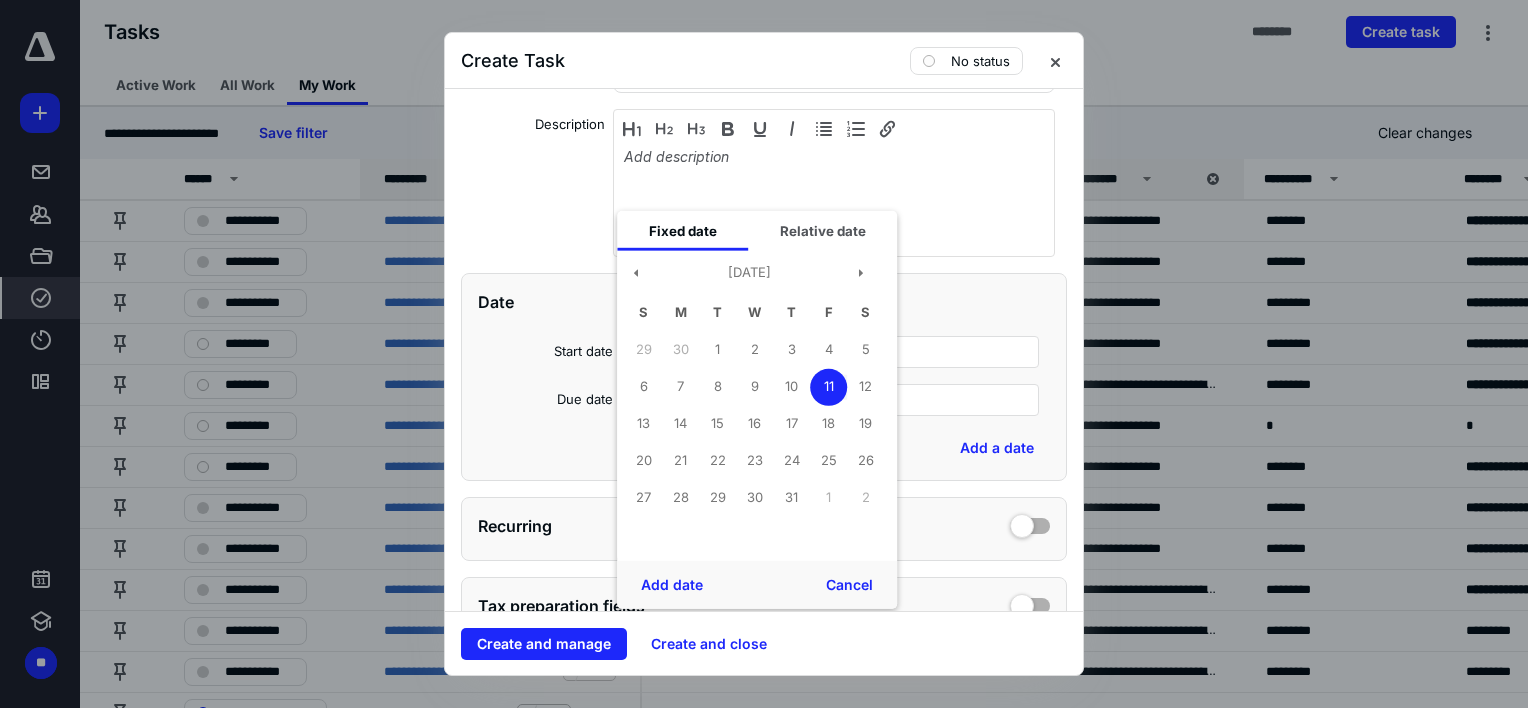click on "11" at bounding box center [828, 386] 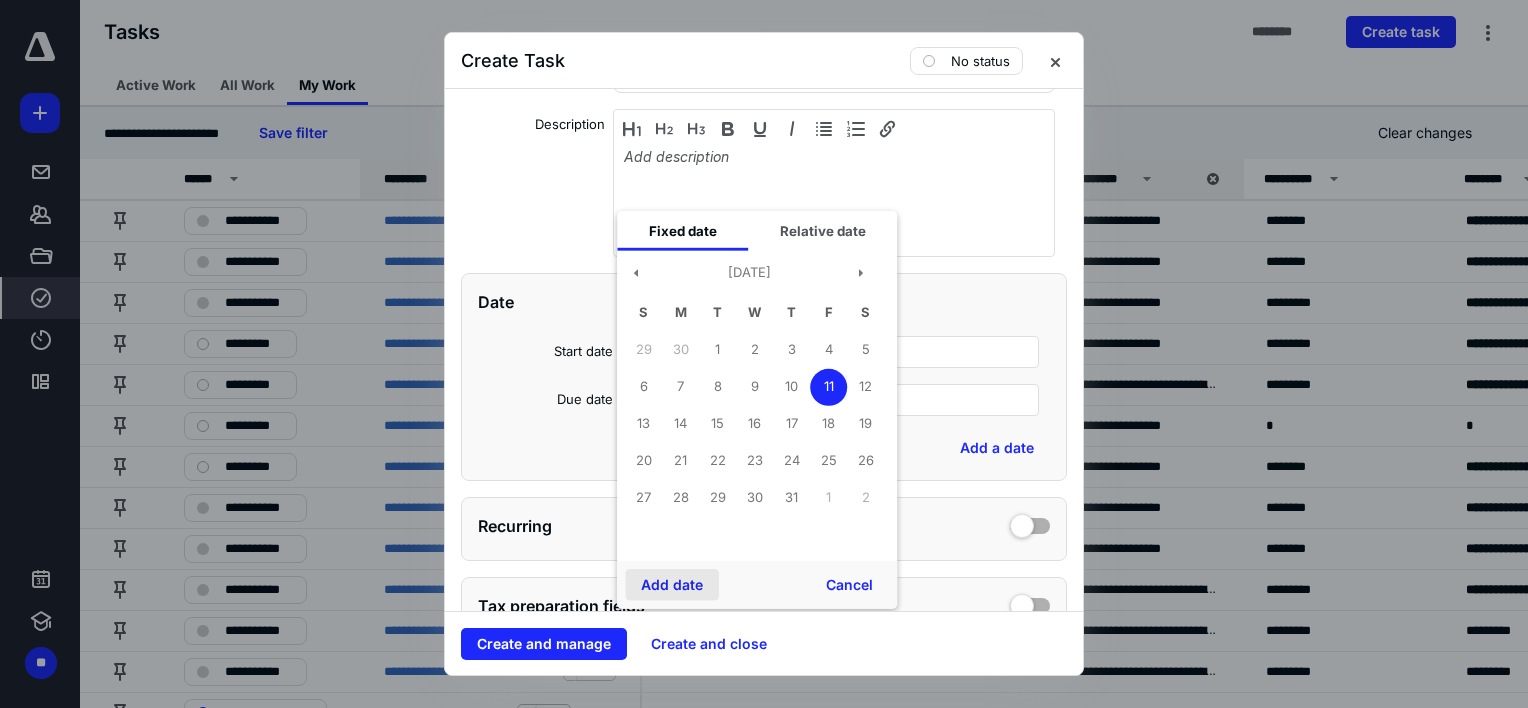 click on "Add date" at bounding box center (672, 585) 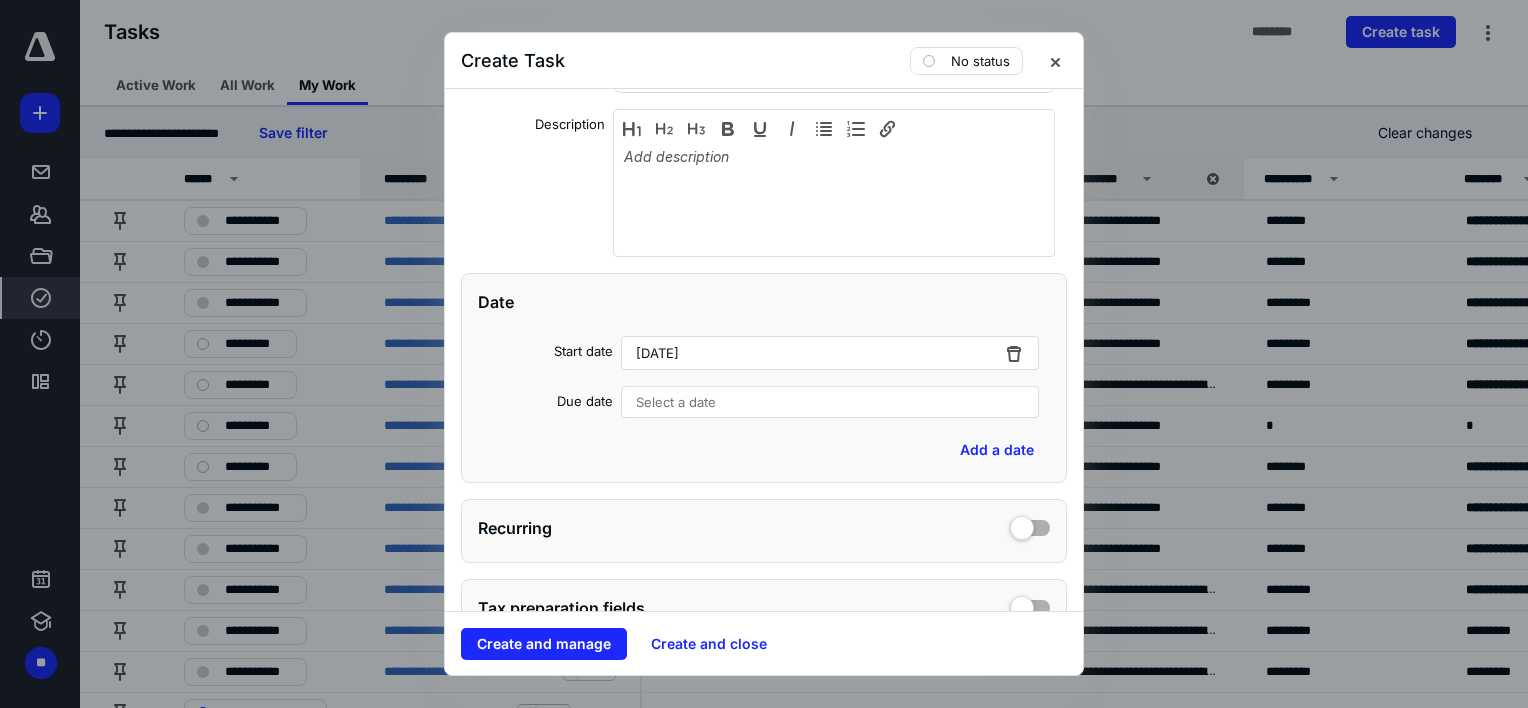 click on "Select a date" at bounding box center (676, 402) 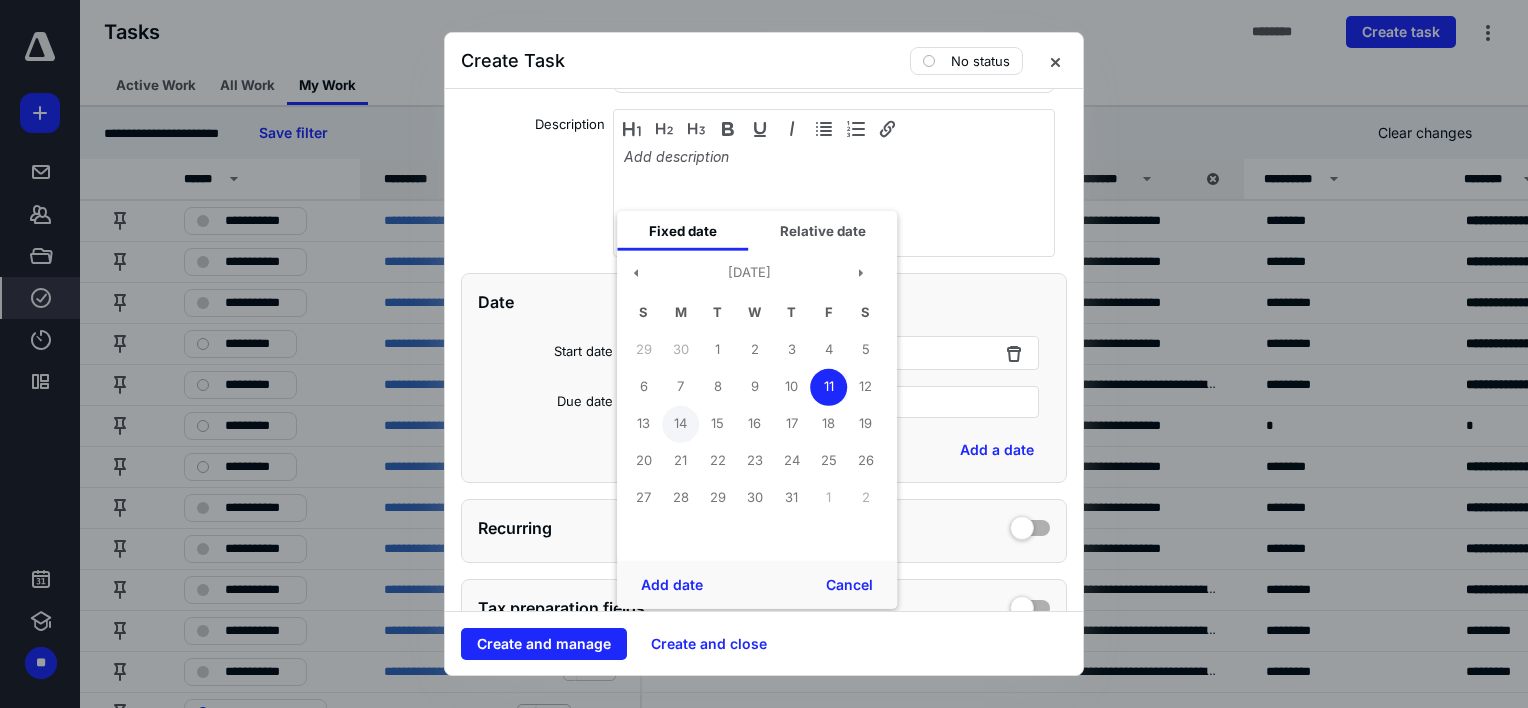 click on "14" at bounding box center [680, 423] 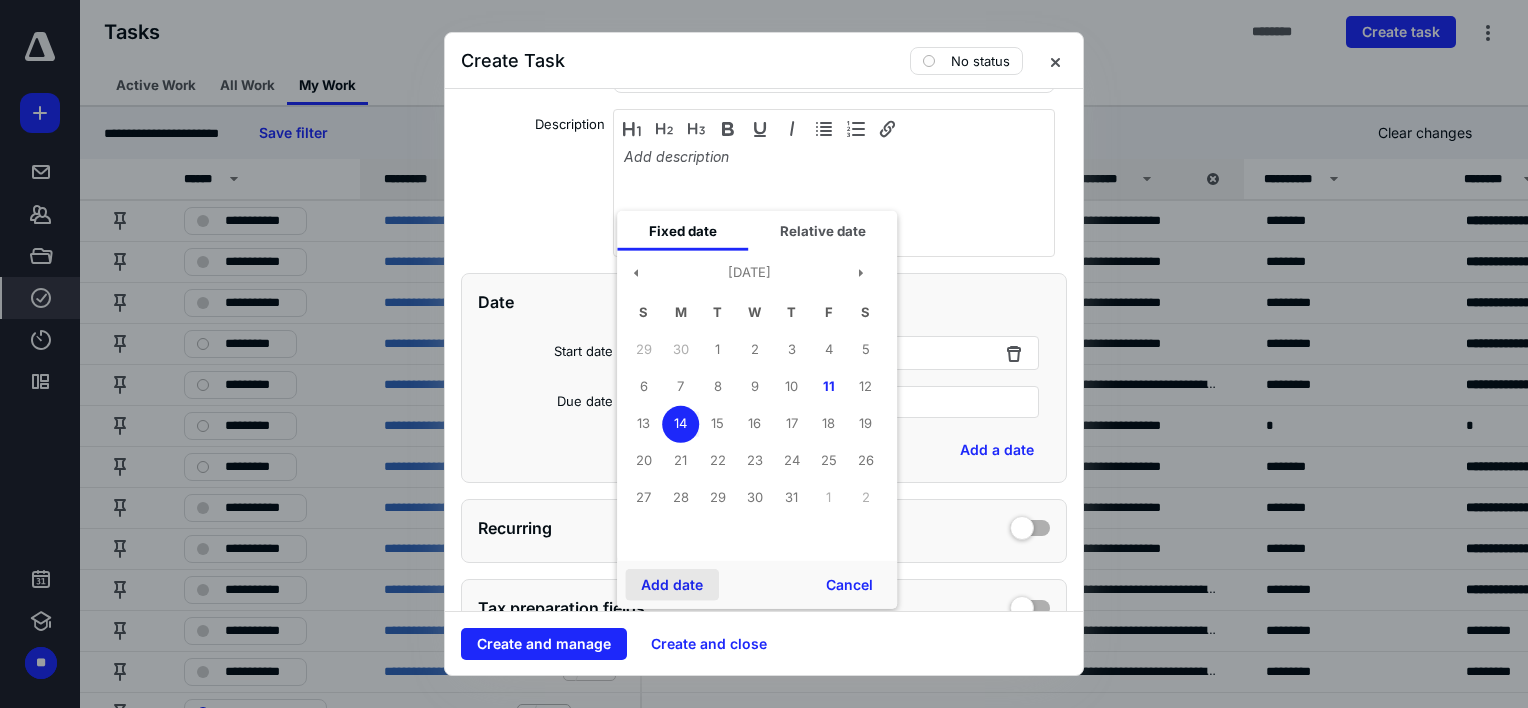 click on "Add date" at bounding box center (672, 585) 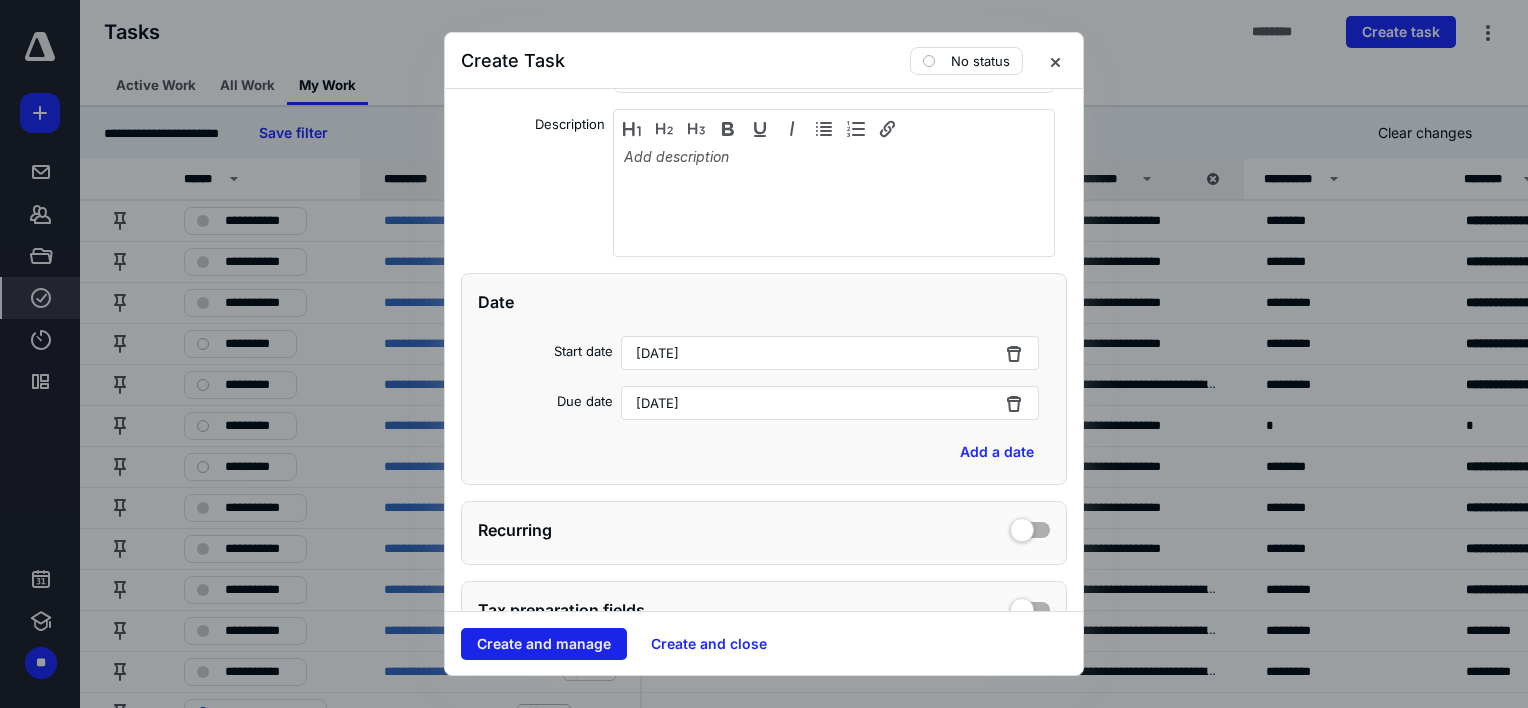 click on "Create and manage" at bounding box center (544, 644) 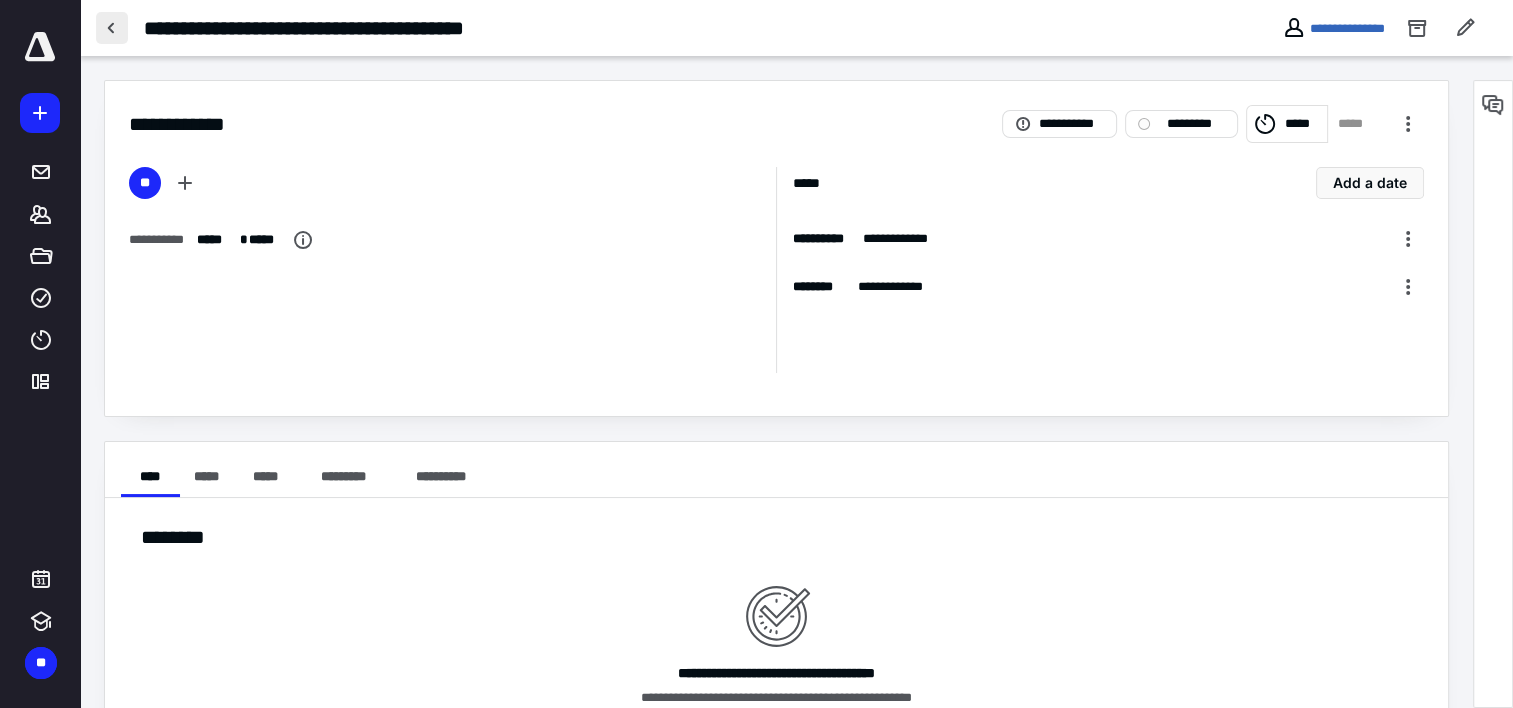 click at bounding box center (112, 28) 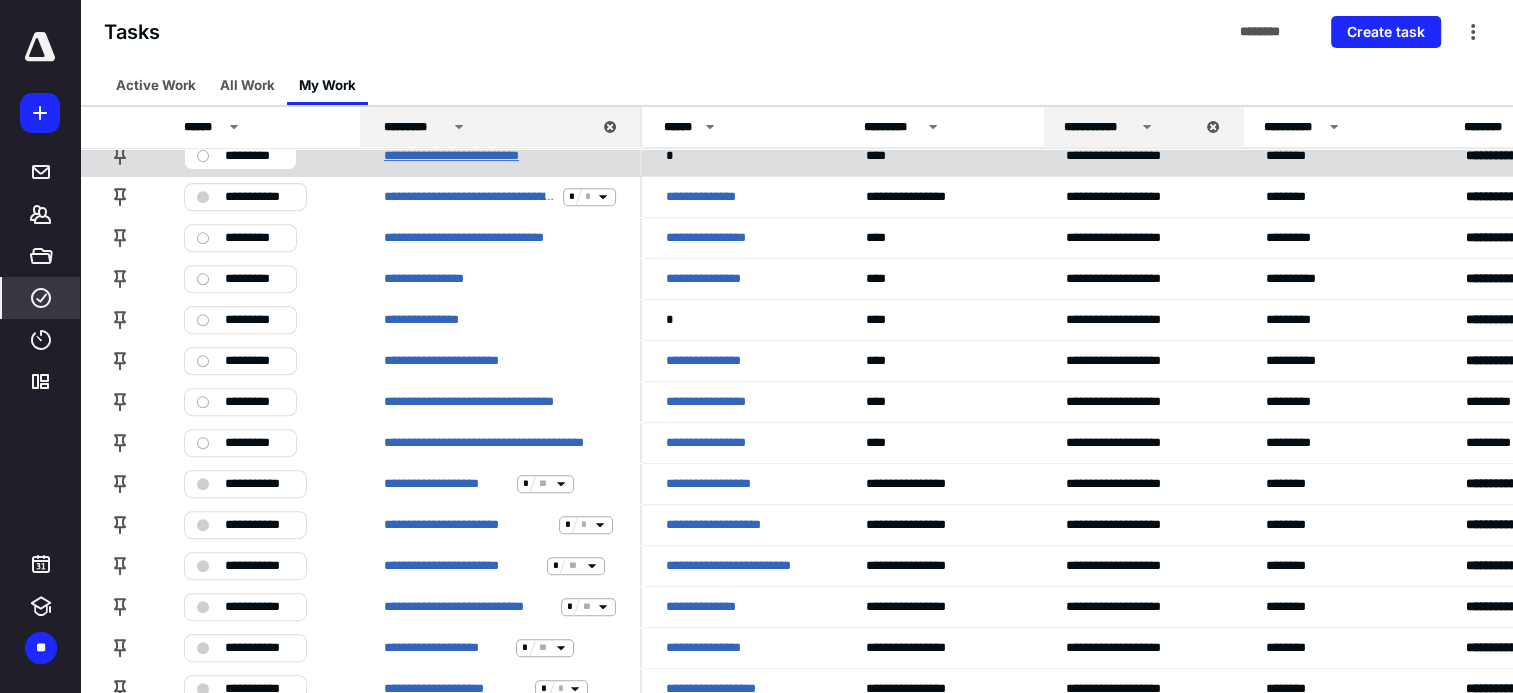 scroll, scrollTop: 796, scrollLeft: 0, axis: vertical 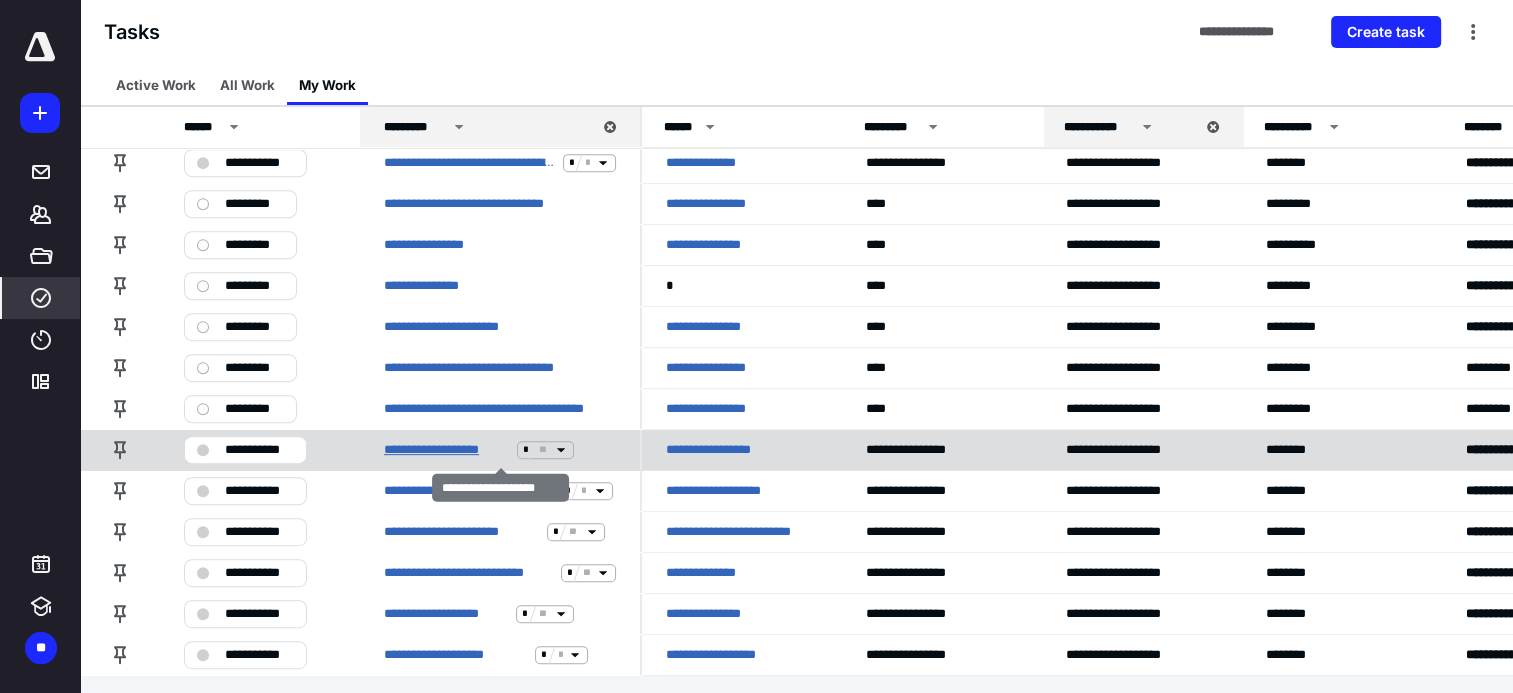 click on "**********" at bounding box center (446, 450) 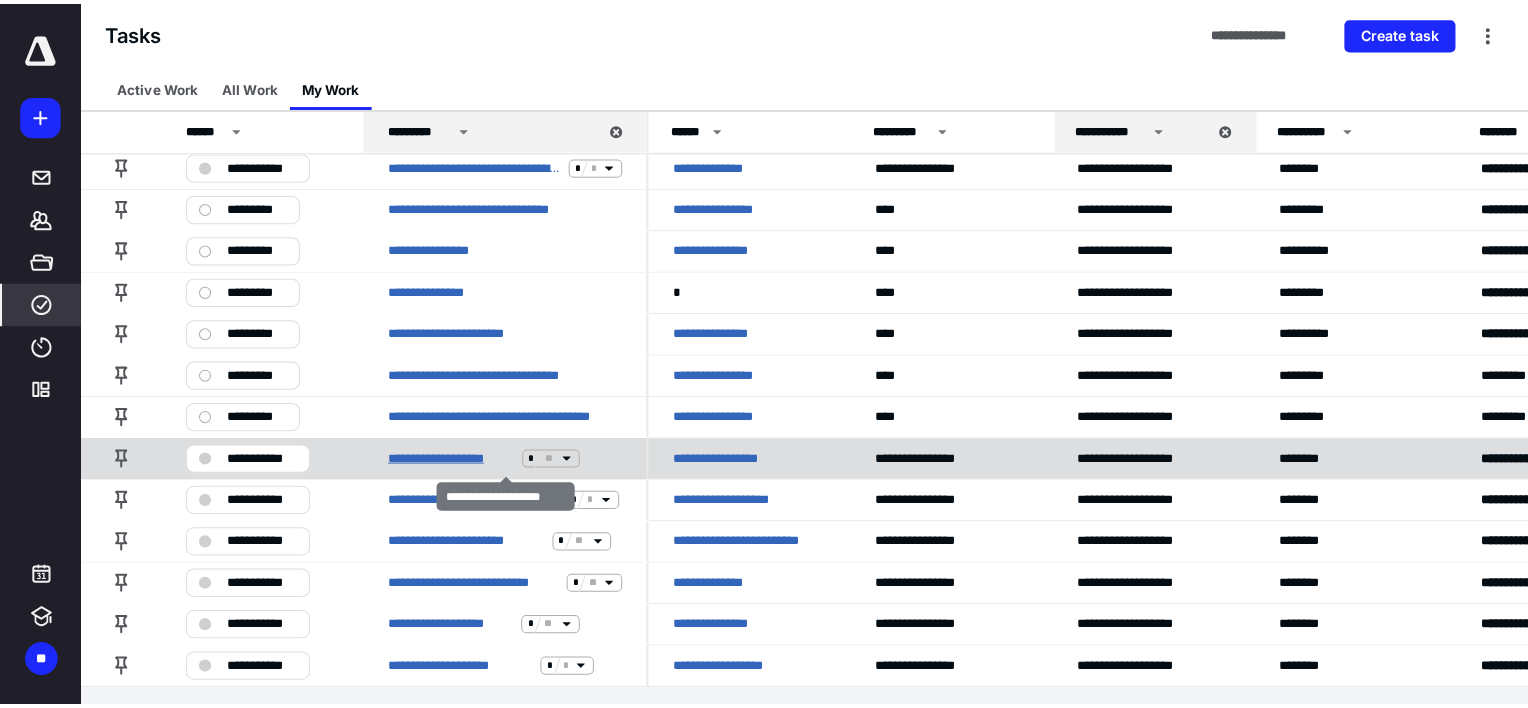 scroll, scrollTop: 0, scrollLeft: 0, axis: both 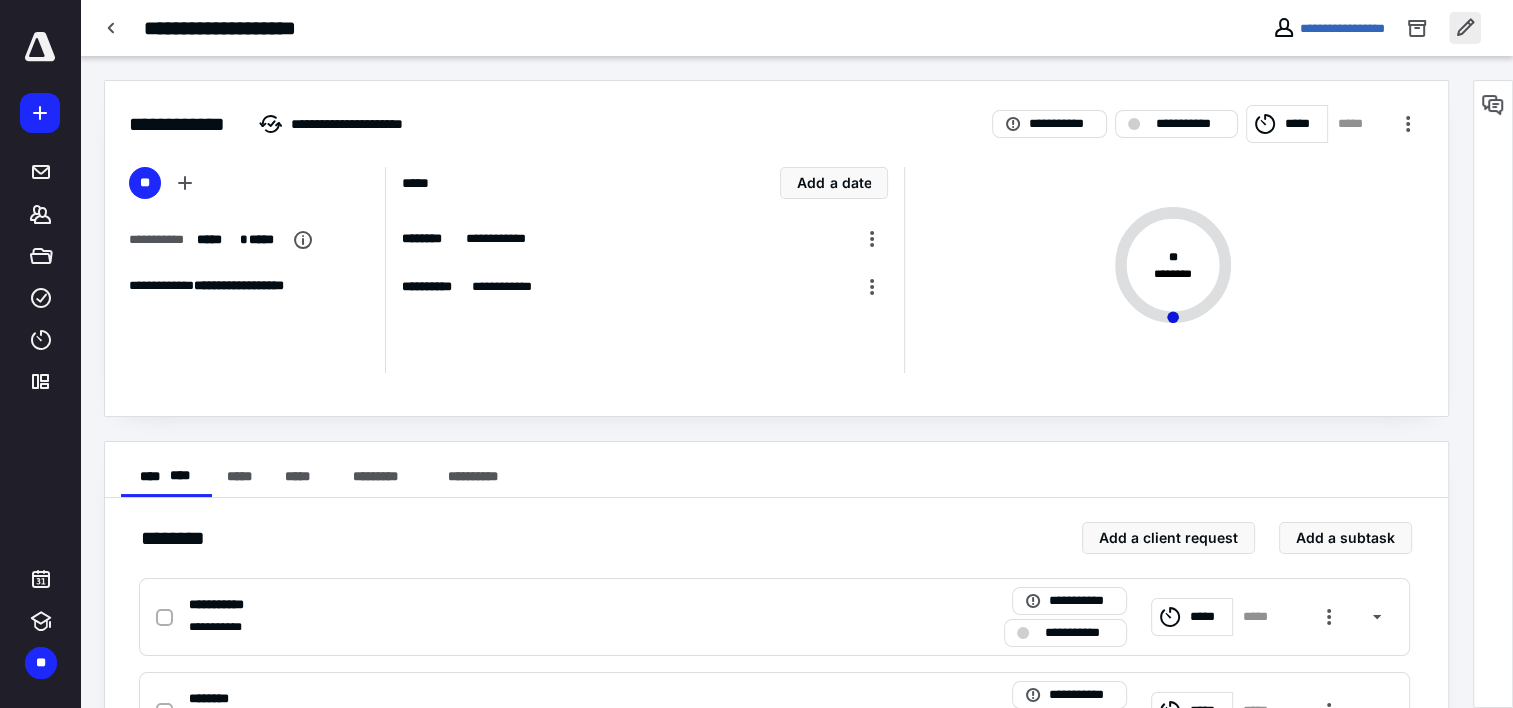 click at bounding box center [1465, 28] 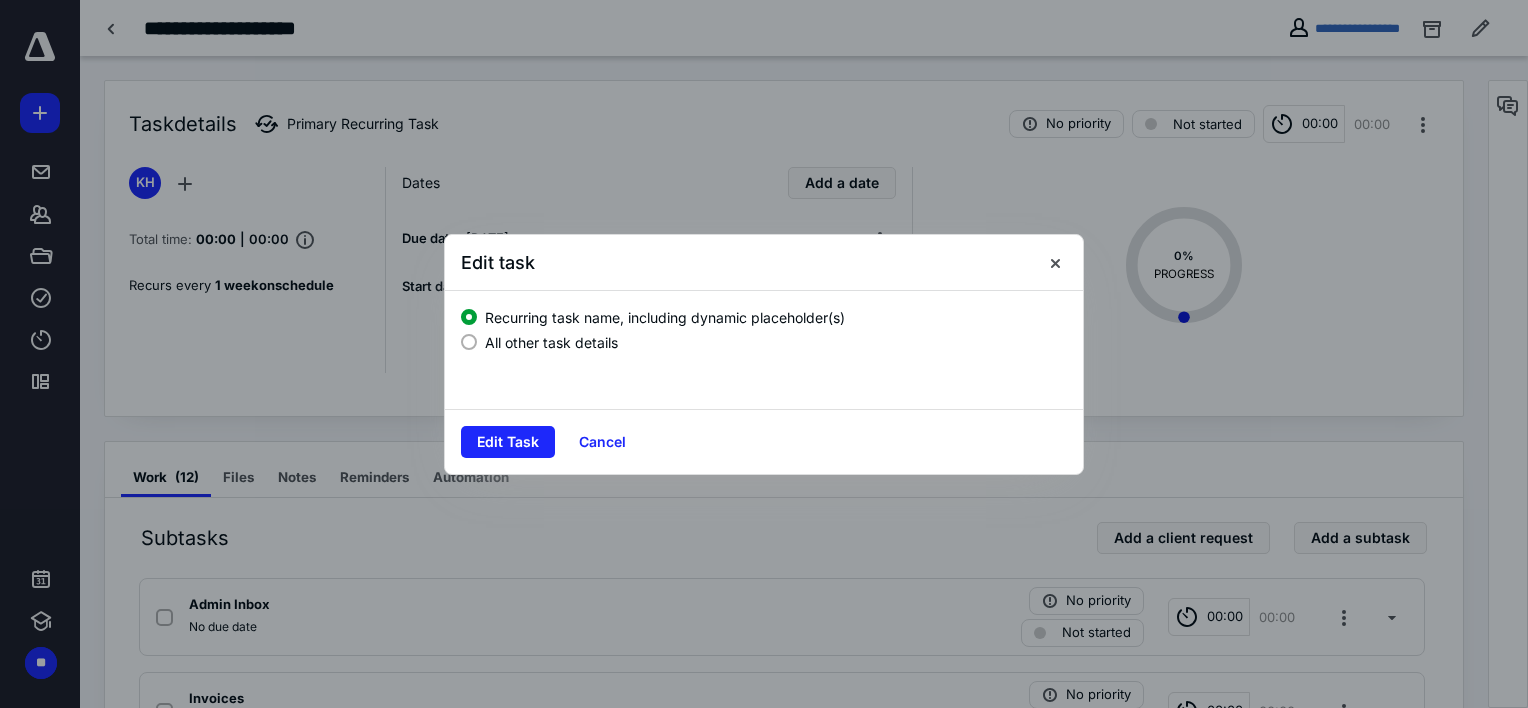 click at bounding box center (469, 342) 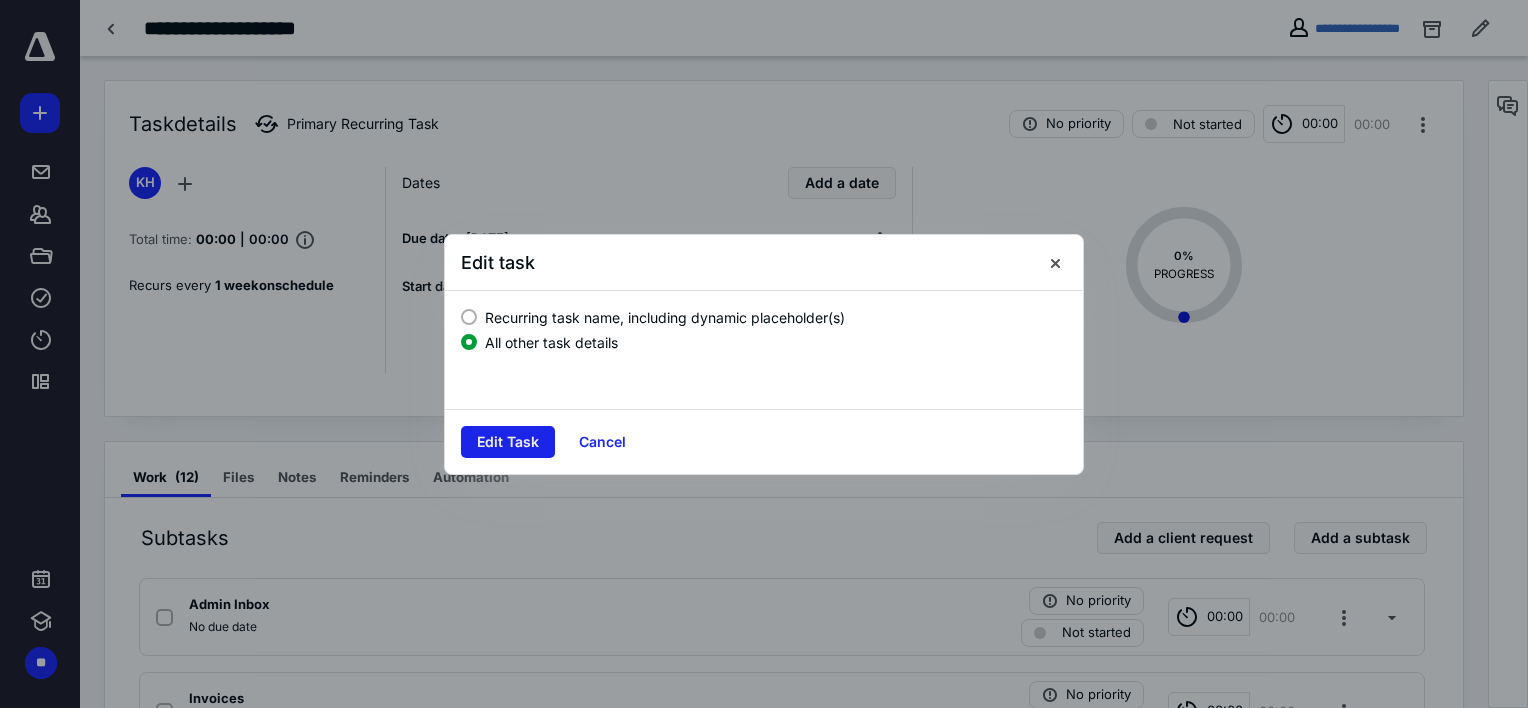 click on "Edit Task" at bounding box center [508, 442] 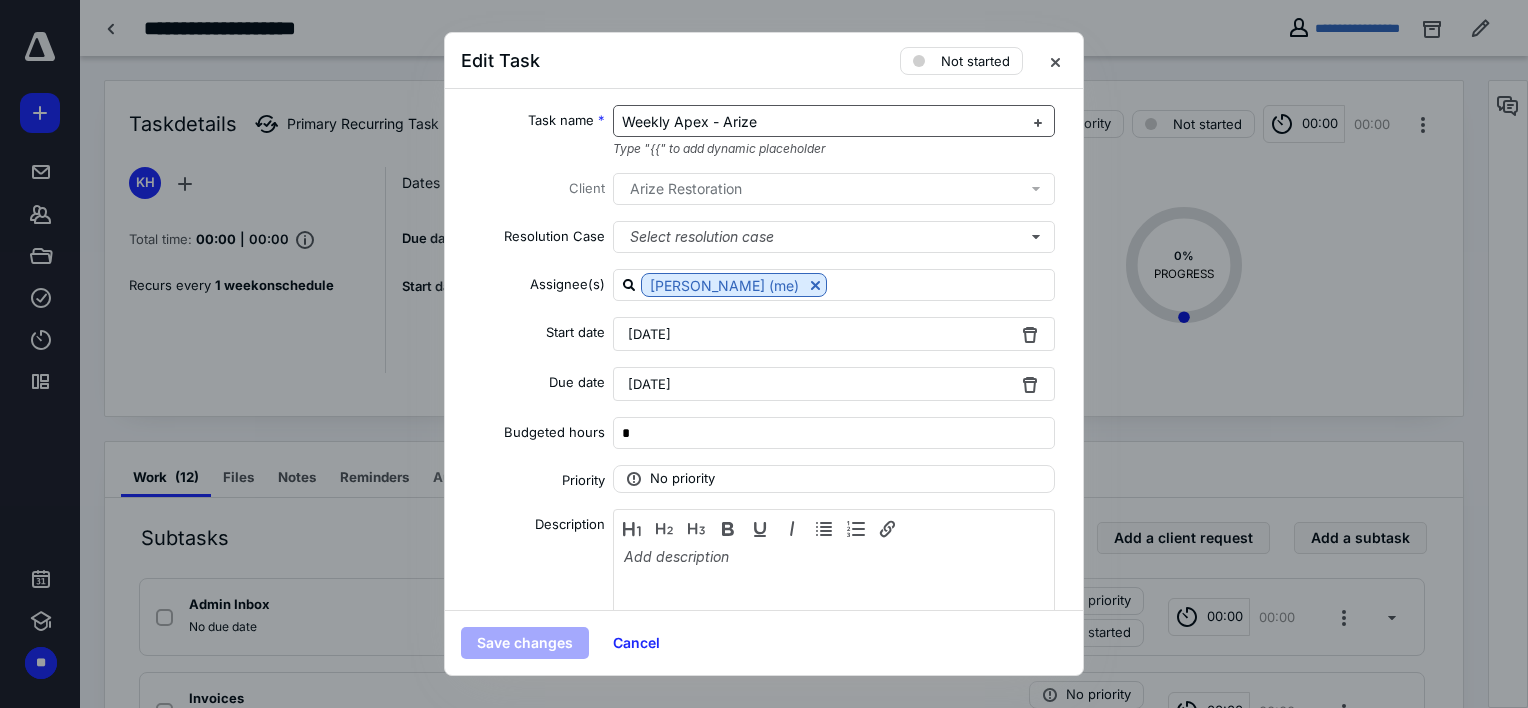 click on "Weekly Apex - Arize" at bounding box center (689, 121) 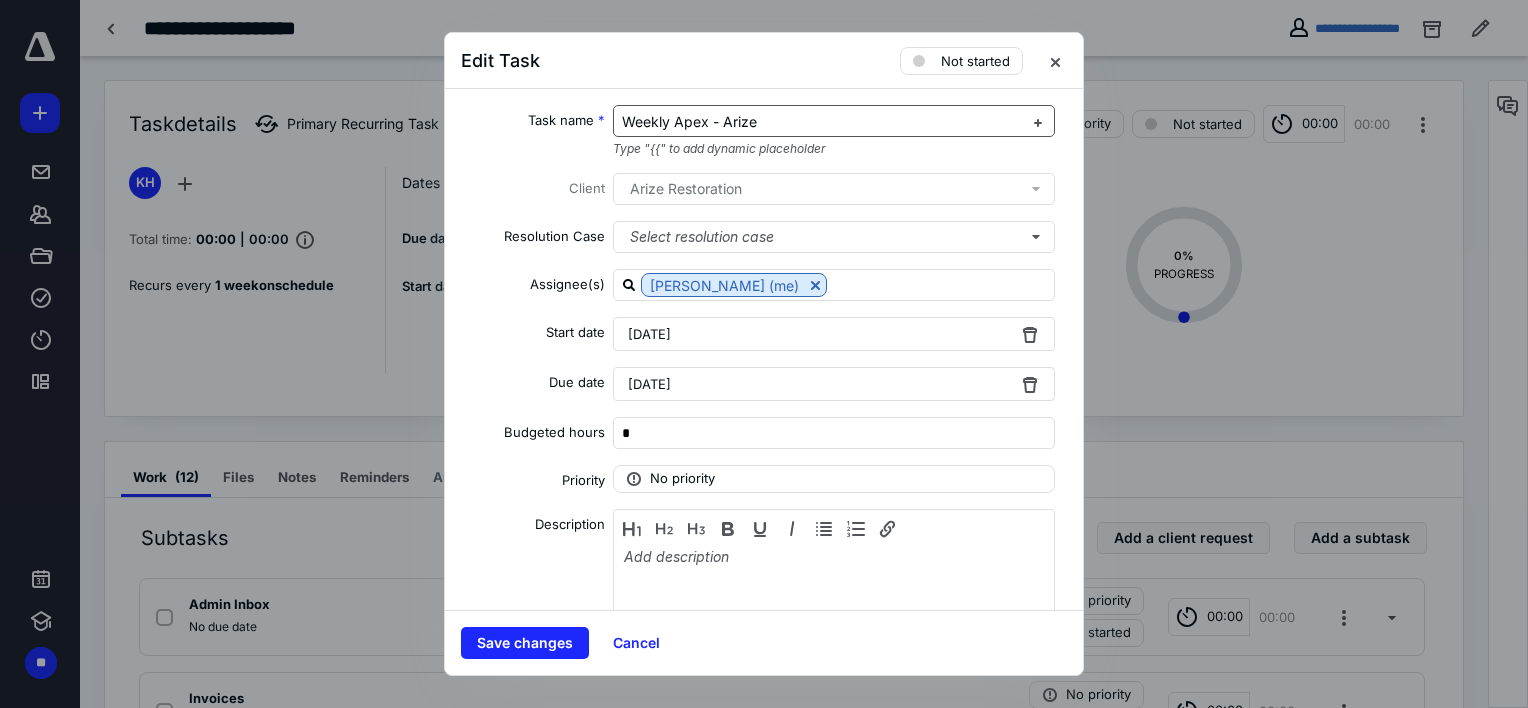 type 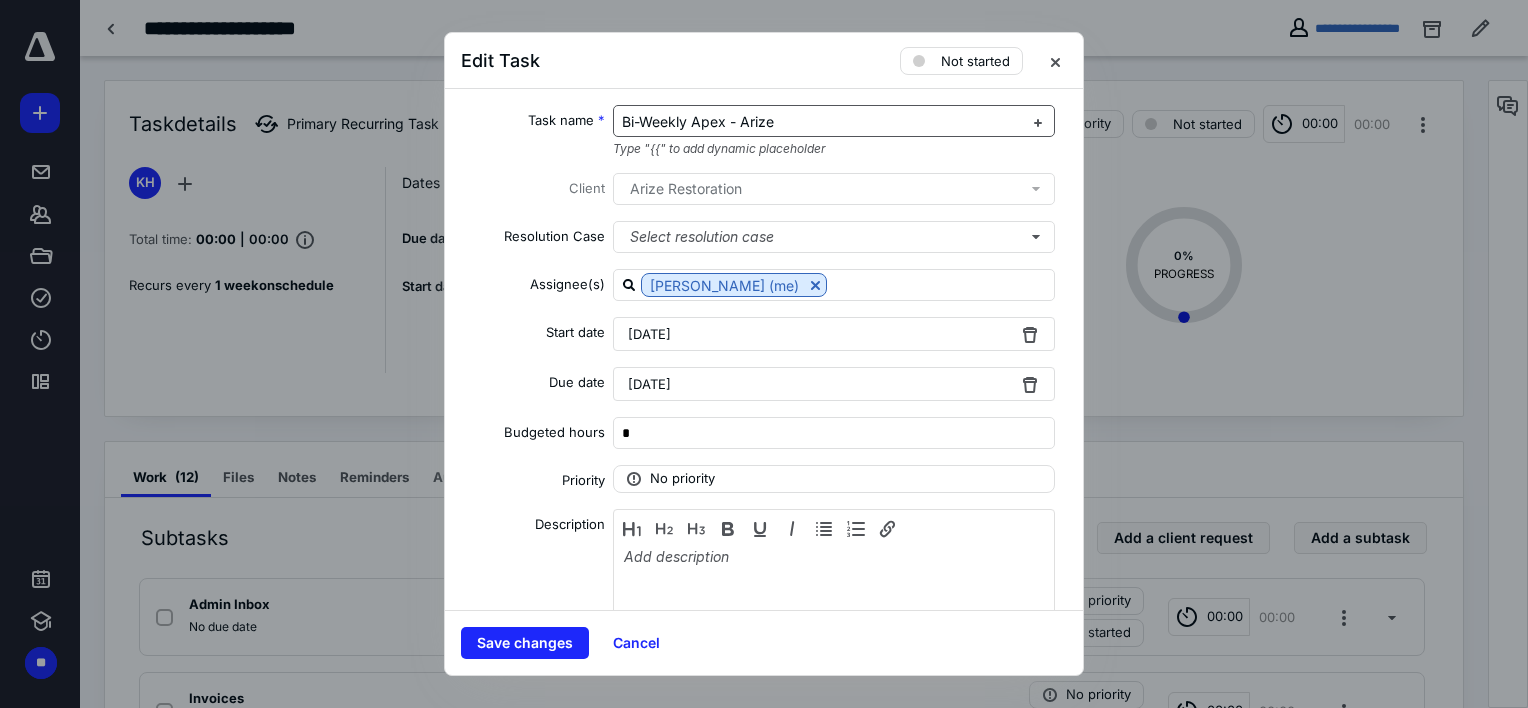 click on "Bi-Weekly Apex - Arize" at bounding box center (822, 122) 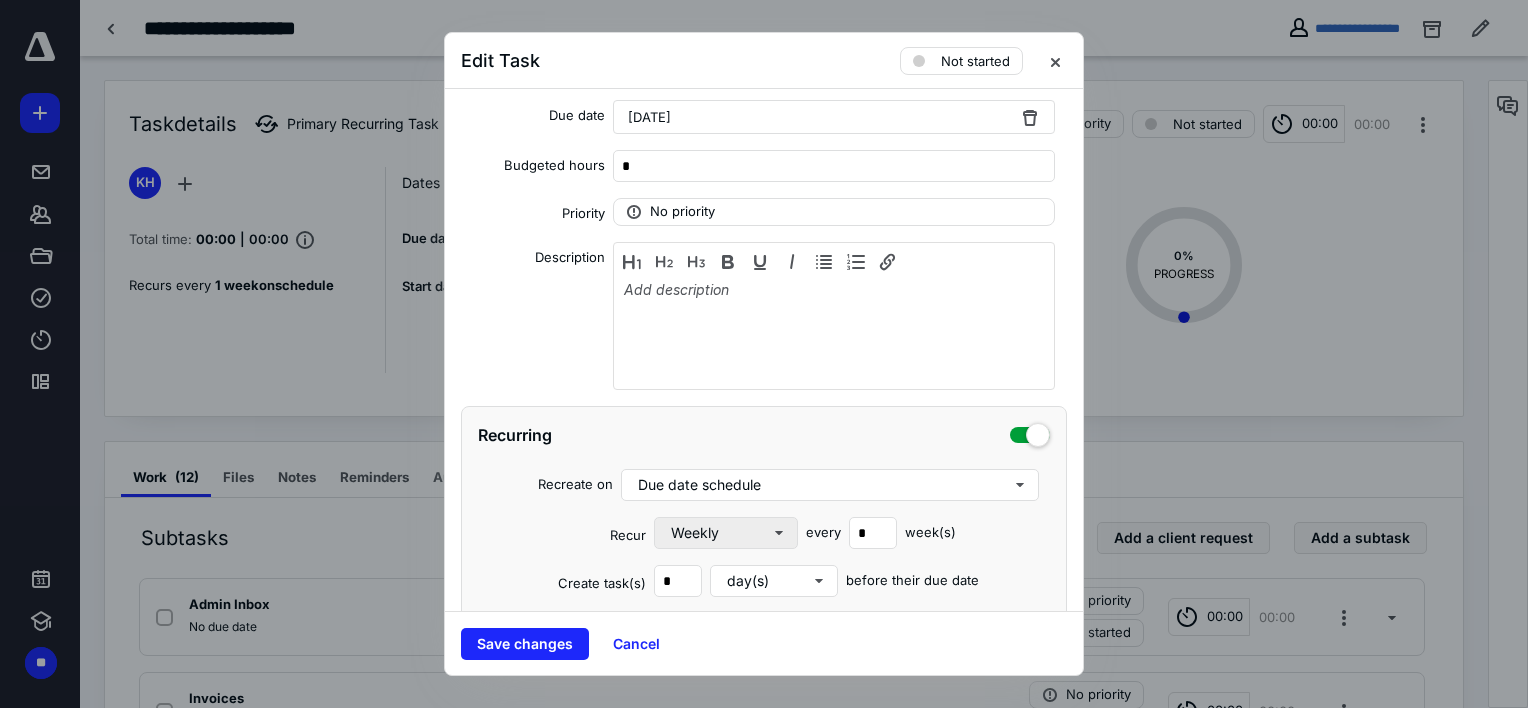 scroll, scrollTop: 391, scrollLeft: 0, axis: vertical 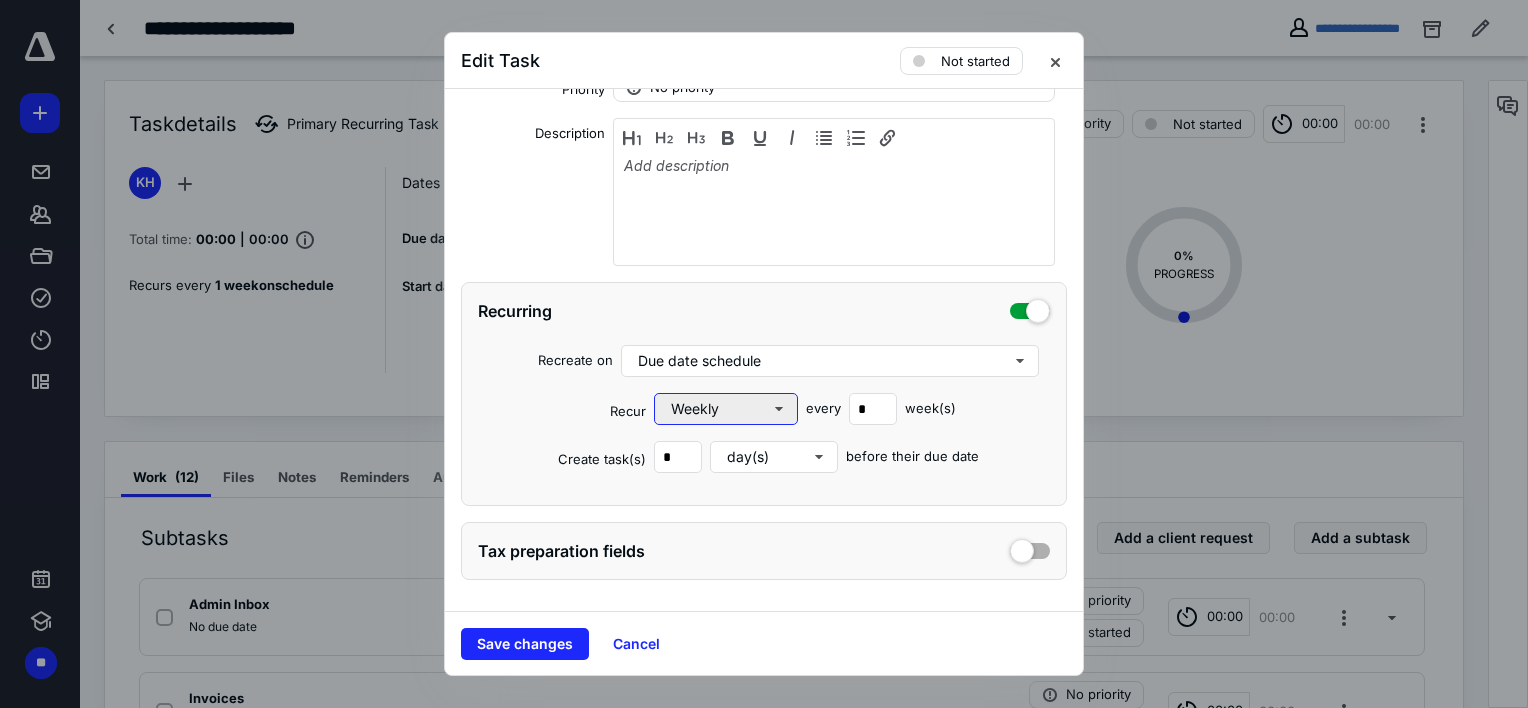 click on "Weekly" at bounding box center (726, 409) 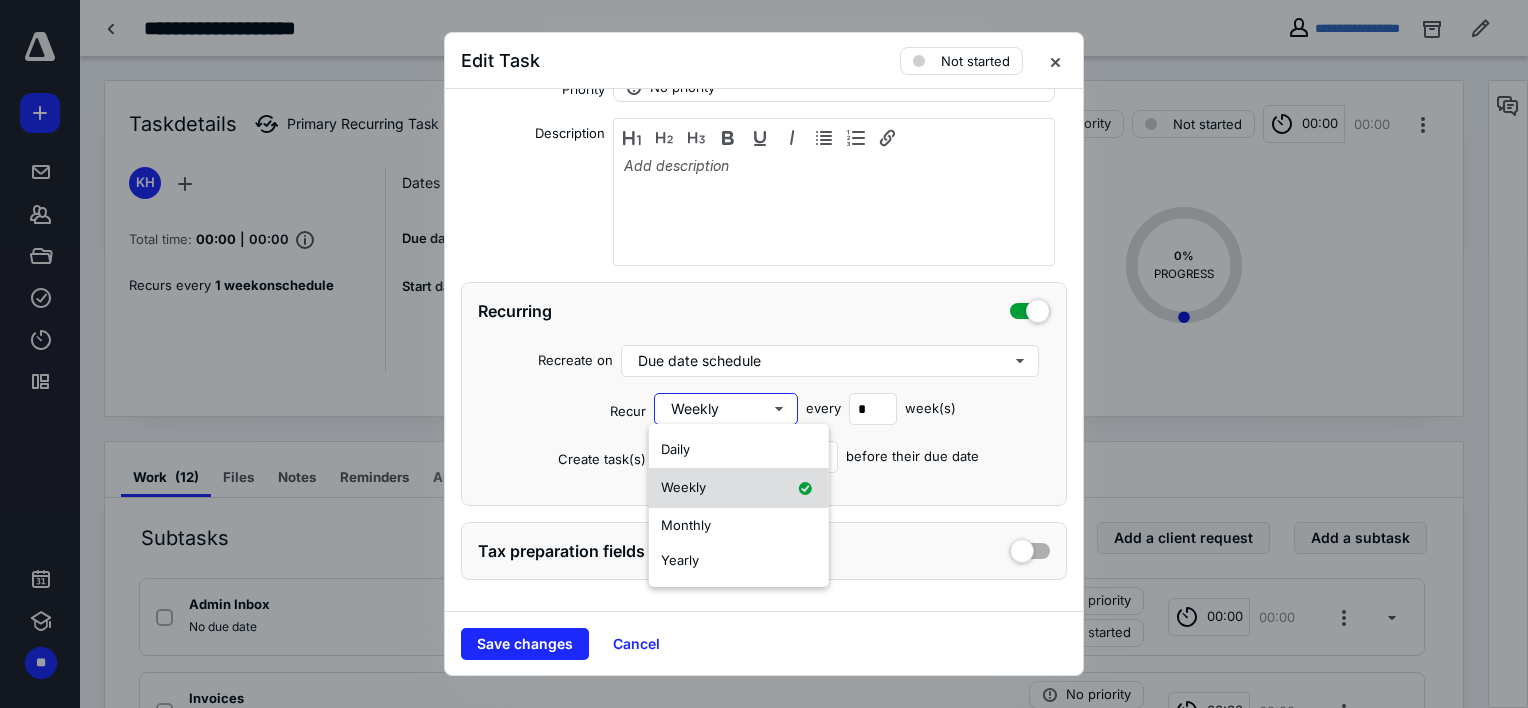 click on "Weekly" at bounding box center (739, 488) 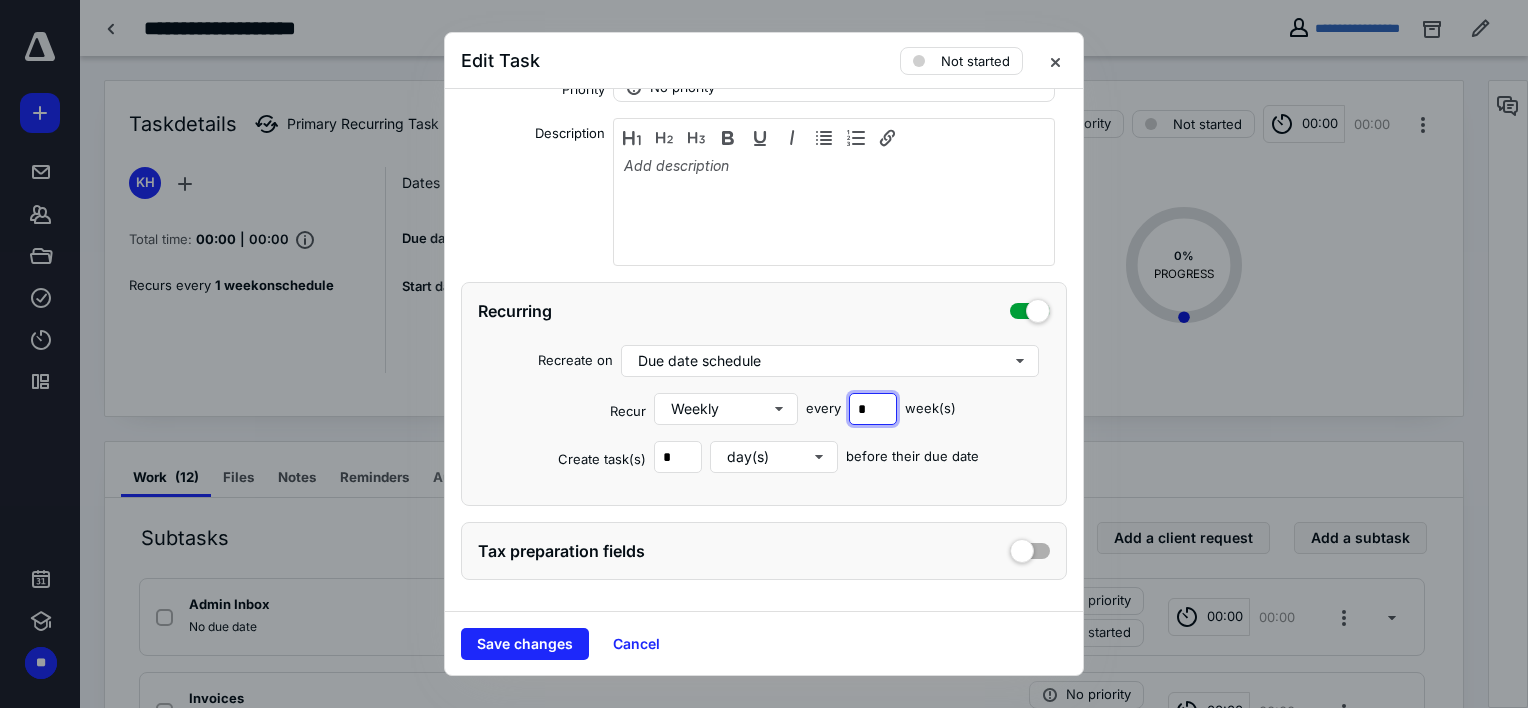 click on "*" at bounding box center (873, 409) 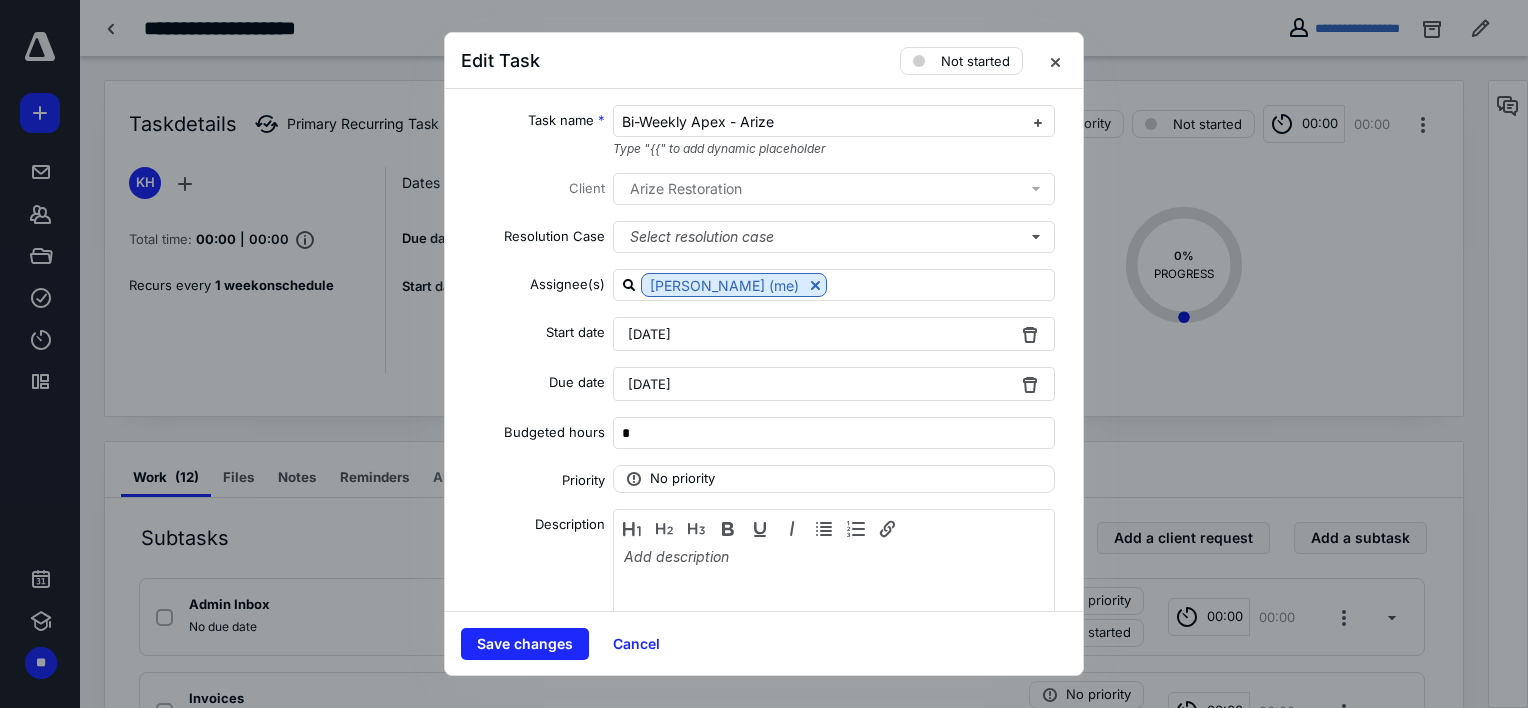 scroll, scrollTop: 100, scrollLeft: 0, axis: vertical 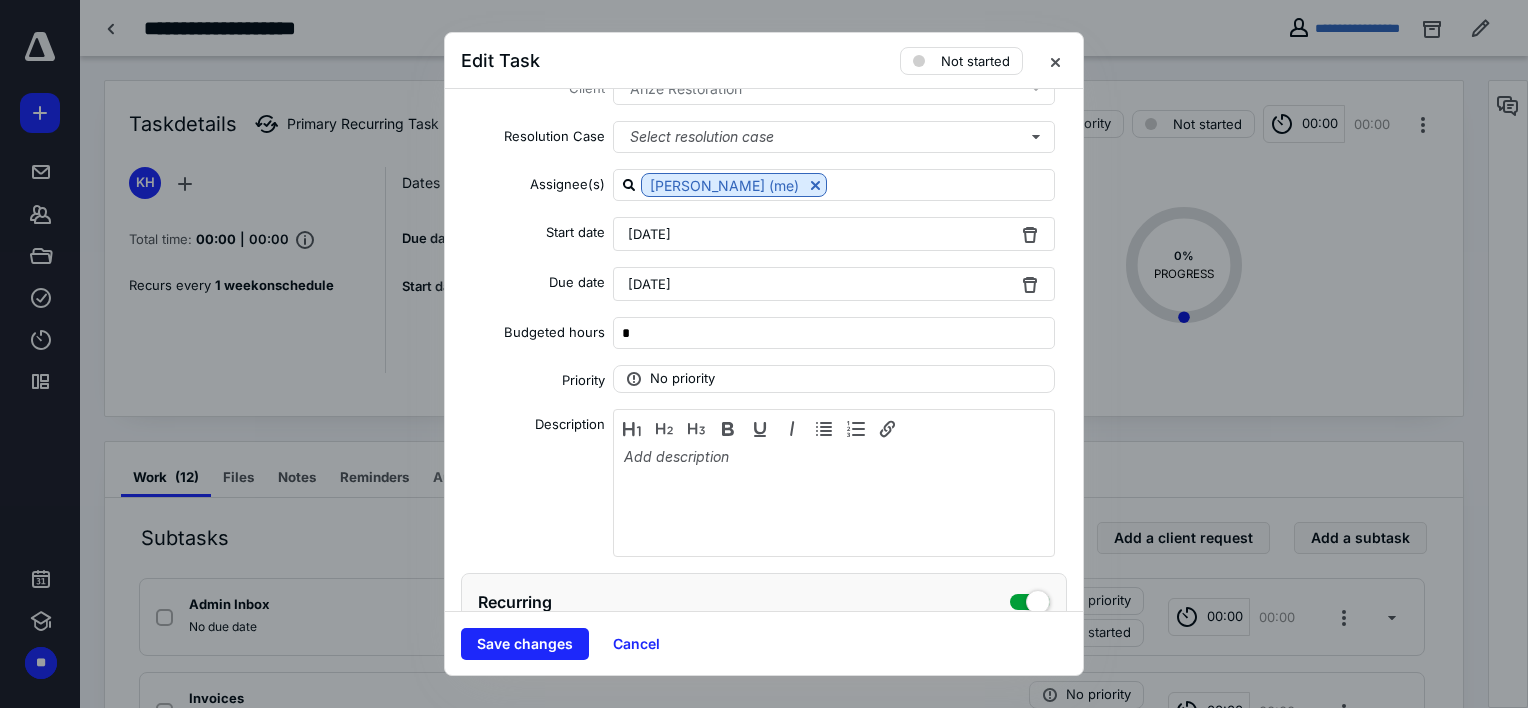 type on "*" 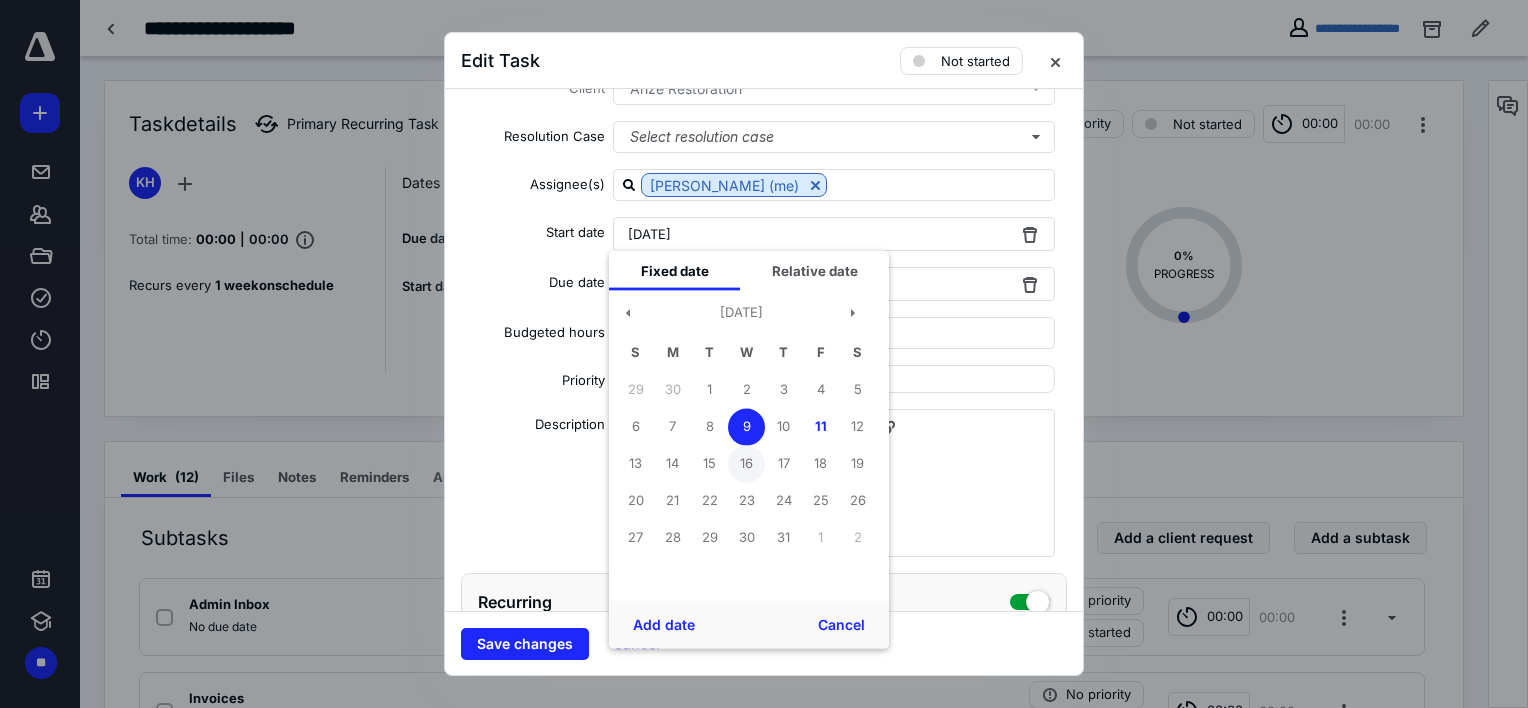 click on "16" at bounding box center [746, 463] 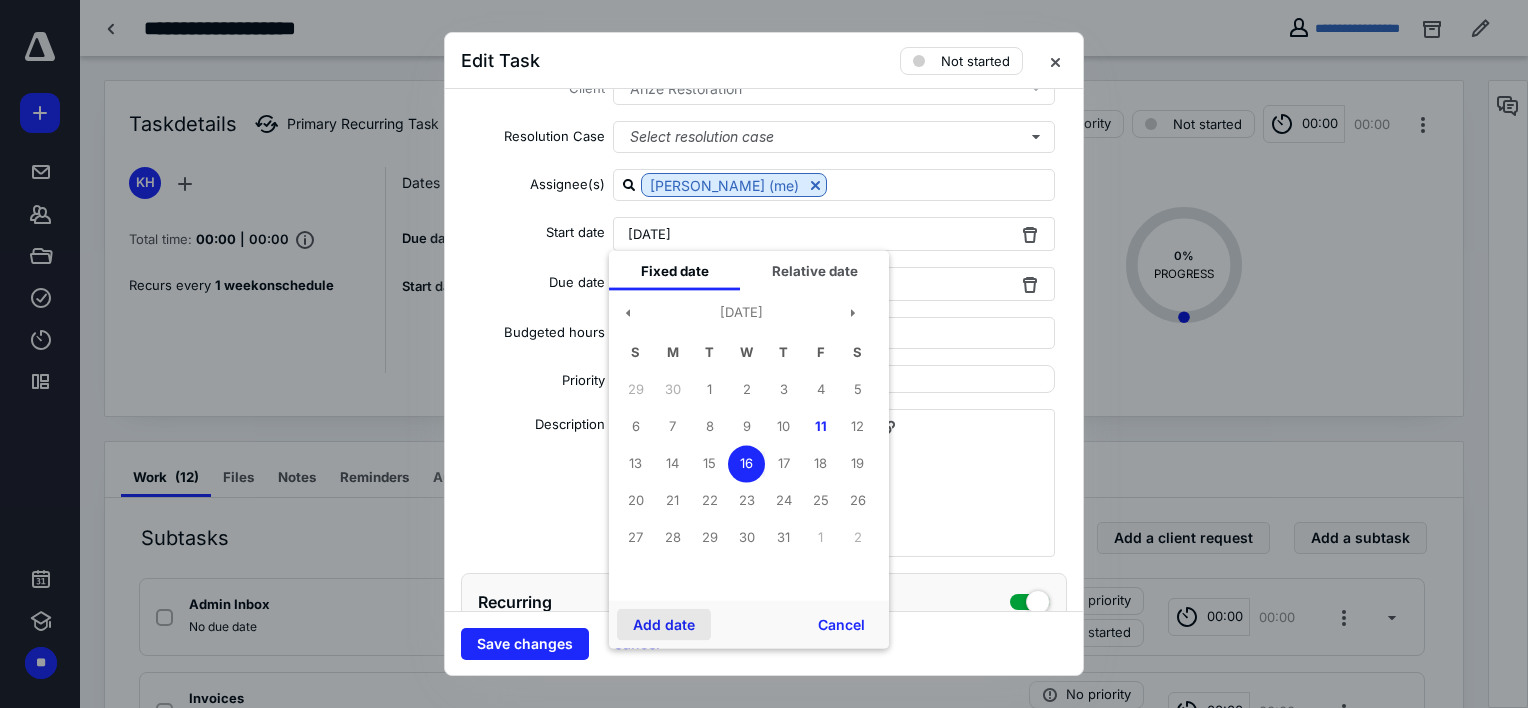 click on "Add date" at bounding box center [664, 625] 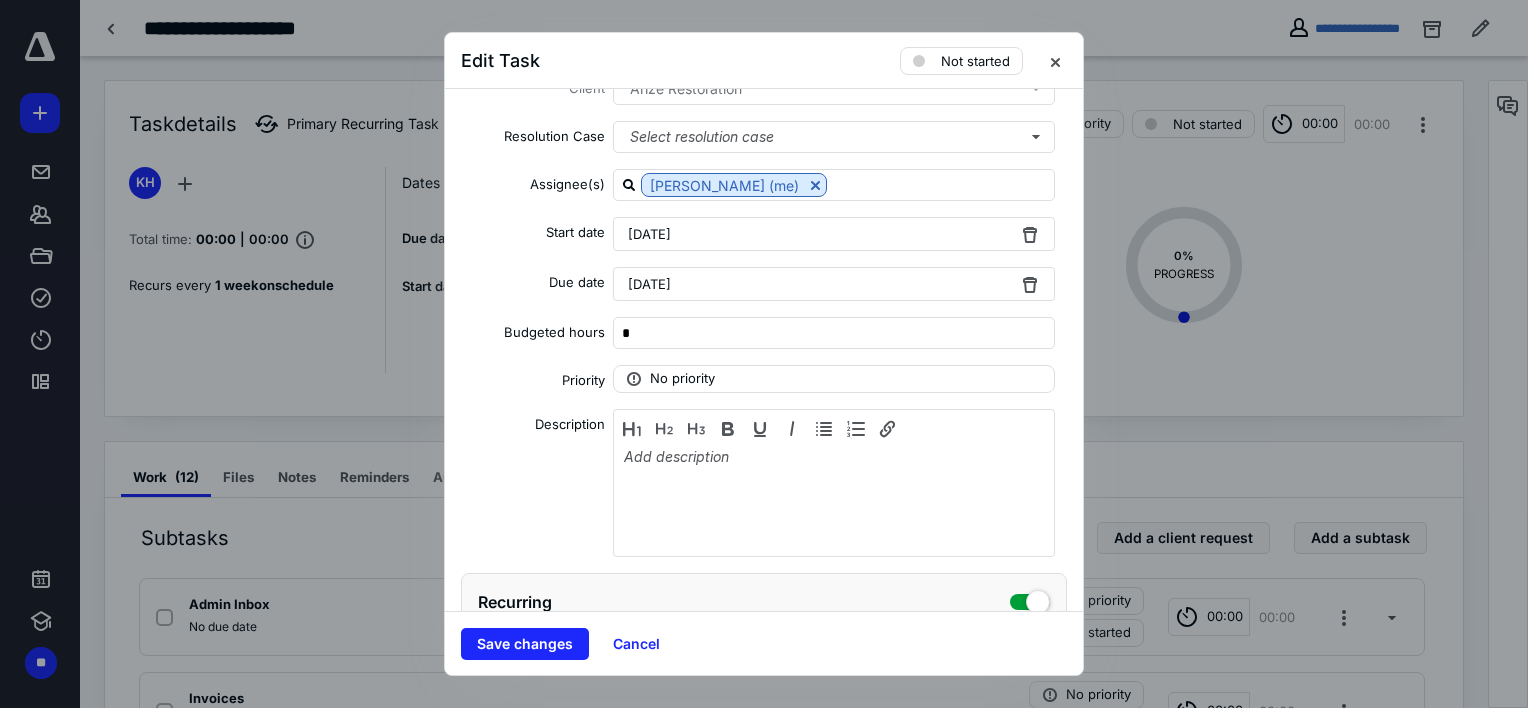 click on "[DATE]" at bounding box center [834, 284] 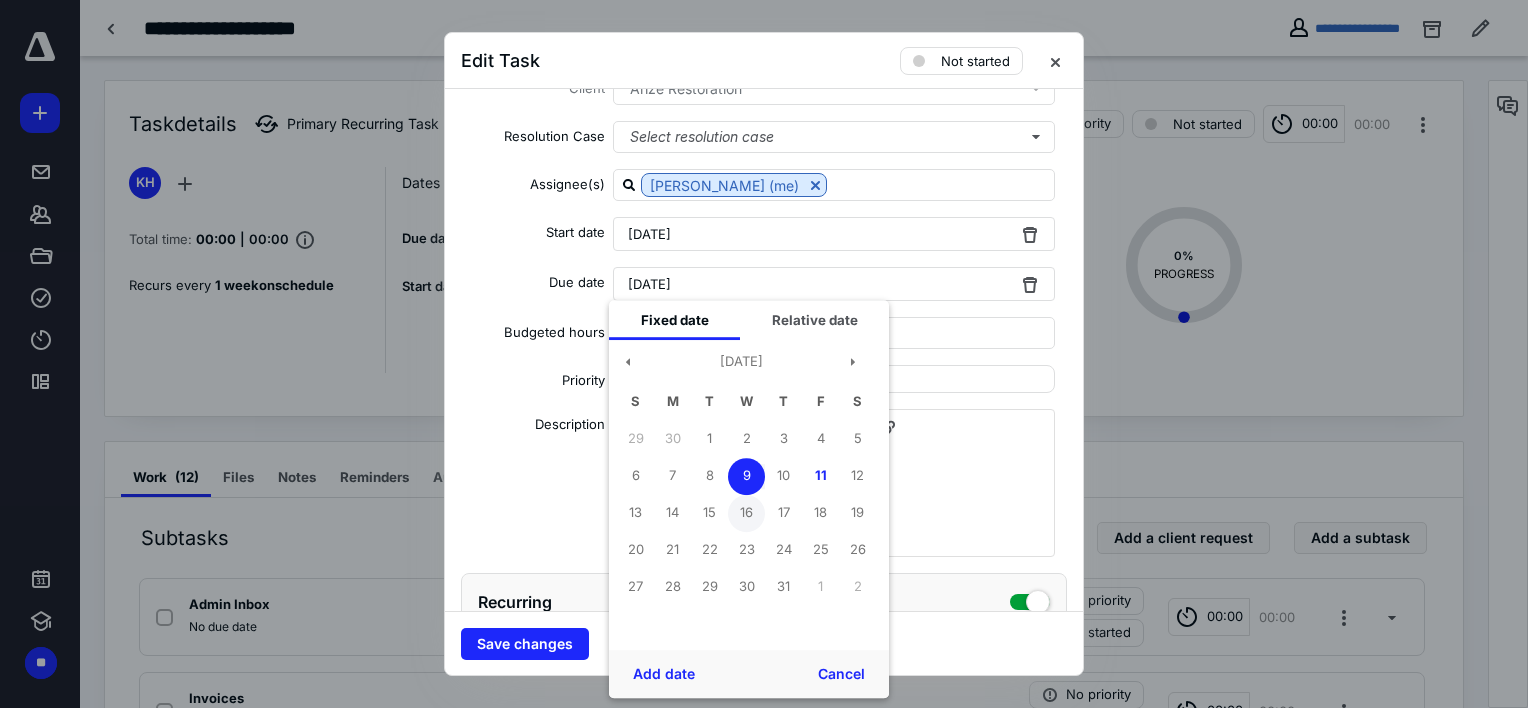 click on "16" at bounding box center (746, 513) 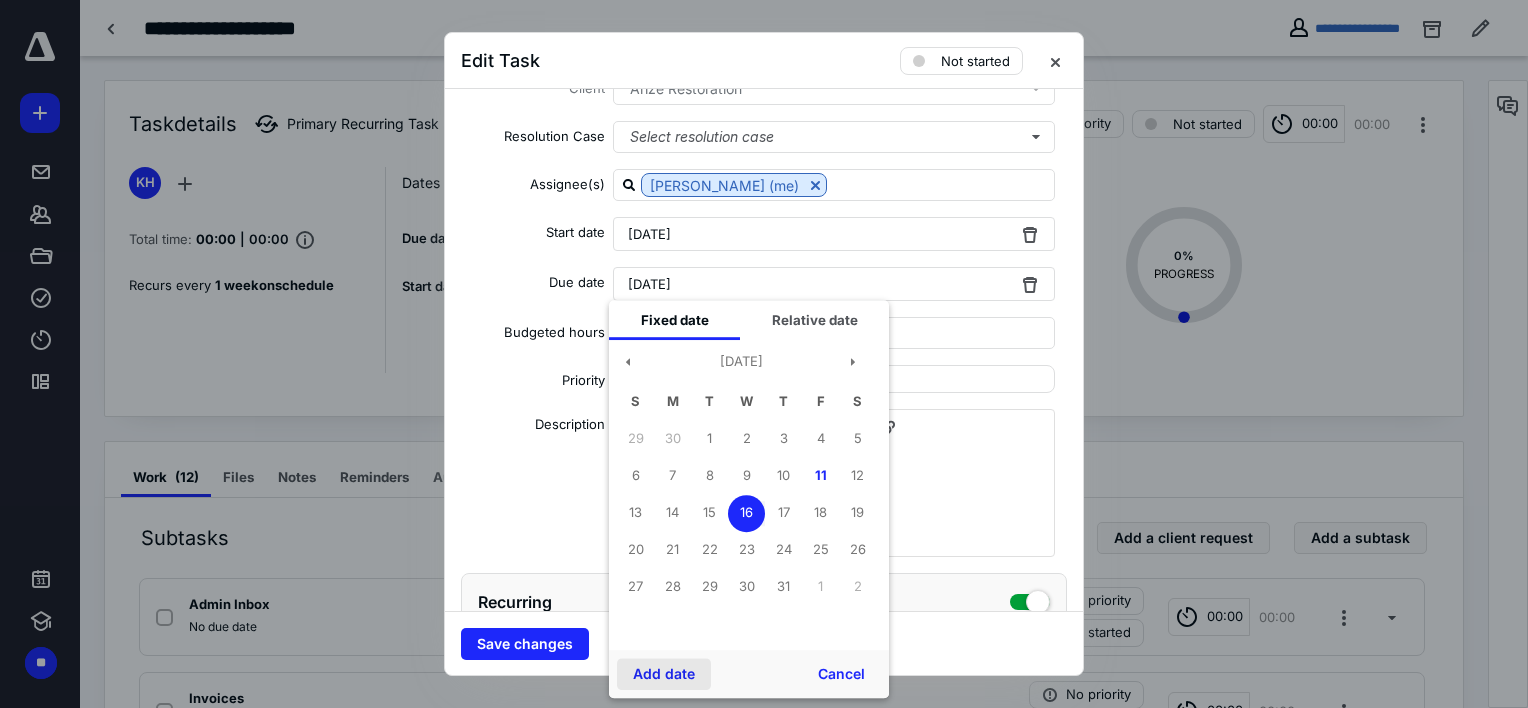 click on "Add date" at bounding box center (664, 674) 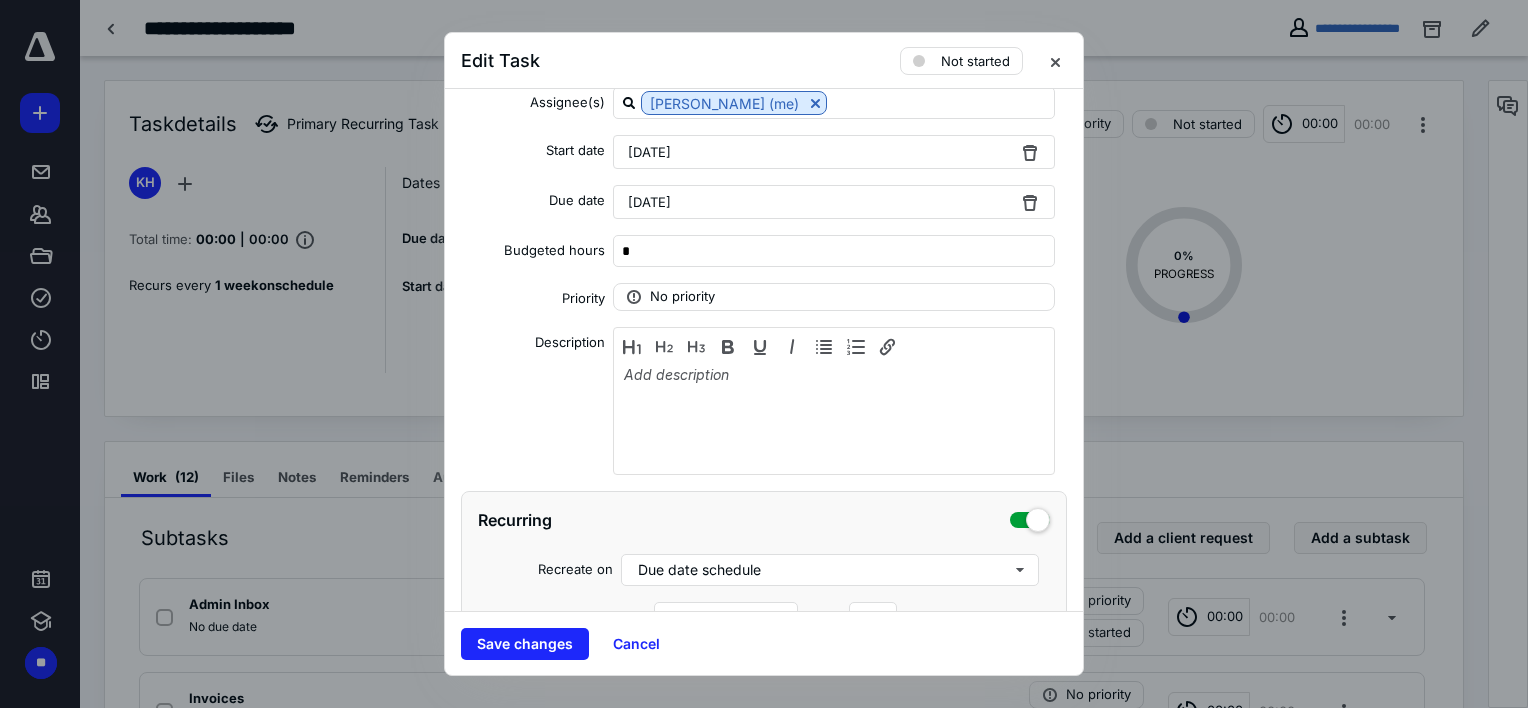 scroll, scrollTop: 291, scrollLeft: 0, axis: vertical 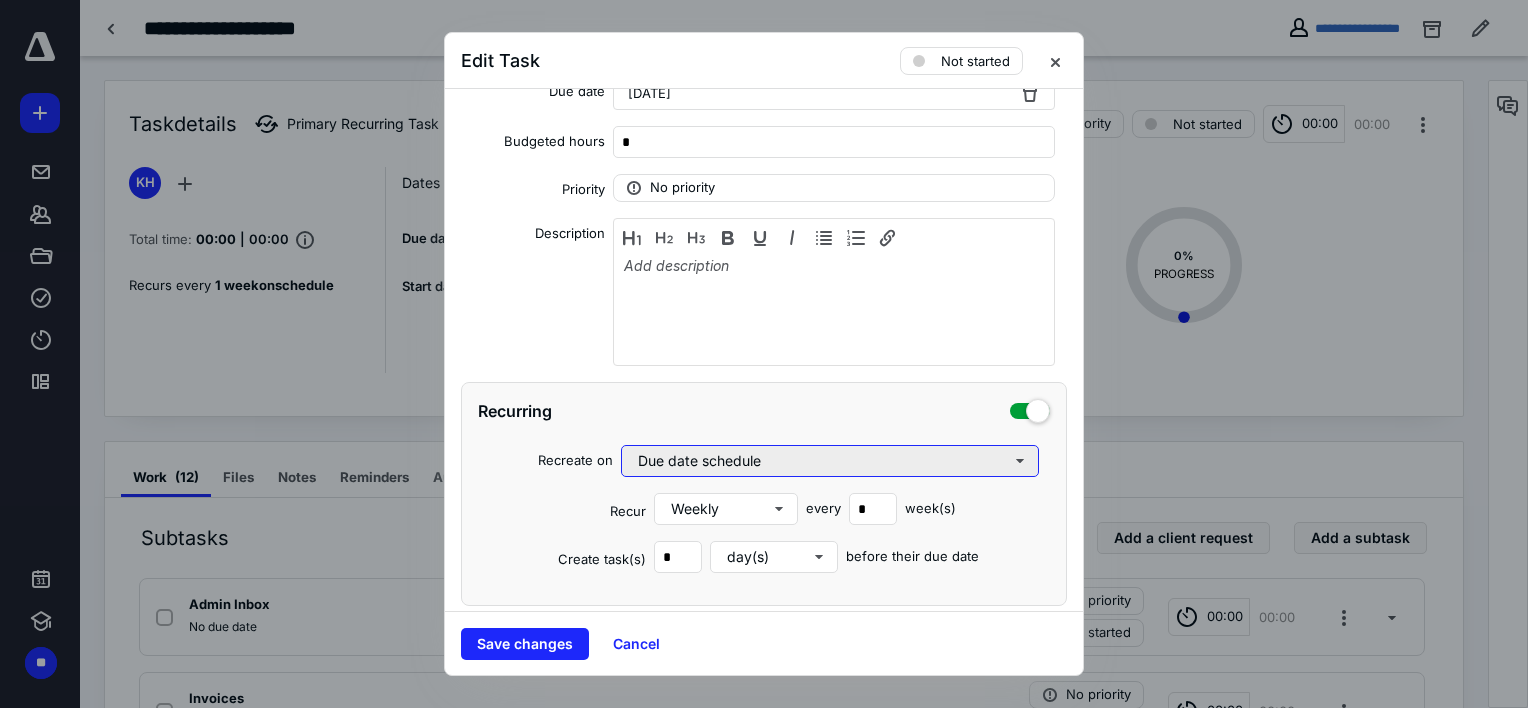 click on "Due date schedule" at bounding box center [830, 461] 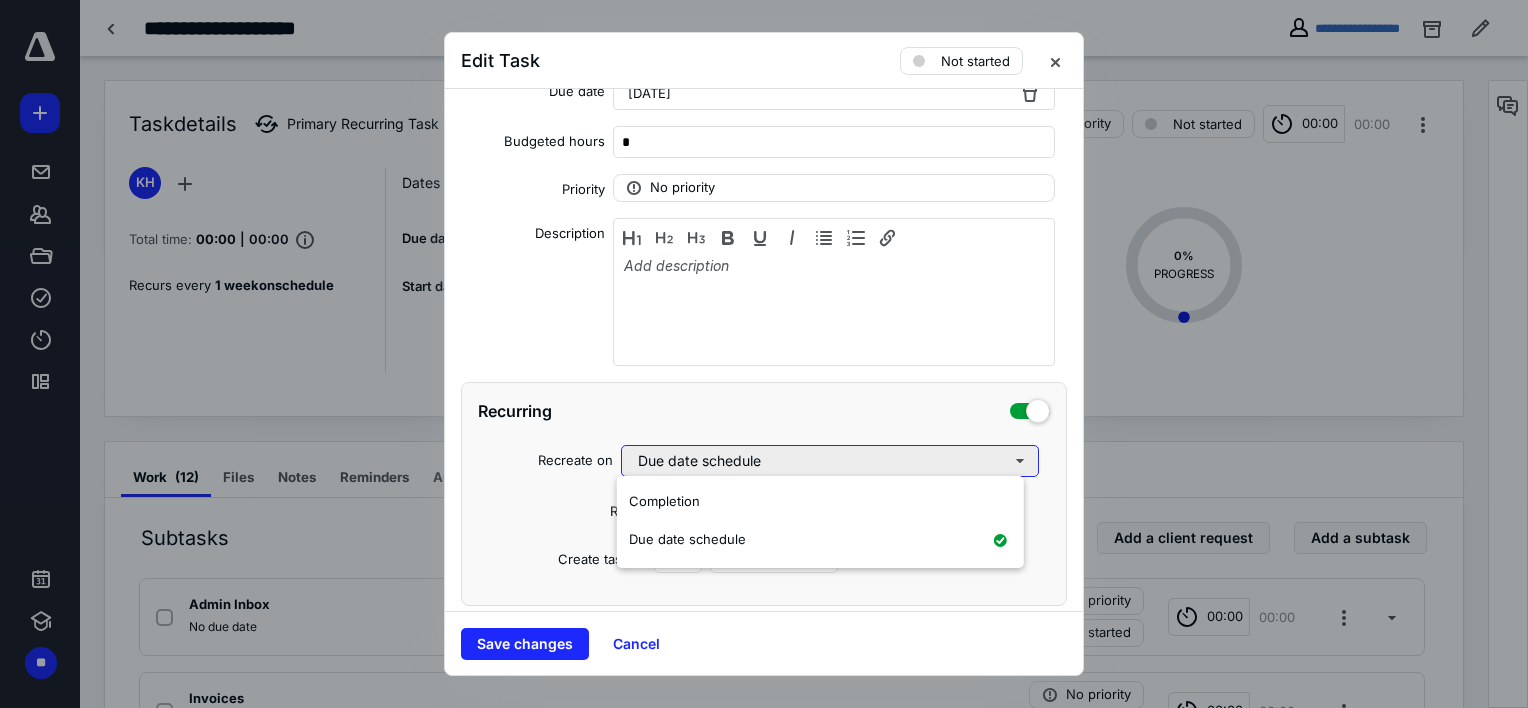 click on "Due date schedule" at bounding box center [830, 461] 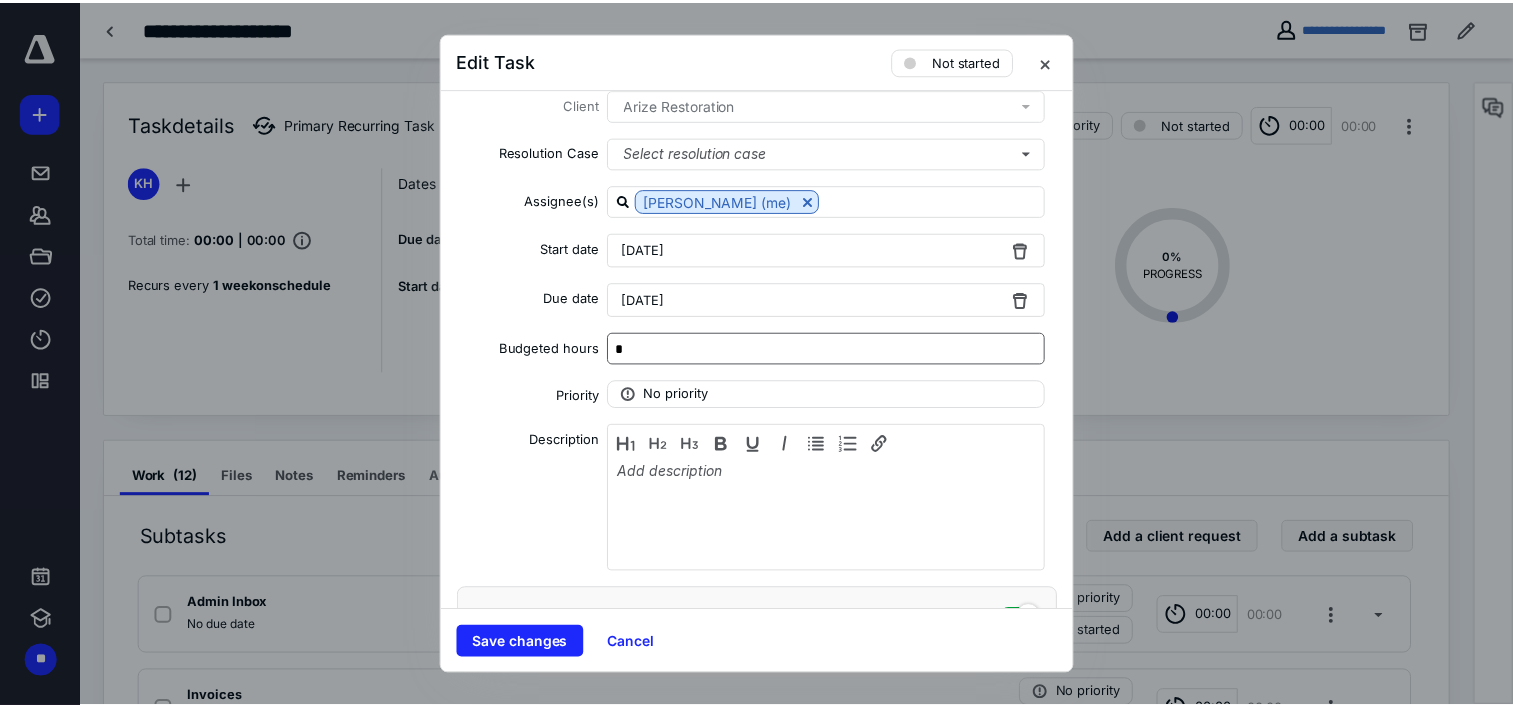scroll, scrollTop: 0, scrollLeft: 0, axis: both 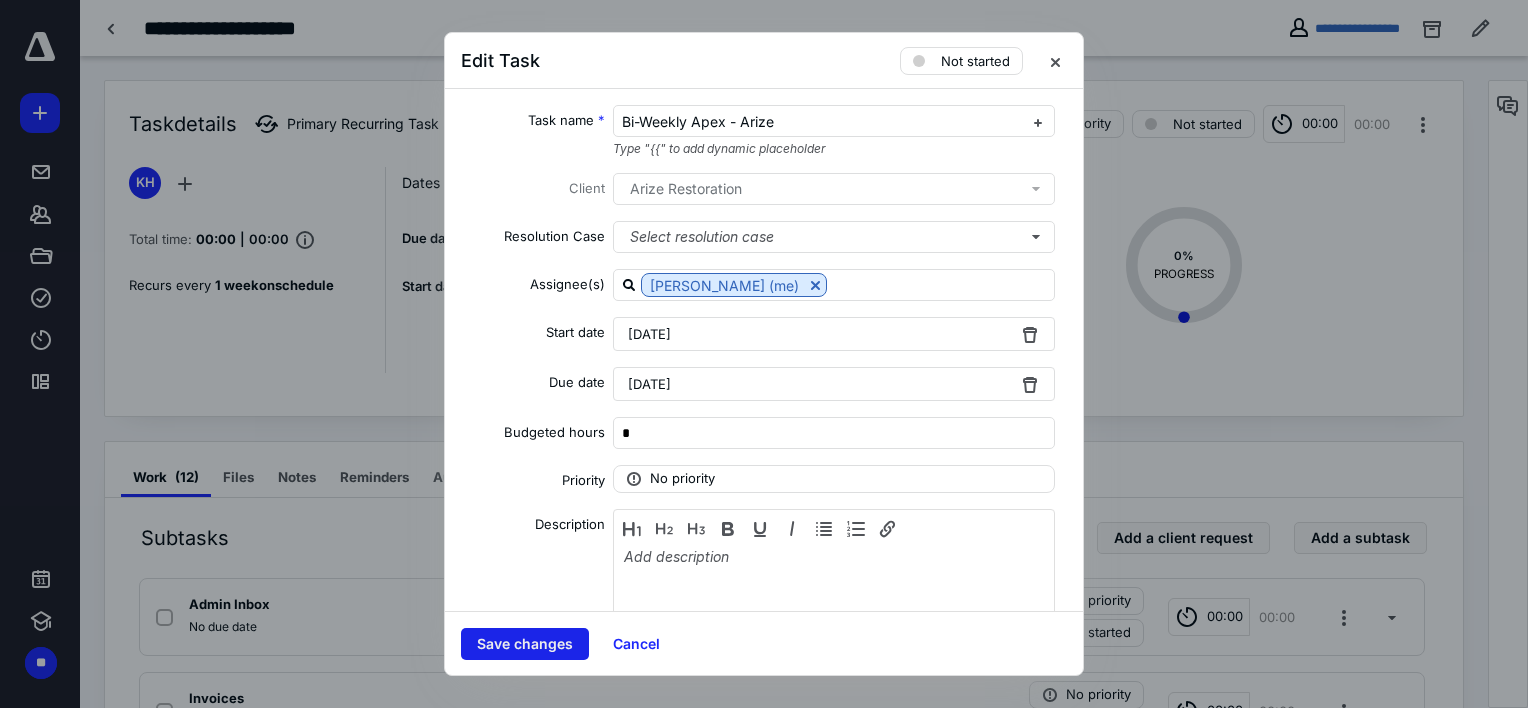 click on "Save changes" at bounding box center (525, 644) 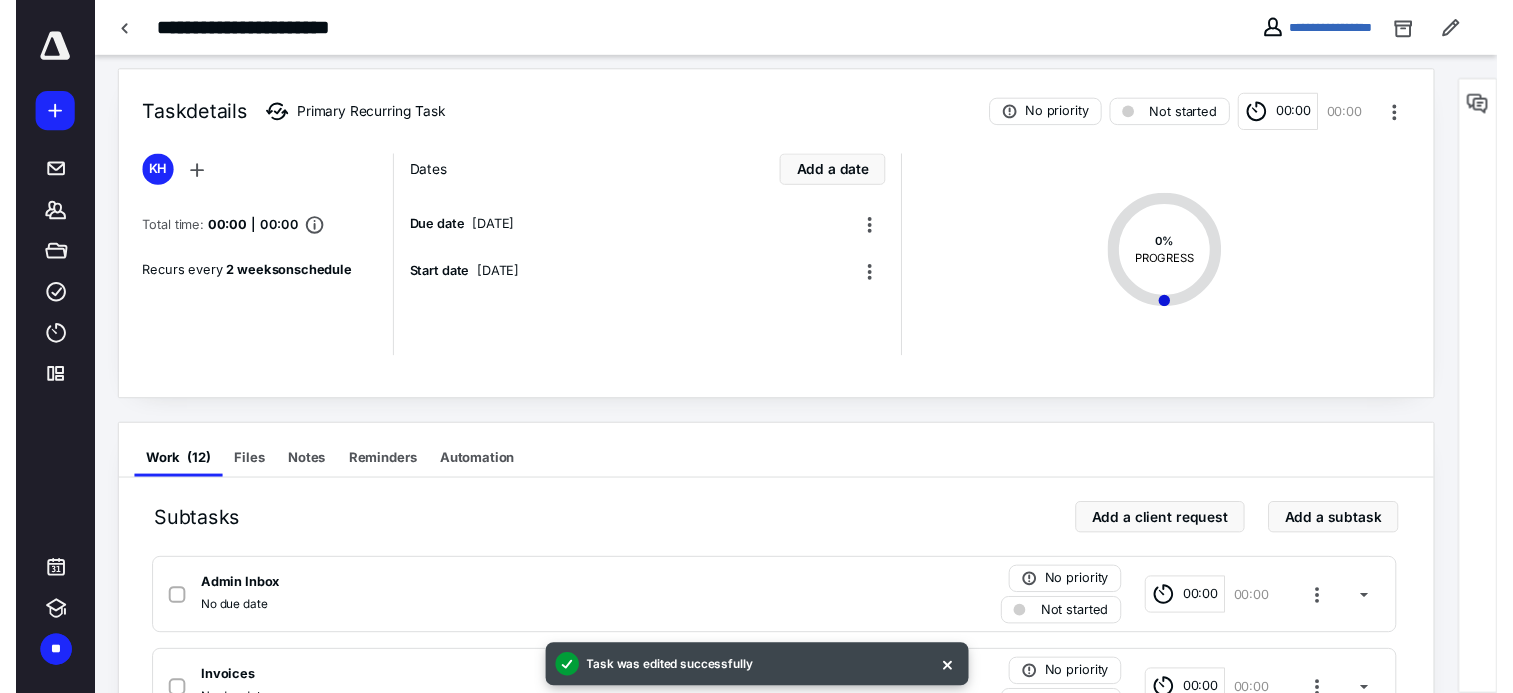 scroll, scrollTop: 0, scrollLeft: 0, axis: both 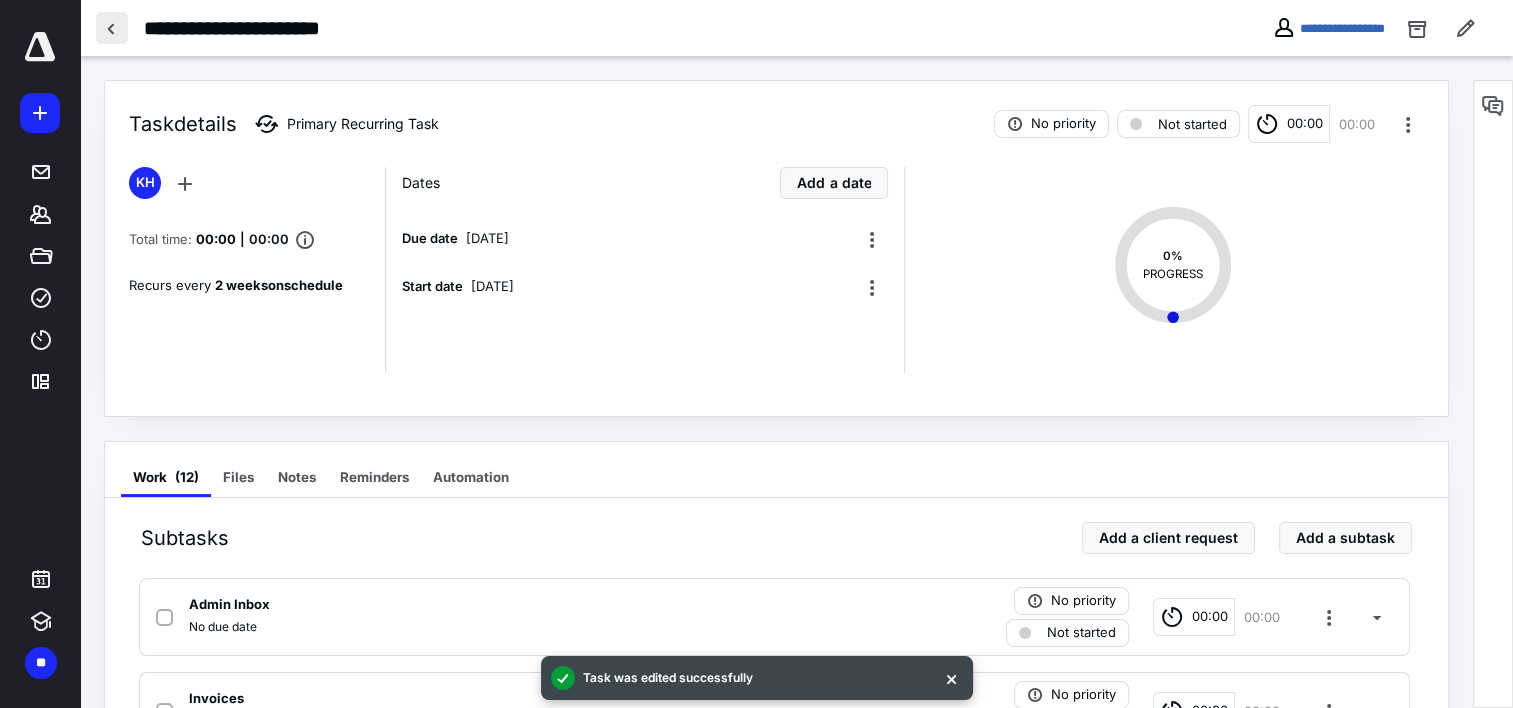 click at bounding box center [112, 28] 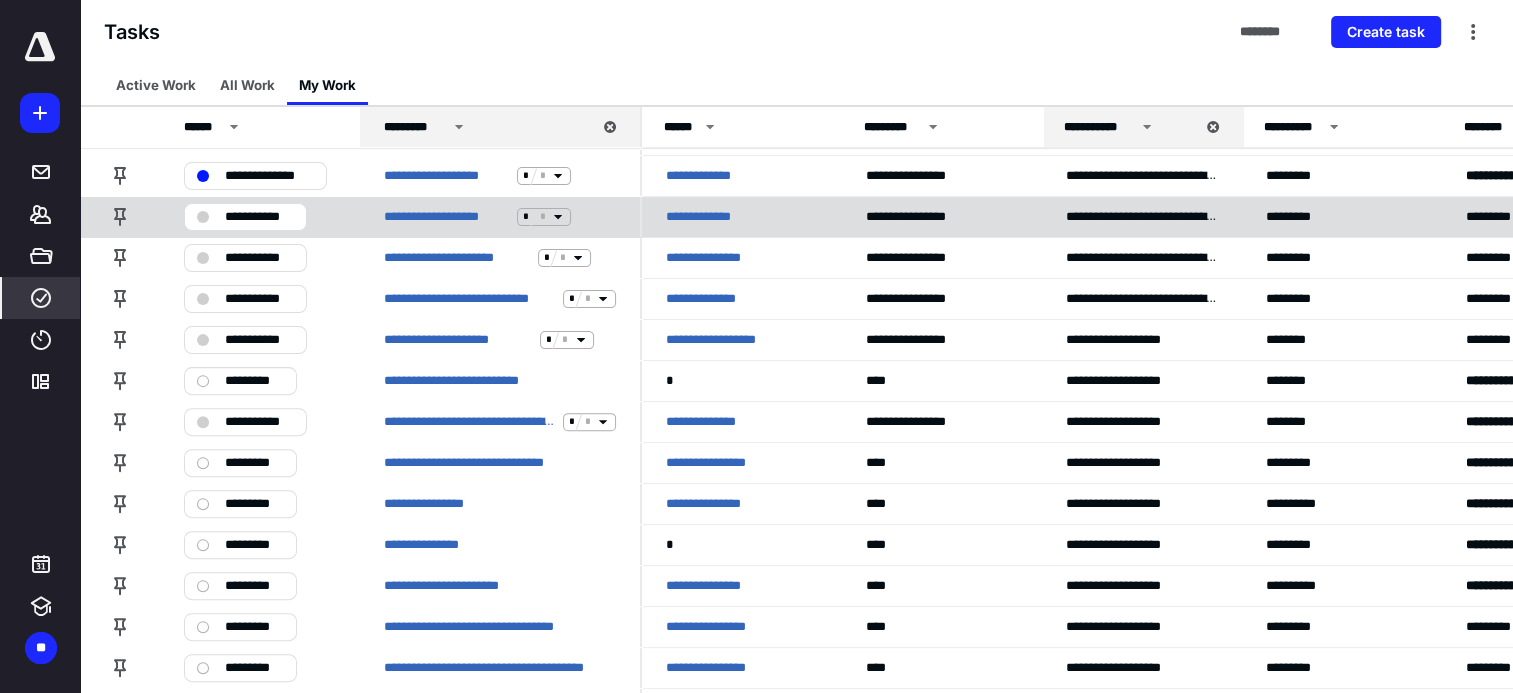 scroll, scrollTop: 796, scrollLeft: 0, axis: vertical 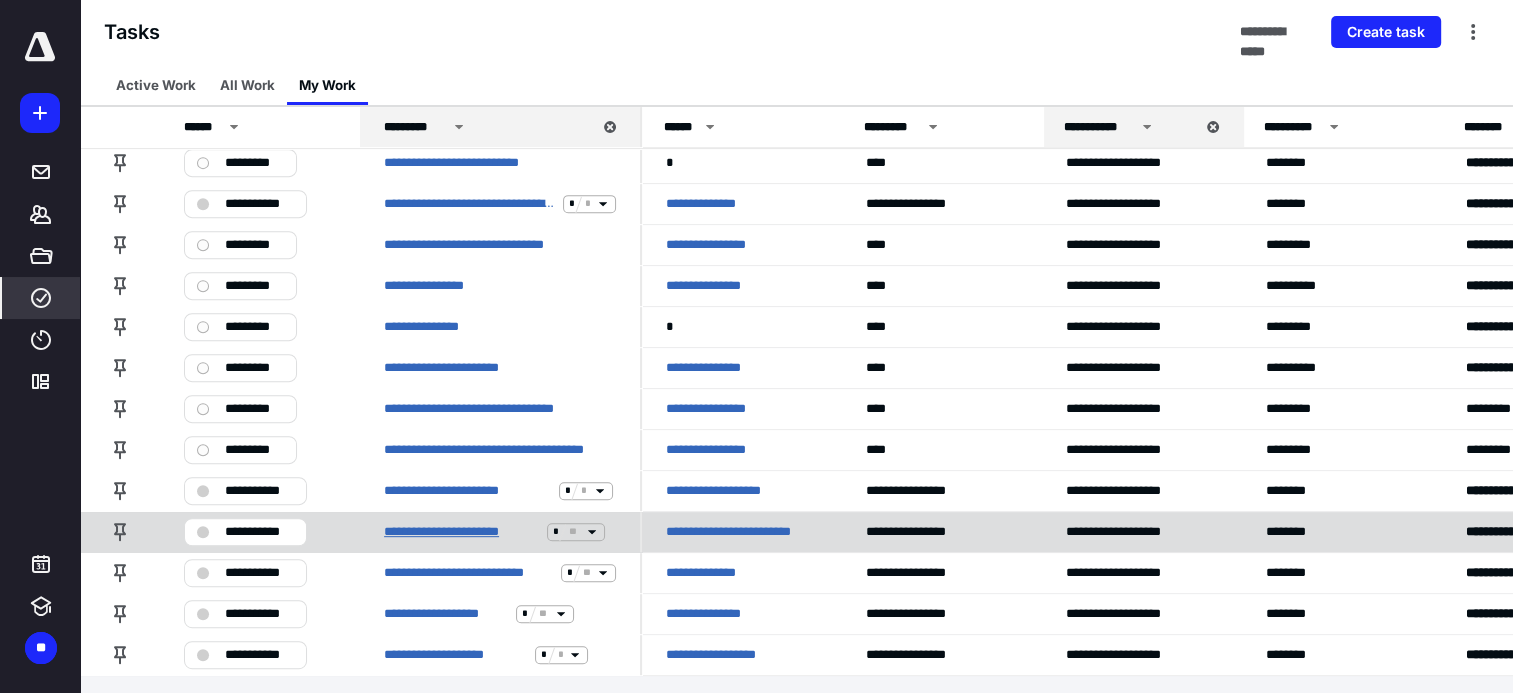 click on "**********" at bounding box center (461, 532) 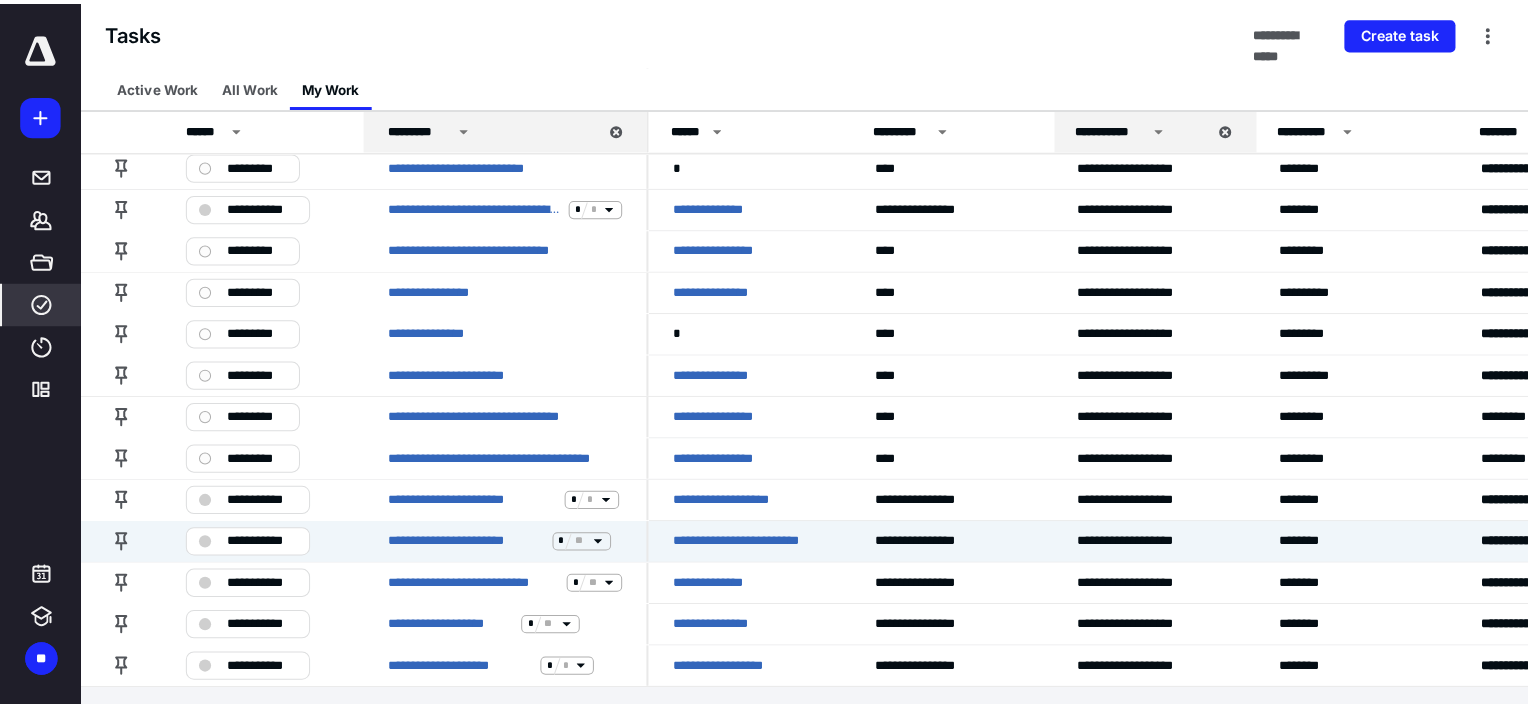 scroll, scrollTop: 0, scrollLeft: 0, axis: both 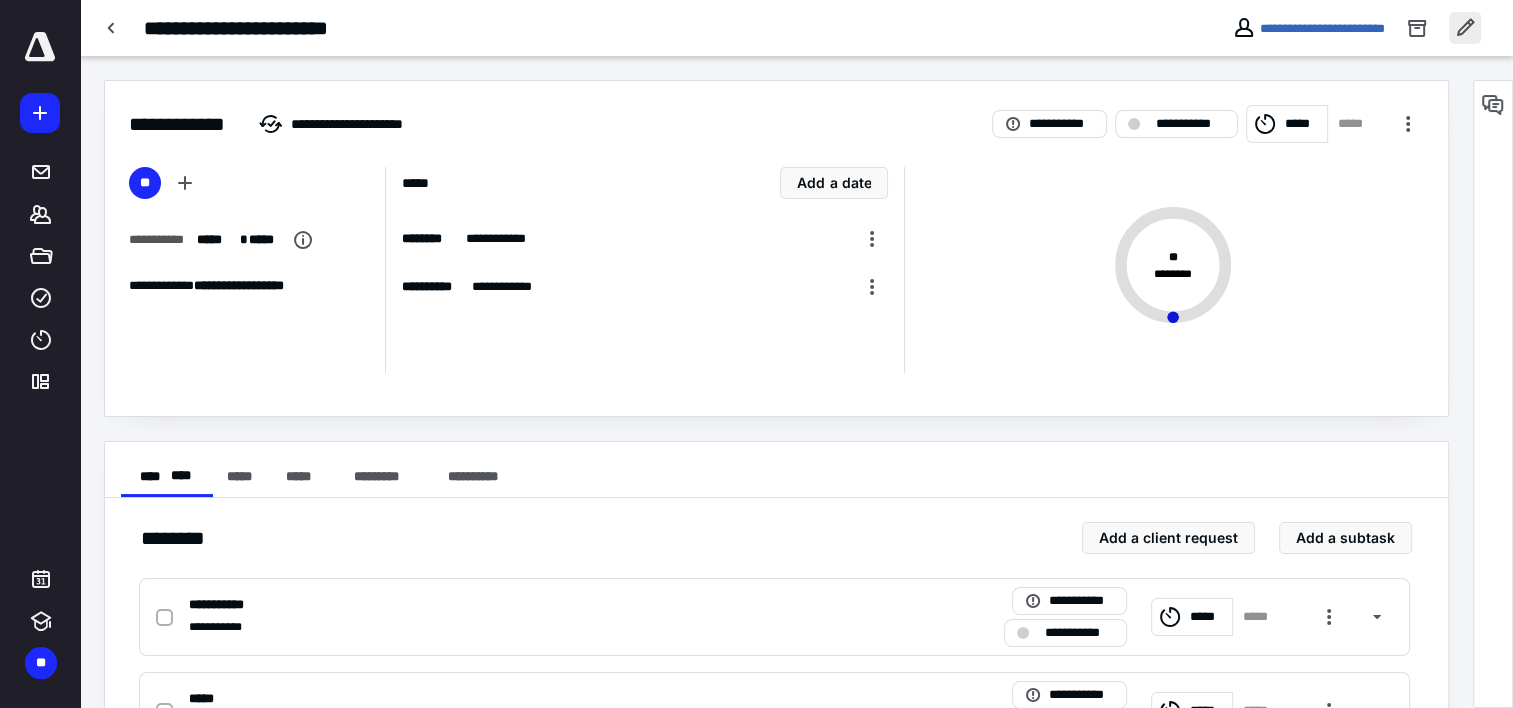 click at bounding box center [1465, 28] 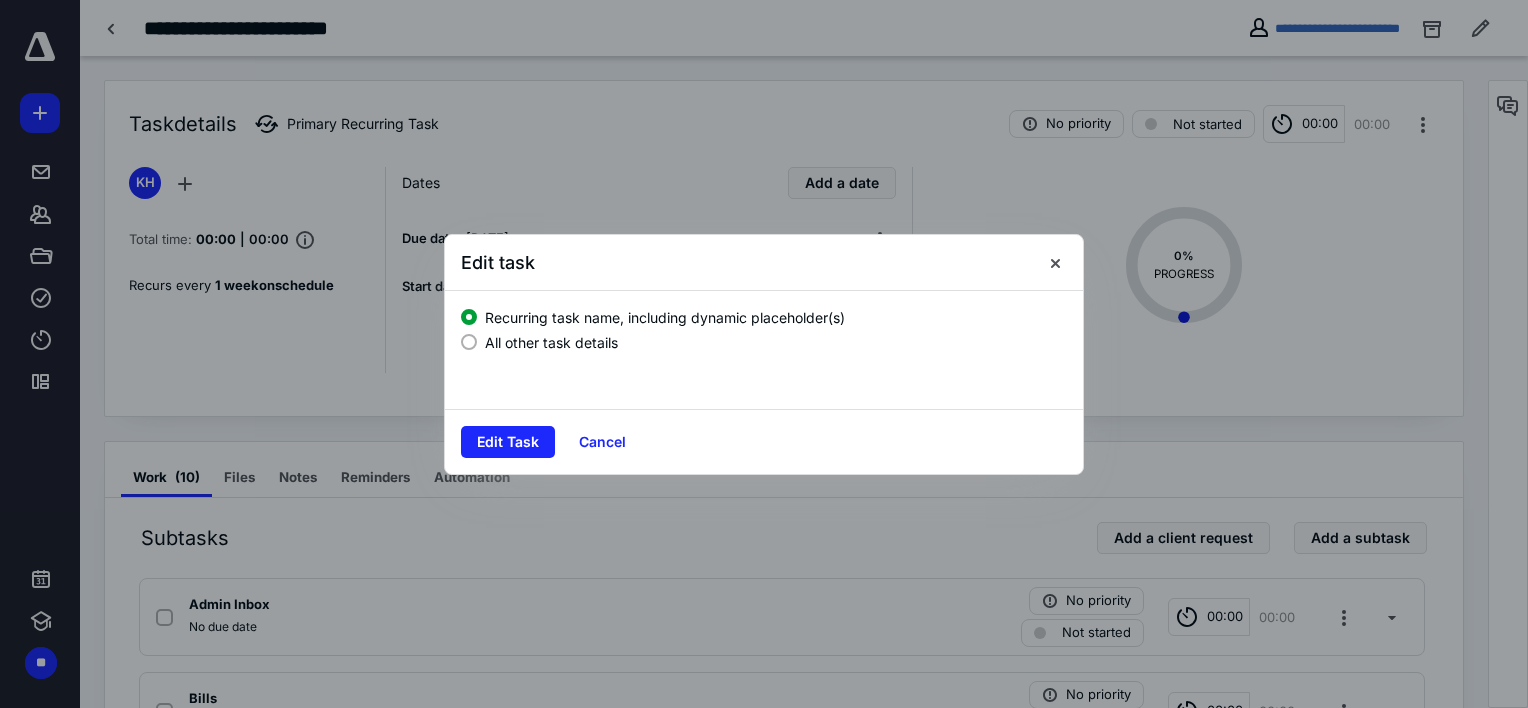 click at bounding box center (469, 342) 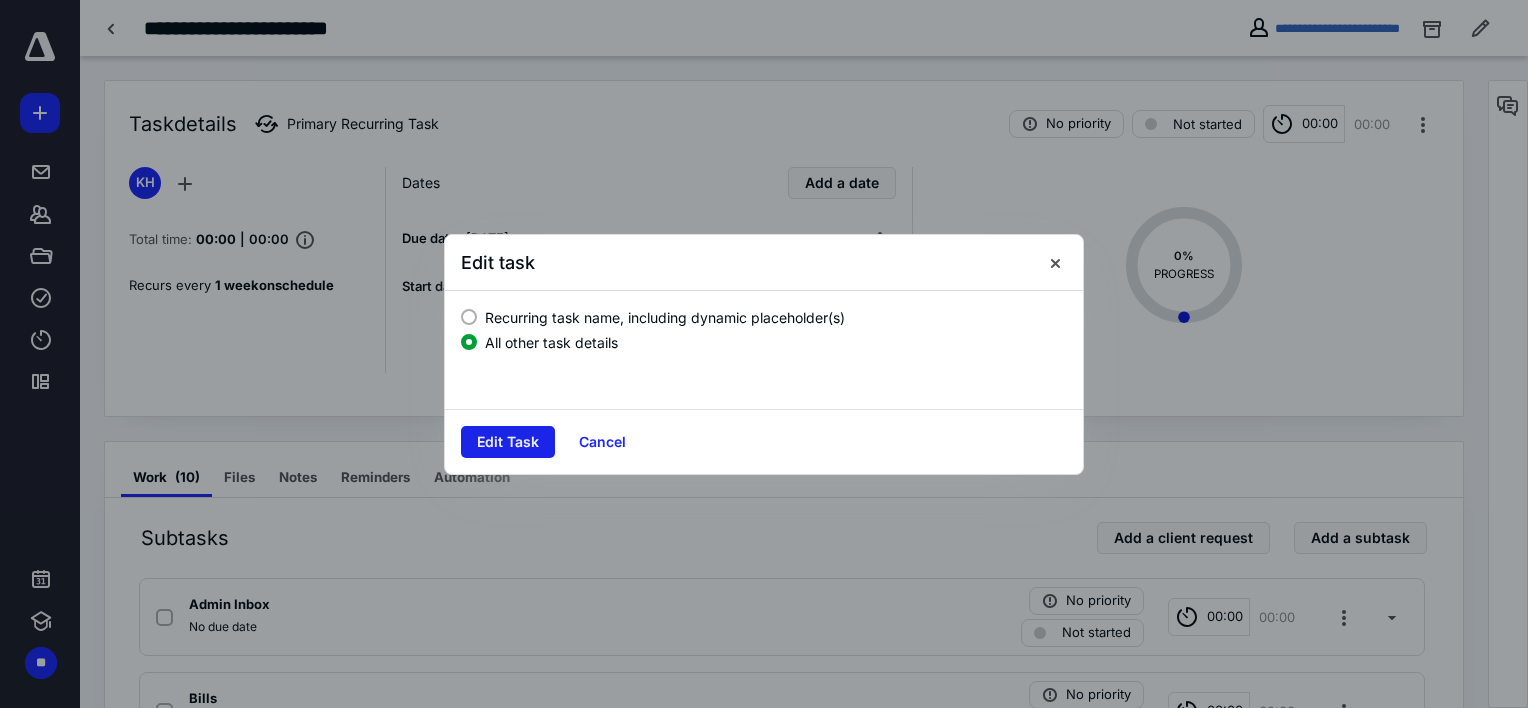 click on "Edit Task" at bounding box center (508, 442) 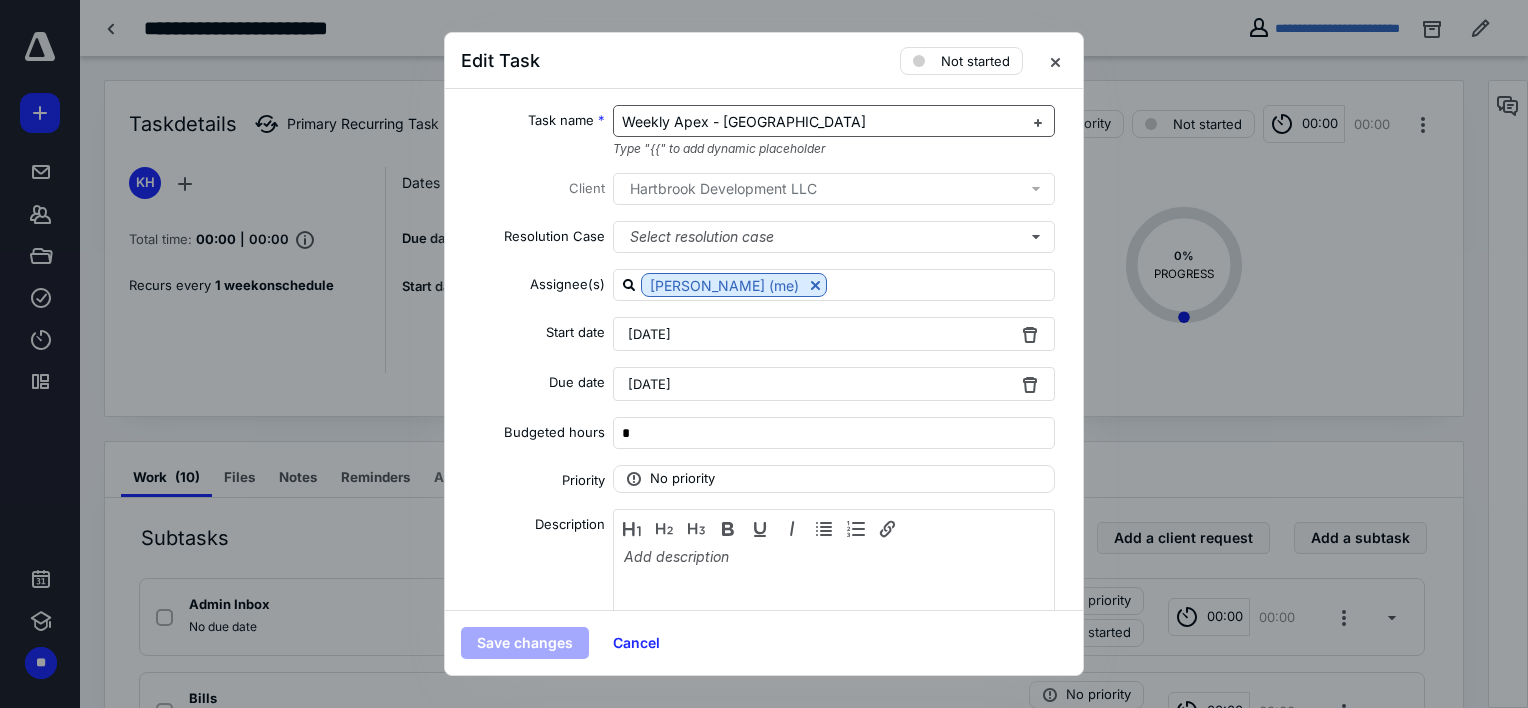 click on "Weekly Apex - [GEOGRAPHIC_DATA]" at bounding box center (744, 121) 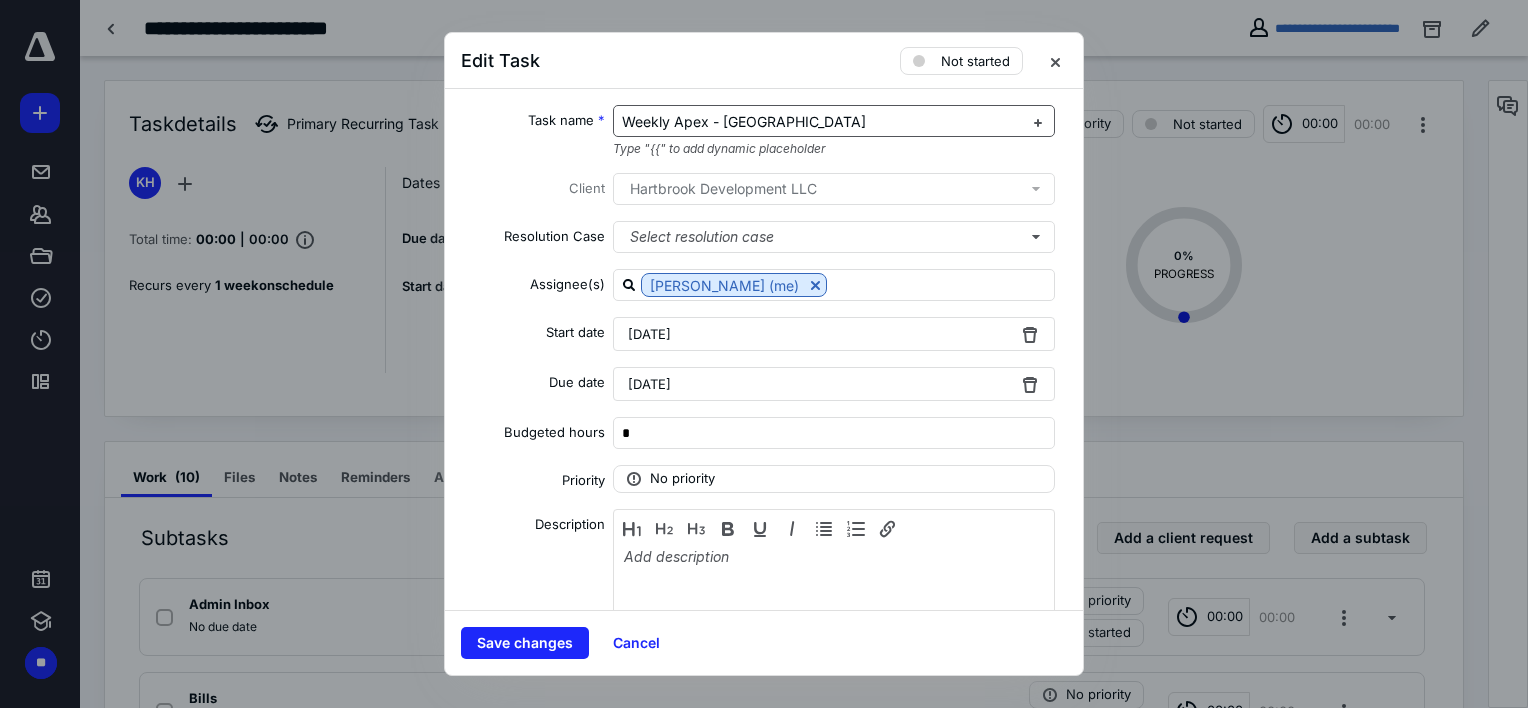 type 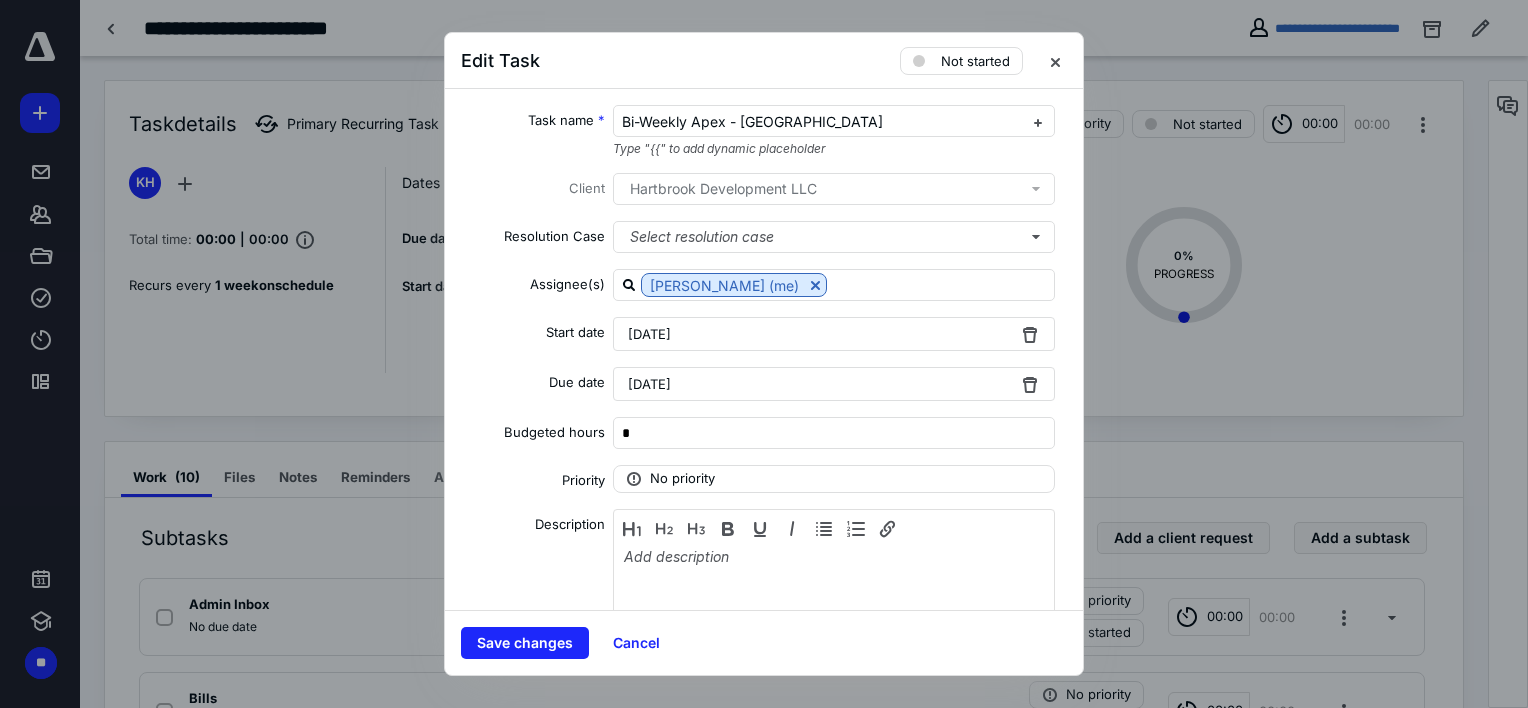 click on "[DATE]" at bounding box center (649, 334) 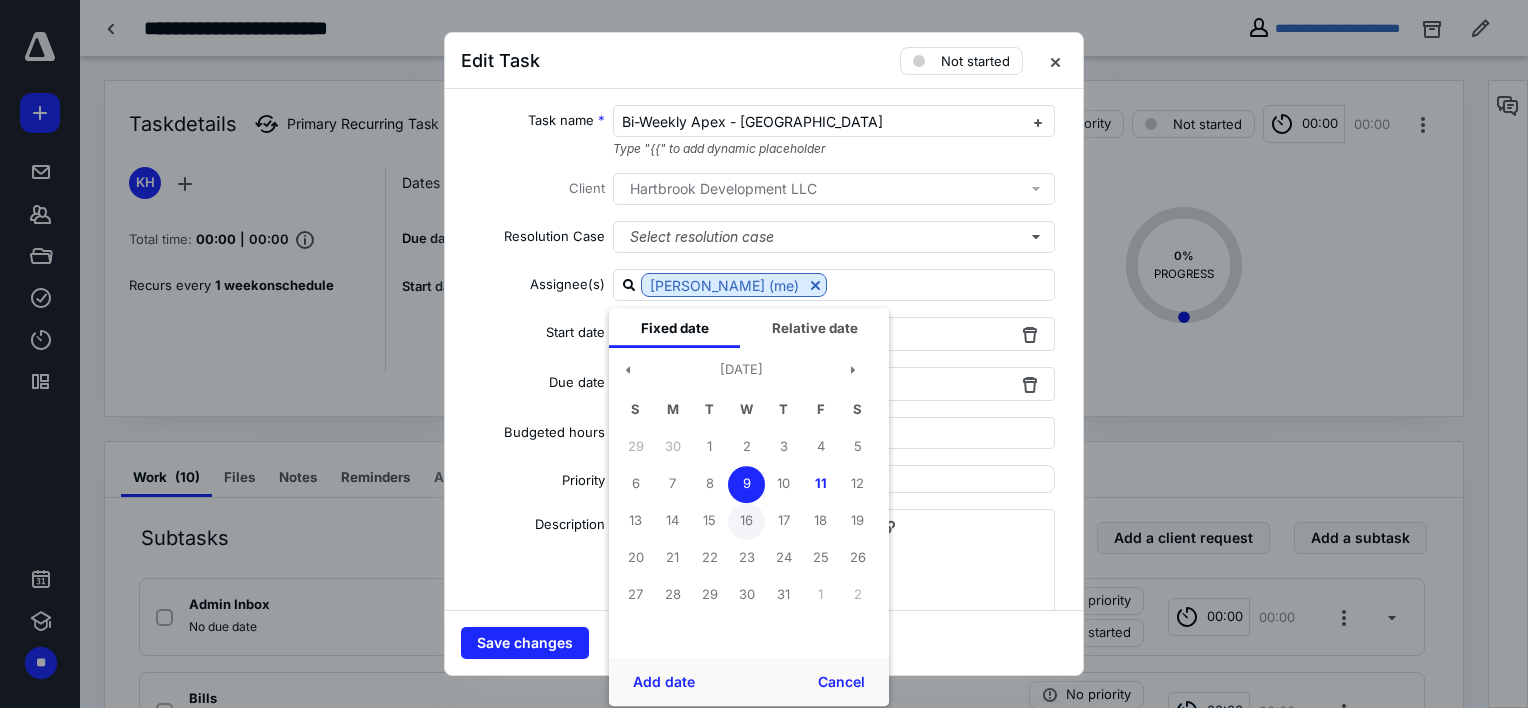 click on "16" at bounding box center [746, 521] 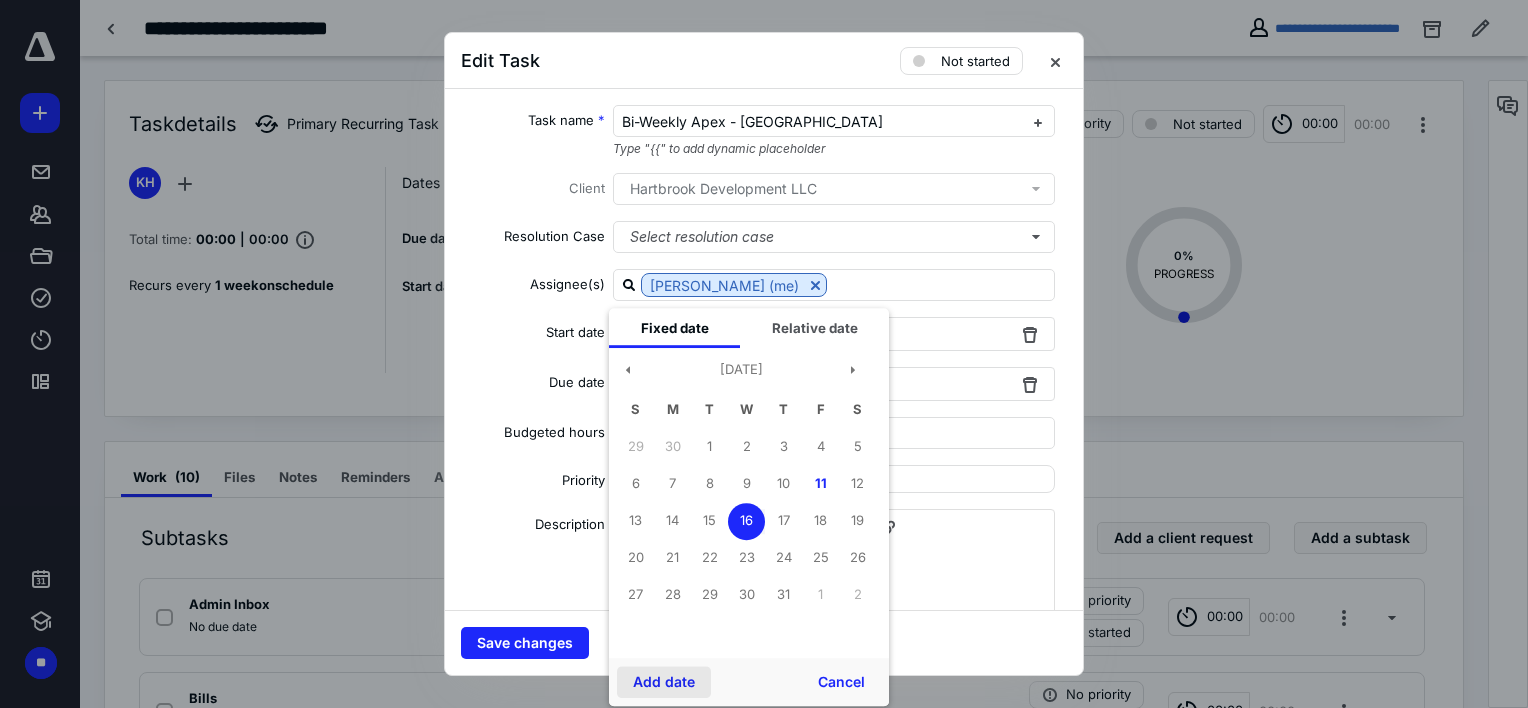 click on "Add date" at bounding box center [664, 682] 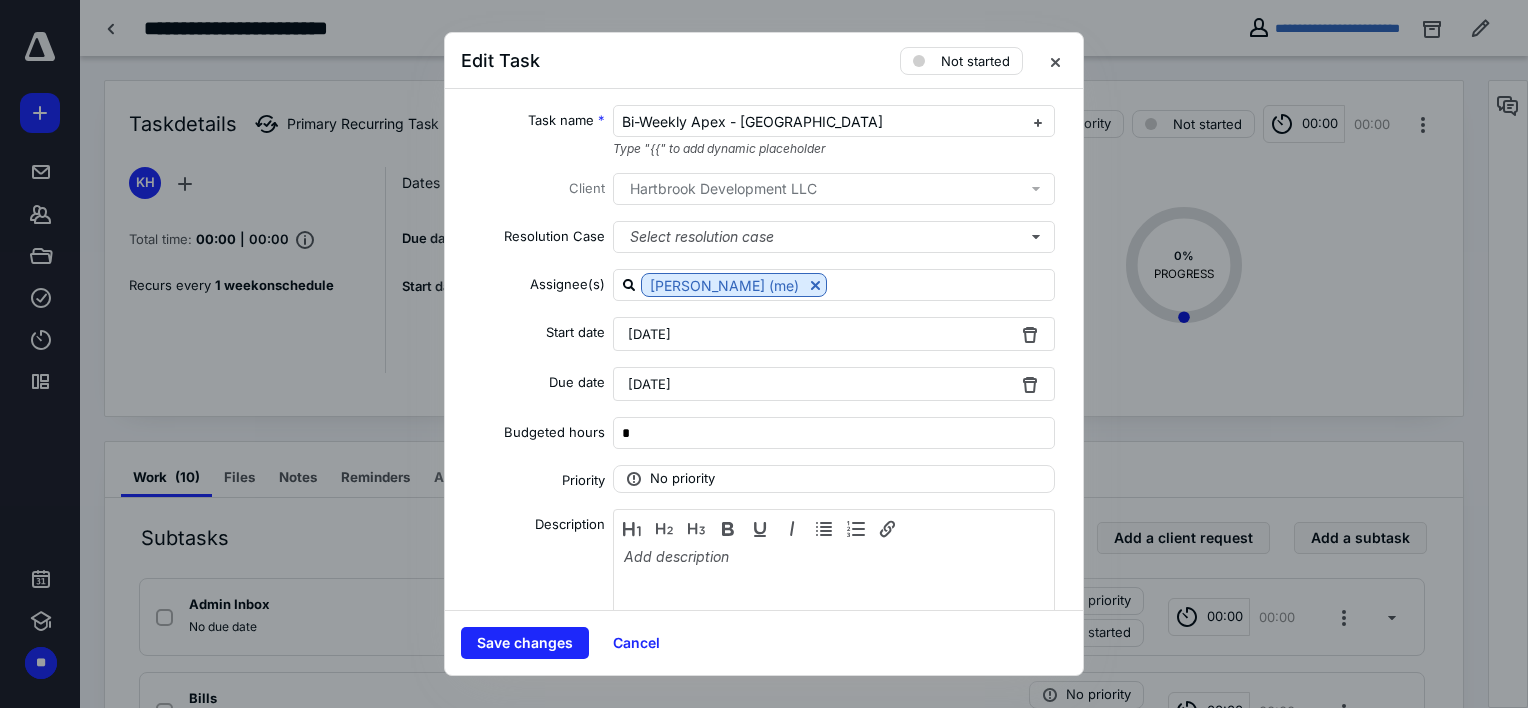 click on "[DATE]" at bounding box center [649, 384] 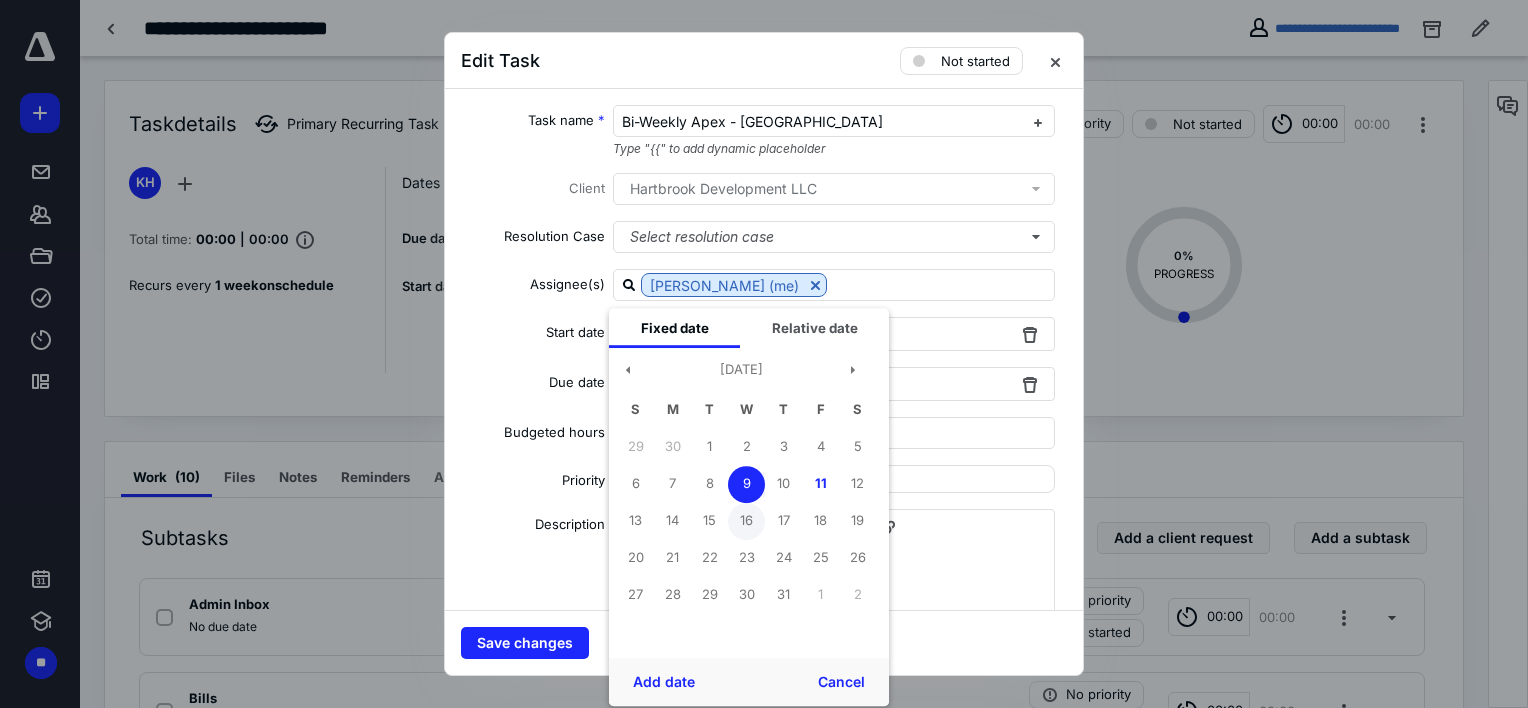 click on "16" at bounding box center [746, 521] 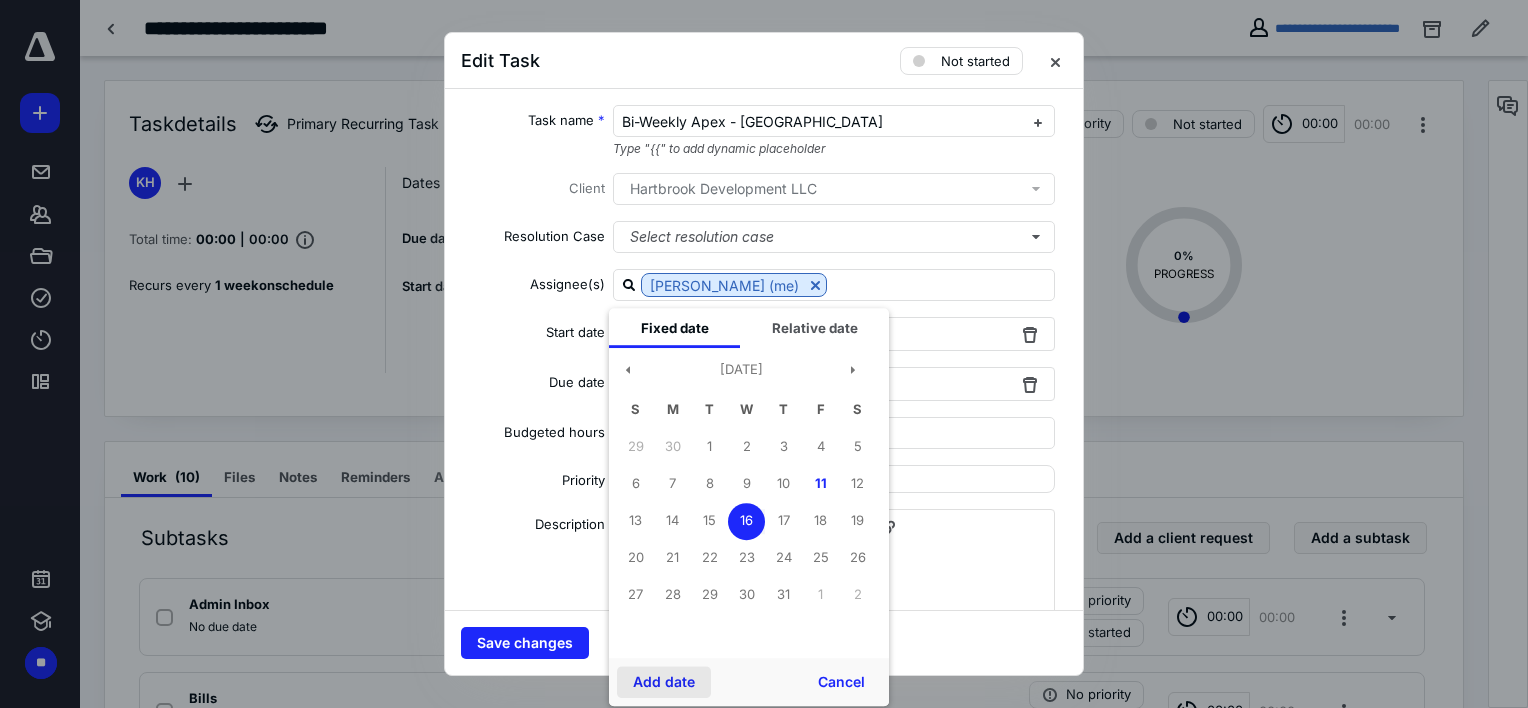 click on "Add date" at bounding box center [664, 682] 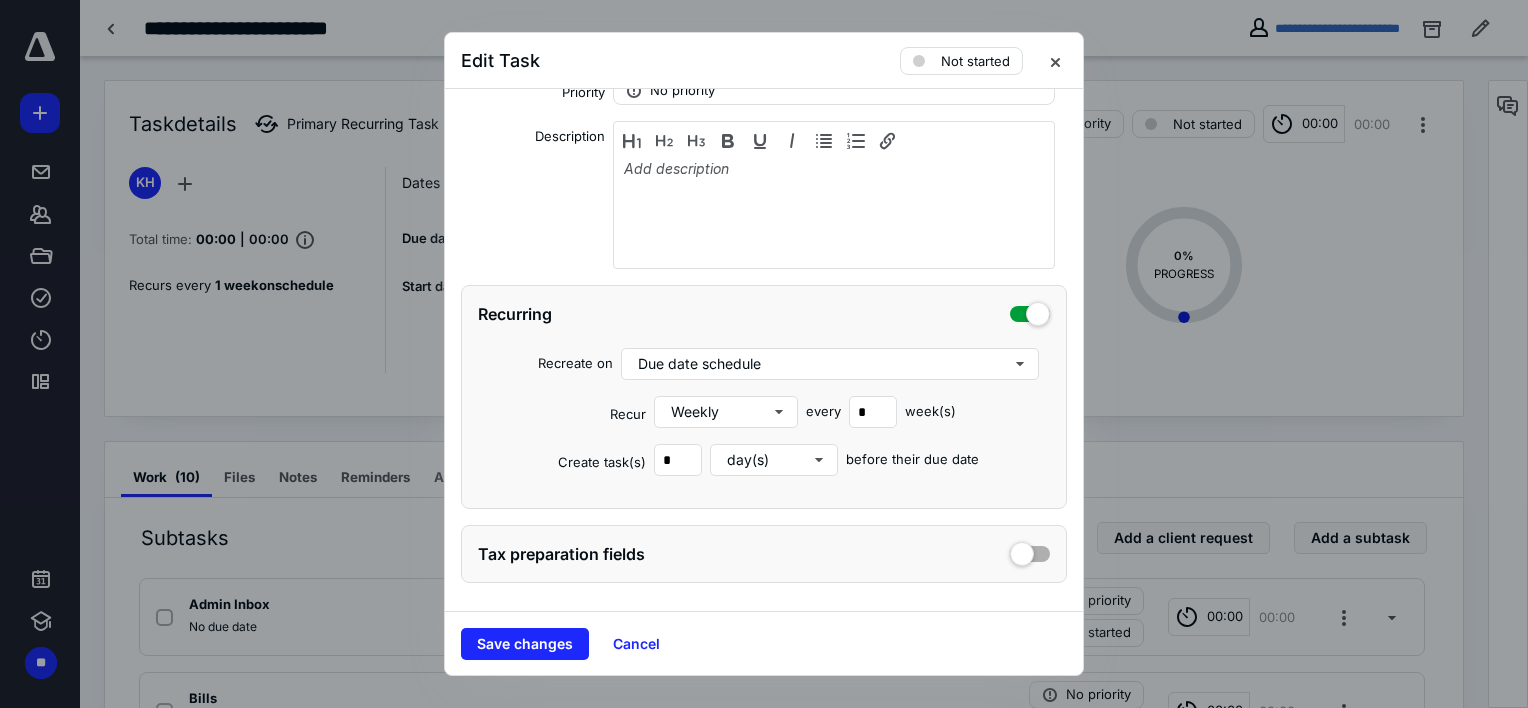 scroll, scrollTop: 391, scrollLeft: 0, axis: vertical 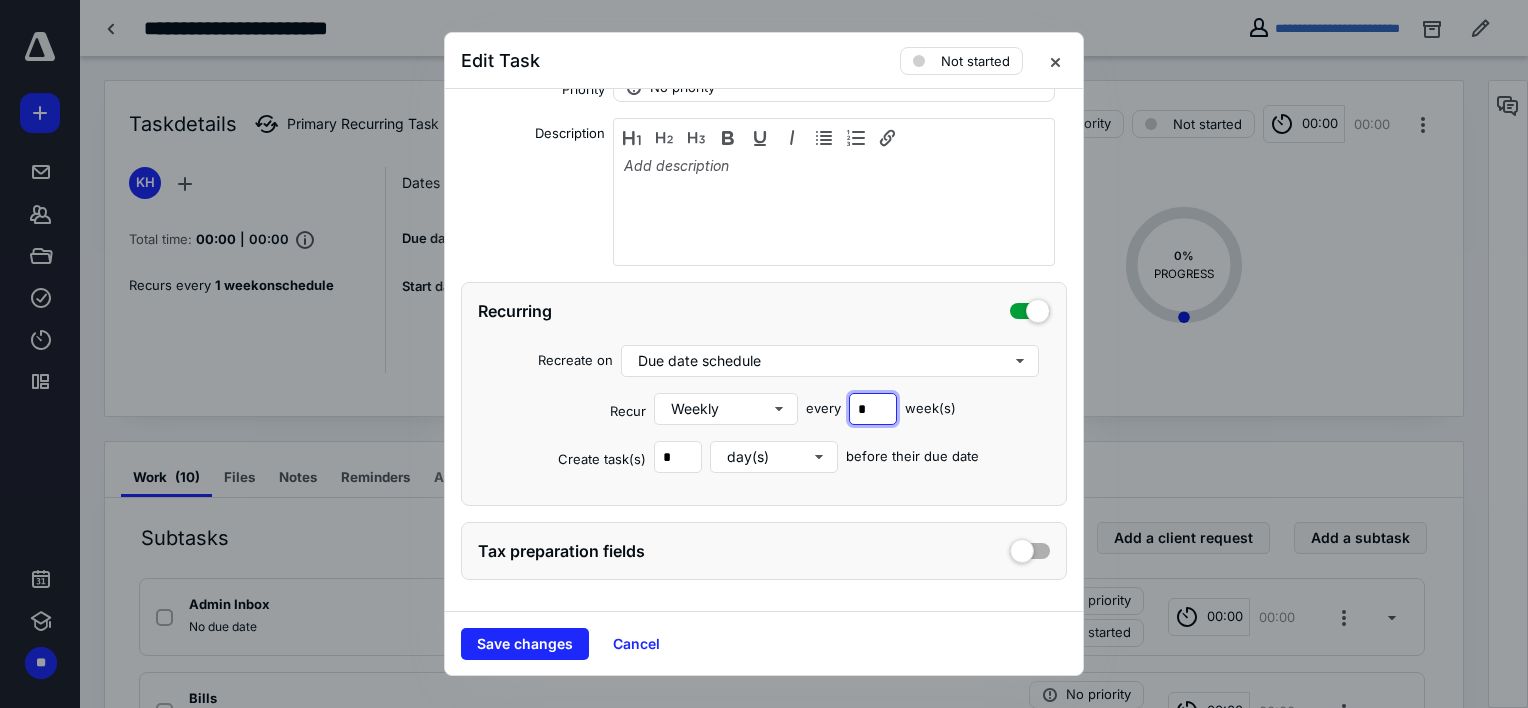click on "*" at bounding box center [873, 409] 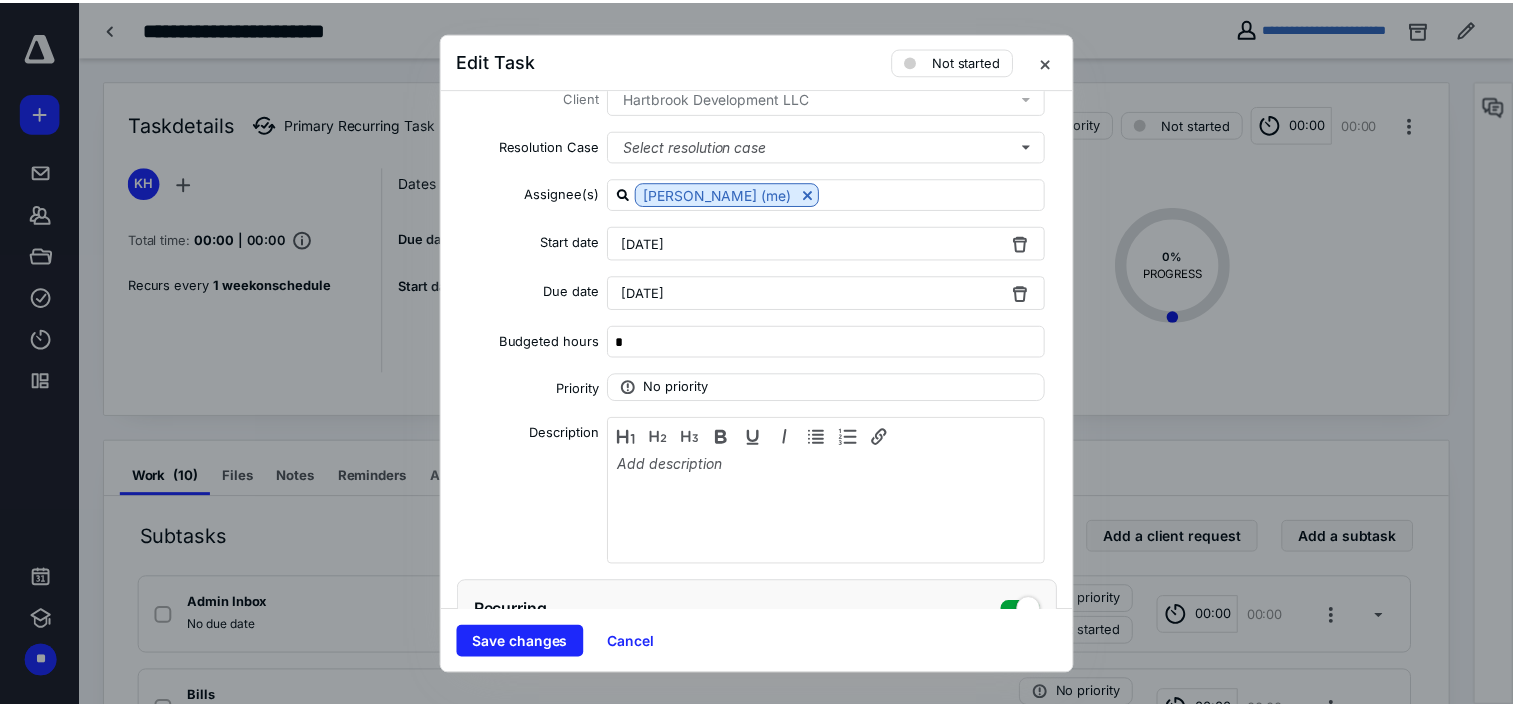 scroll, scrollTop: 0, scrollLeft: 0, axis: both 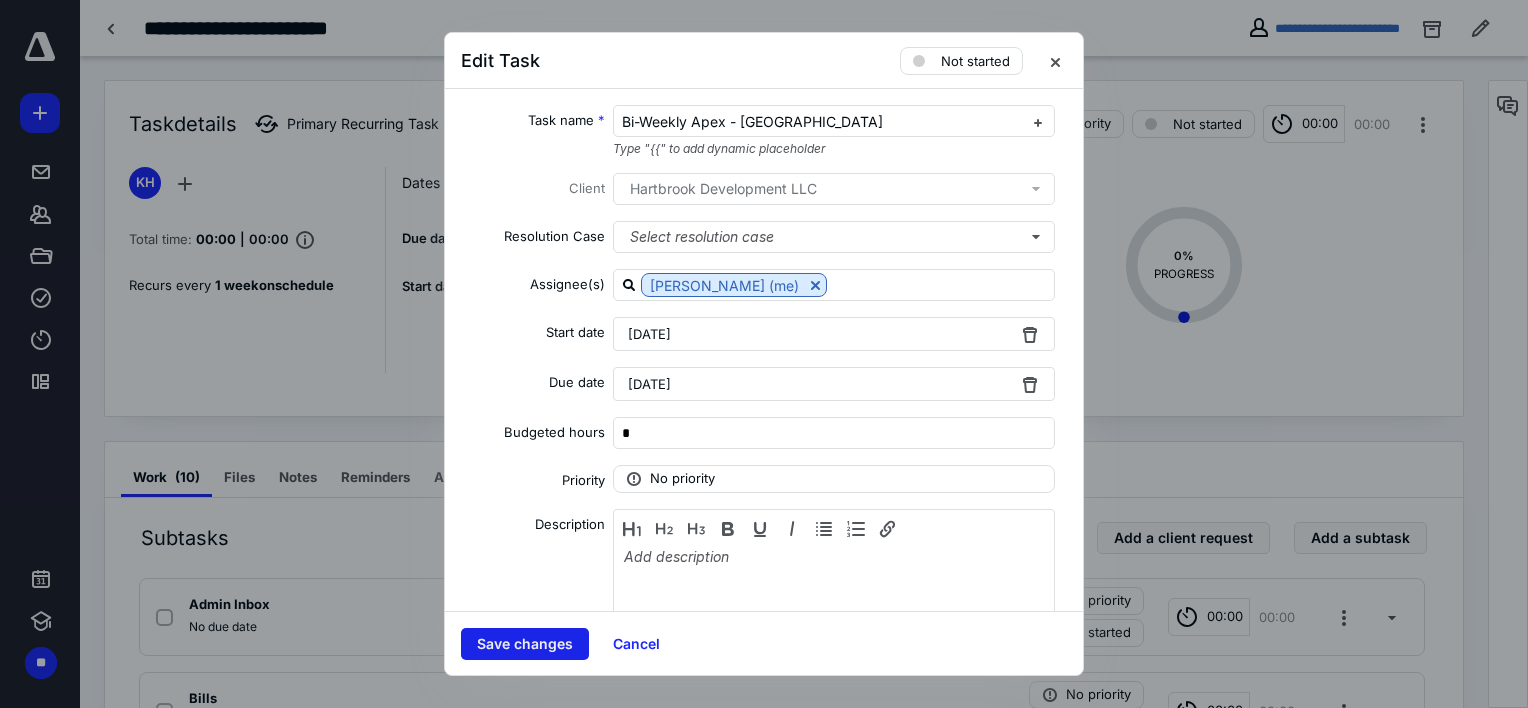 type on "*" 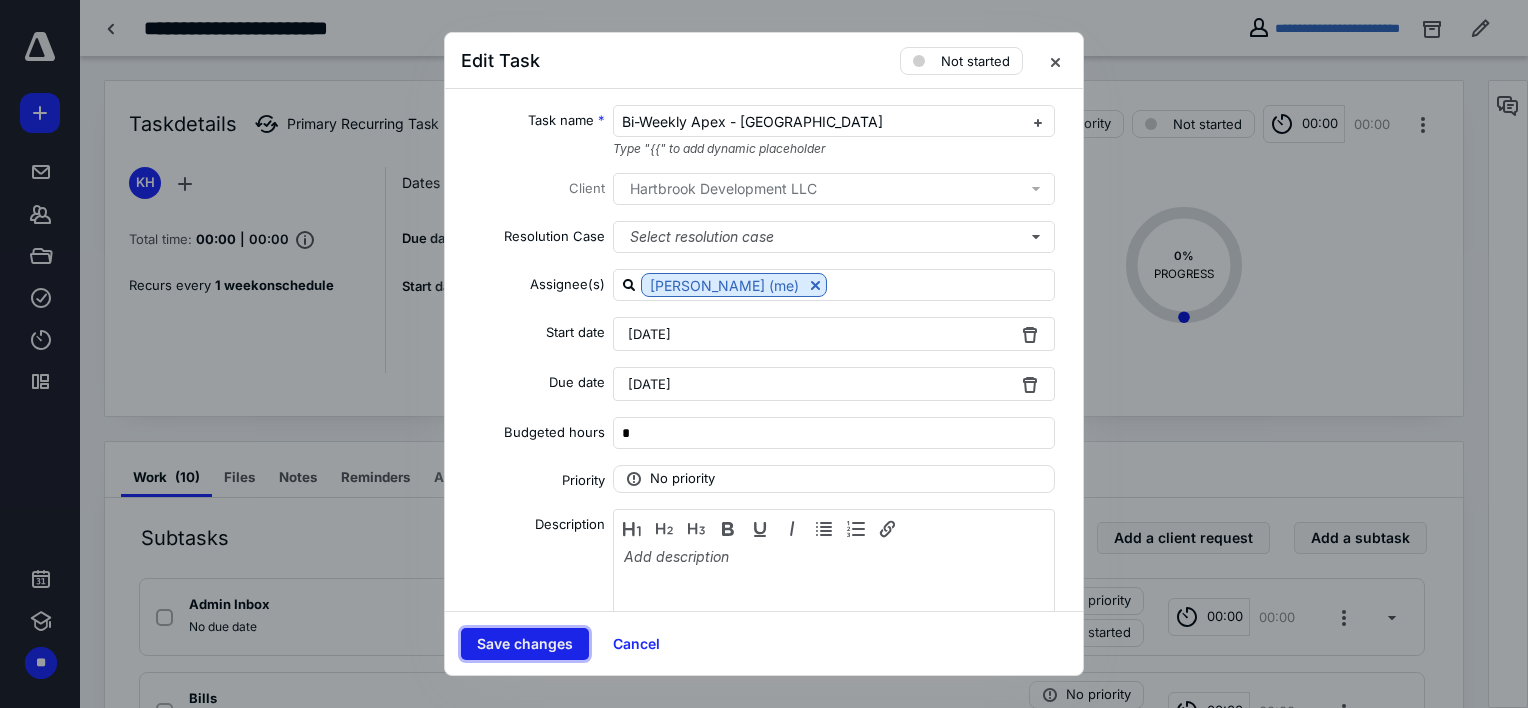 click on "Save changes" at bounding box center (525, 644) 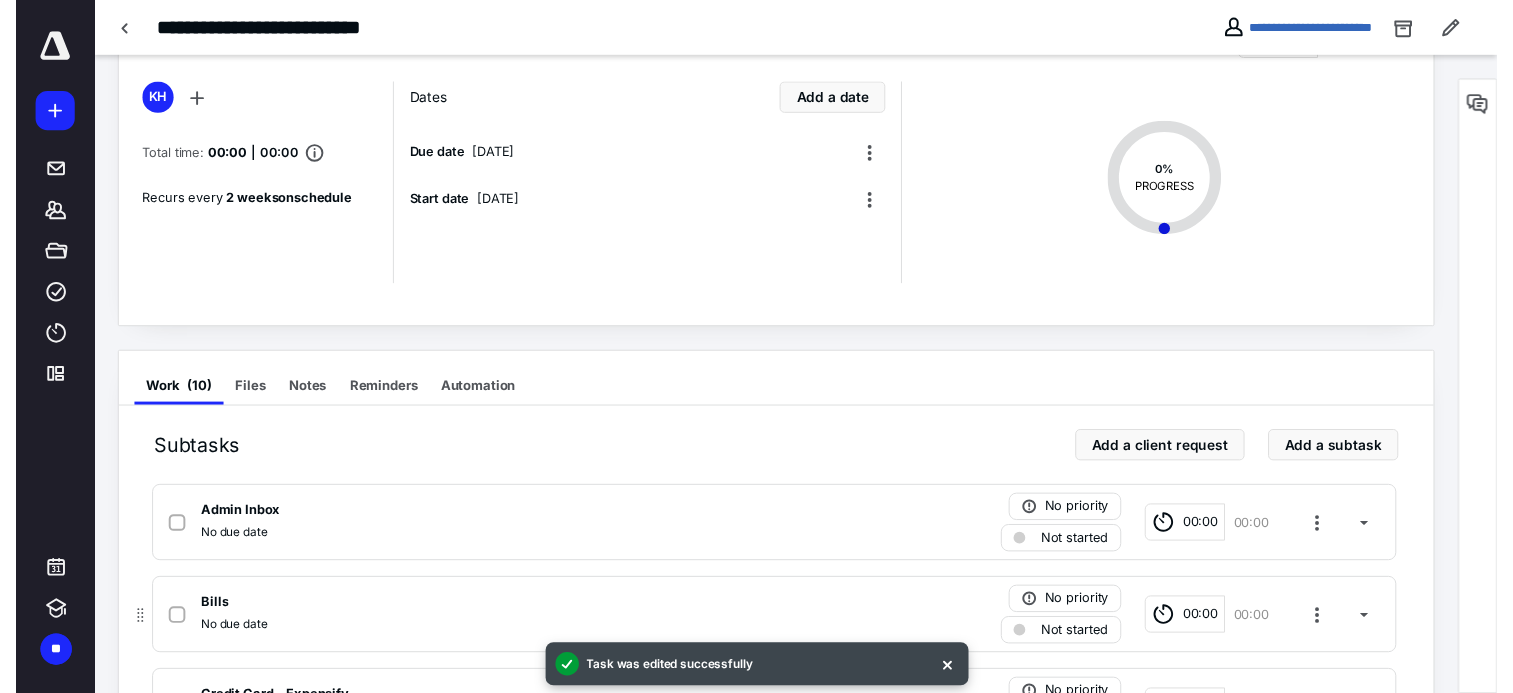 scroll, scrollTop: 0, scrollLeft: 0, axis: both 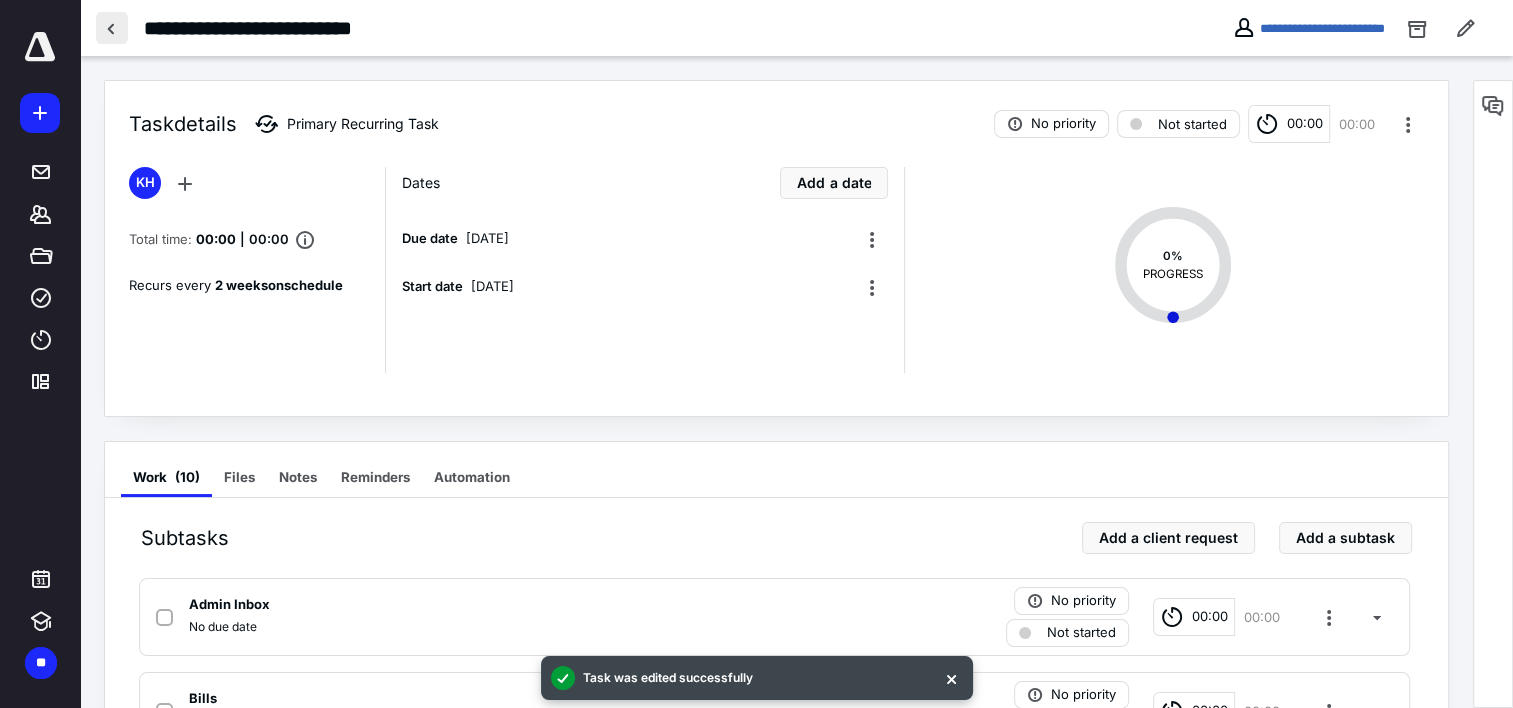 click at bounding box center [112, 28] 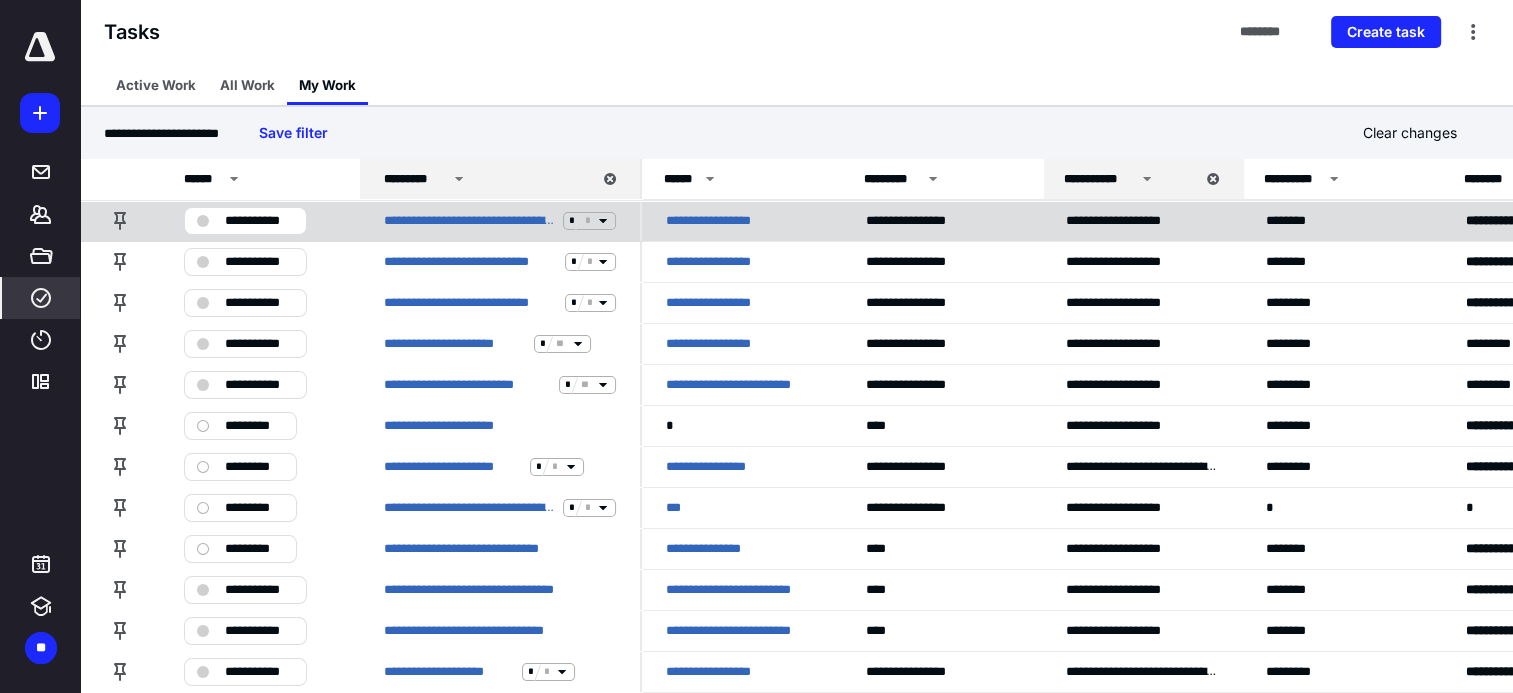 click on "**********" at bounding box center (259, 221) 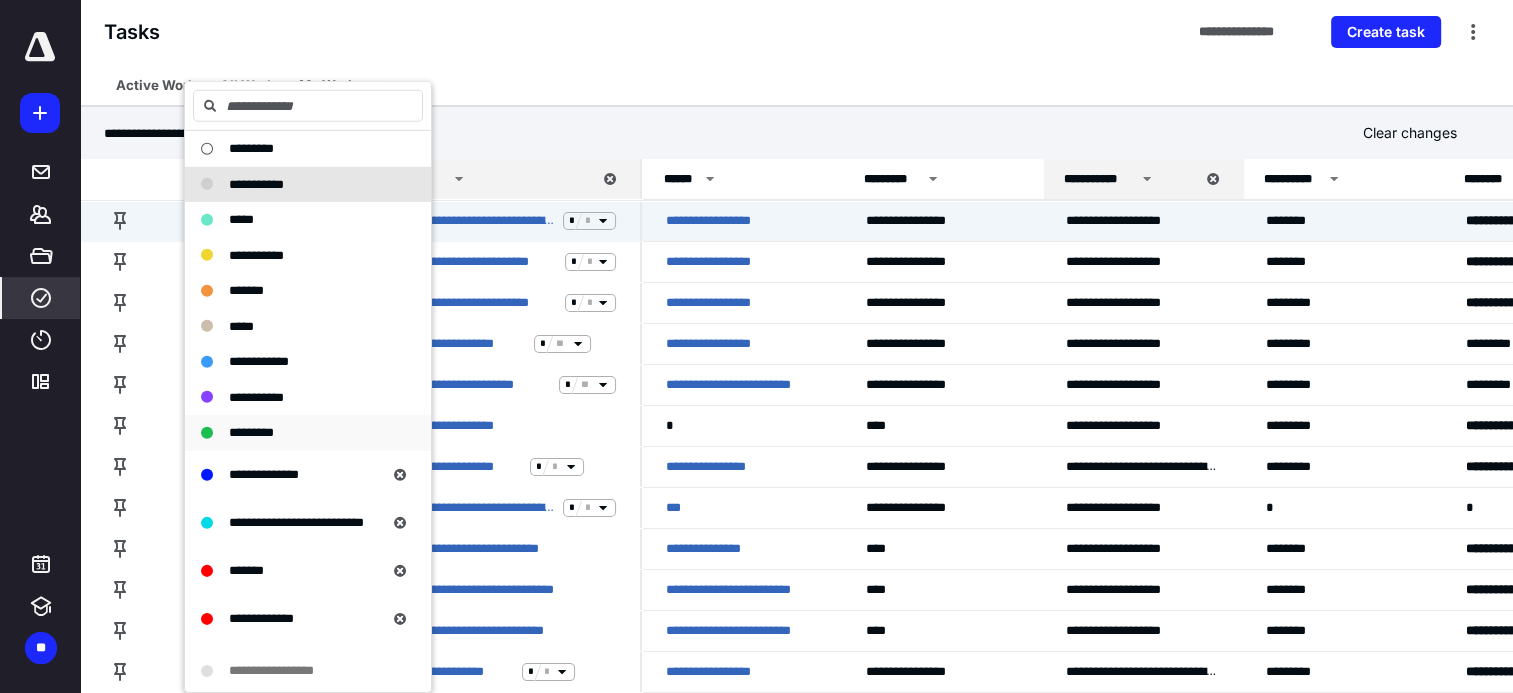 click on "*********" at bounding box center [251, 432] 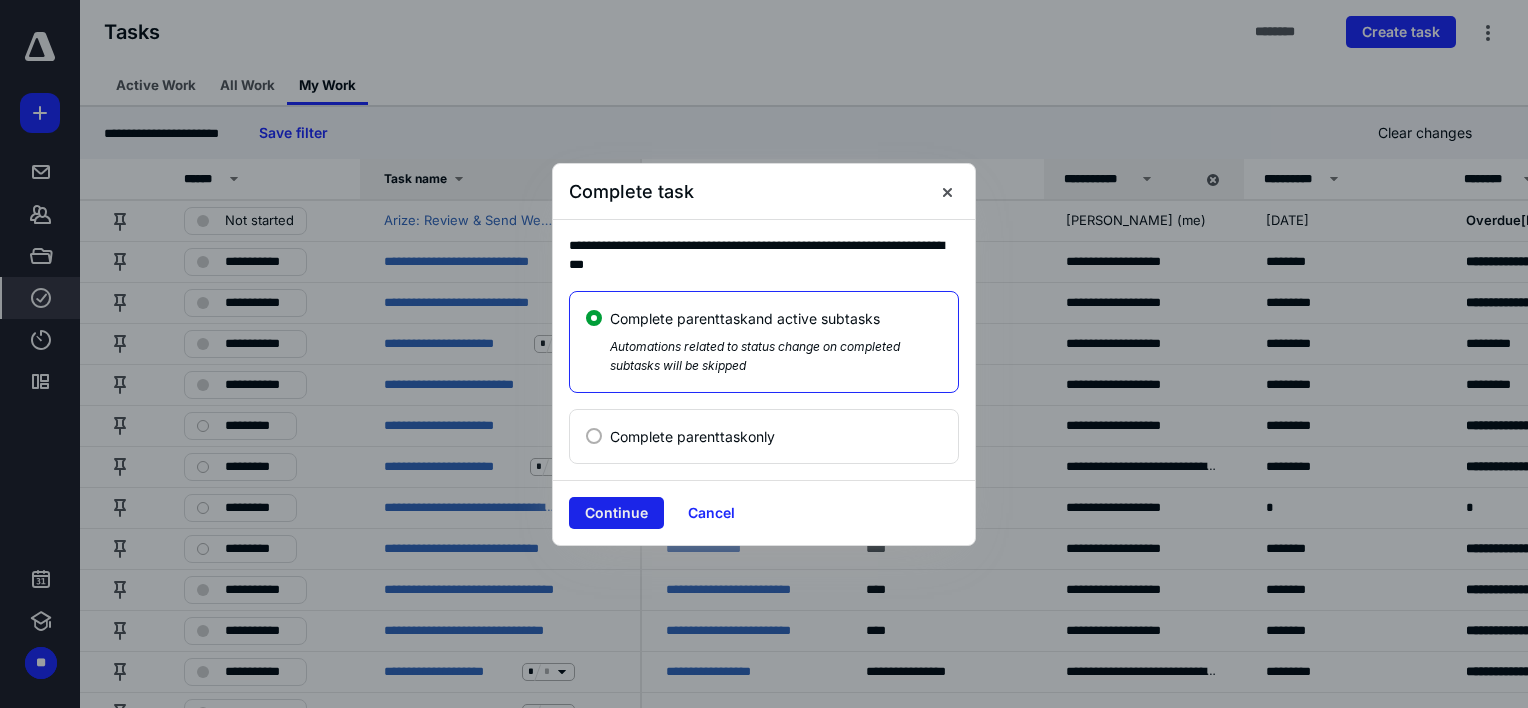 click on "Continue" at bounding box center (616, 513) 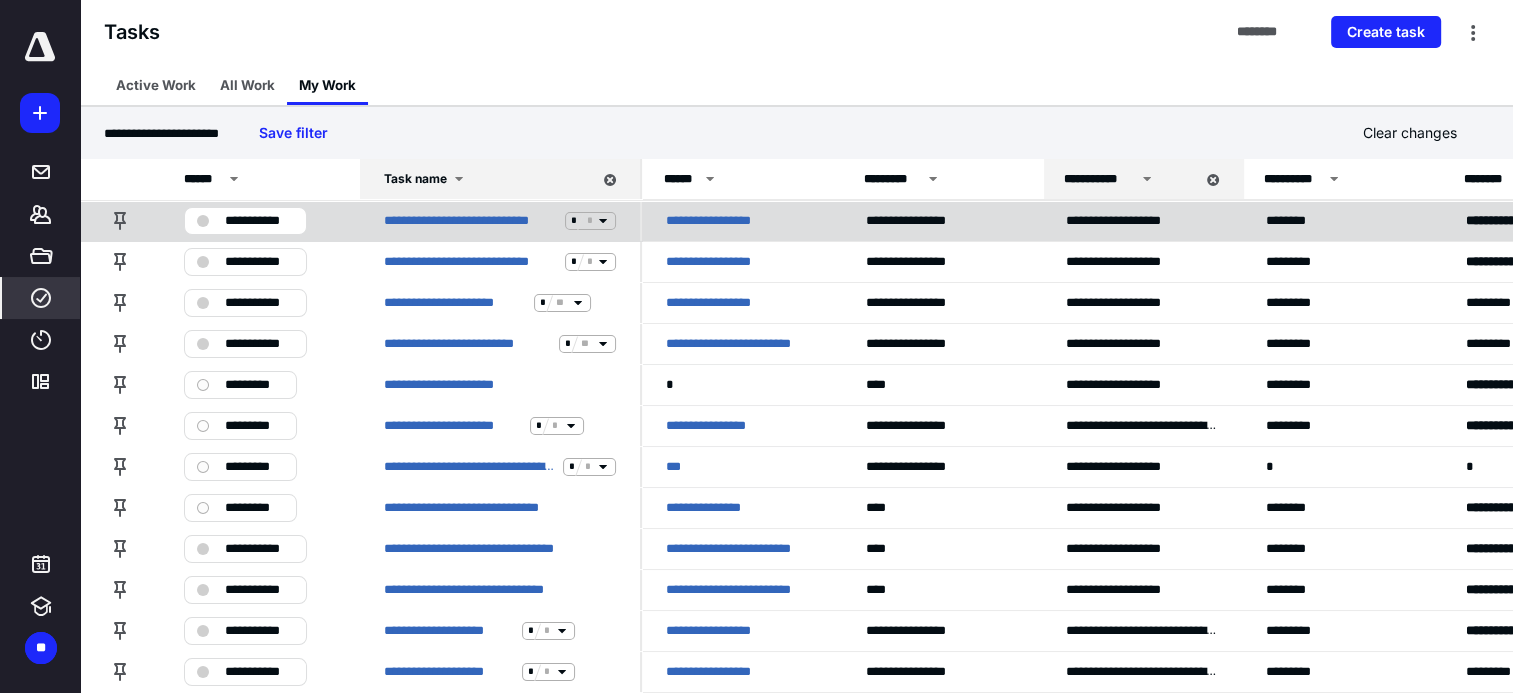 click on "**********" at bounding box center (259, 221) 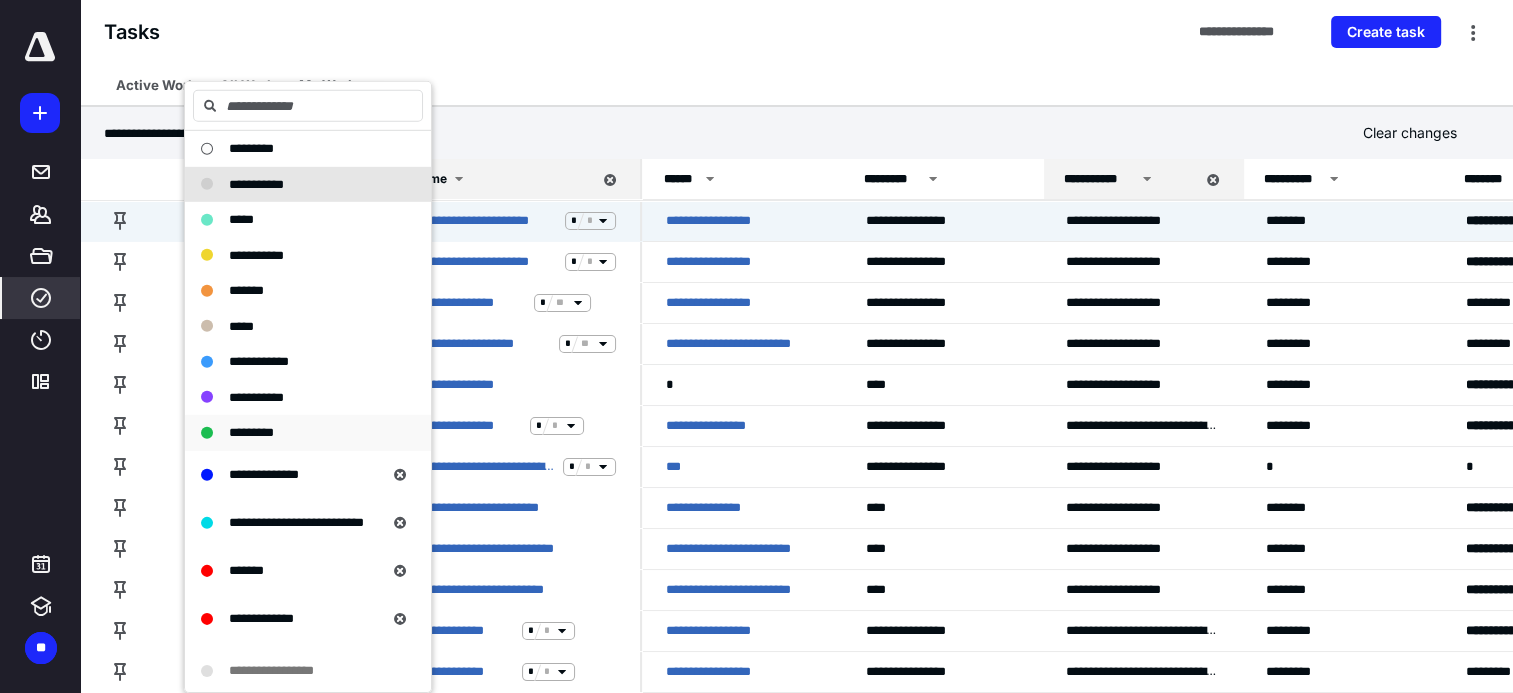 click on "*********" at bounding box center (296, 433) 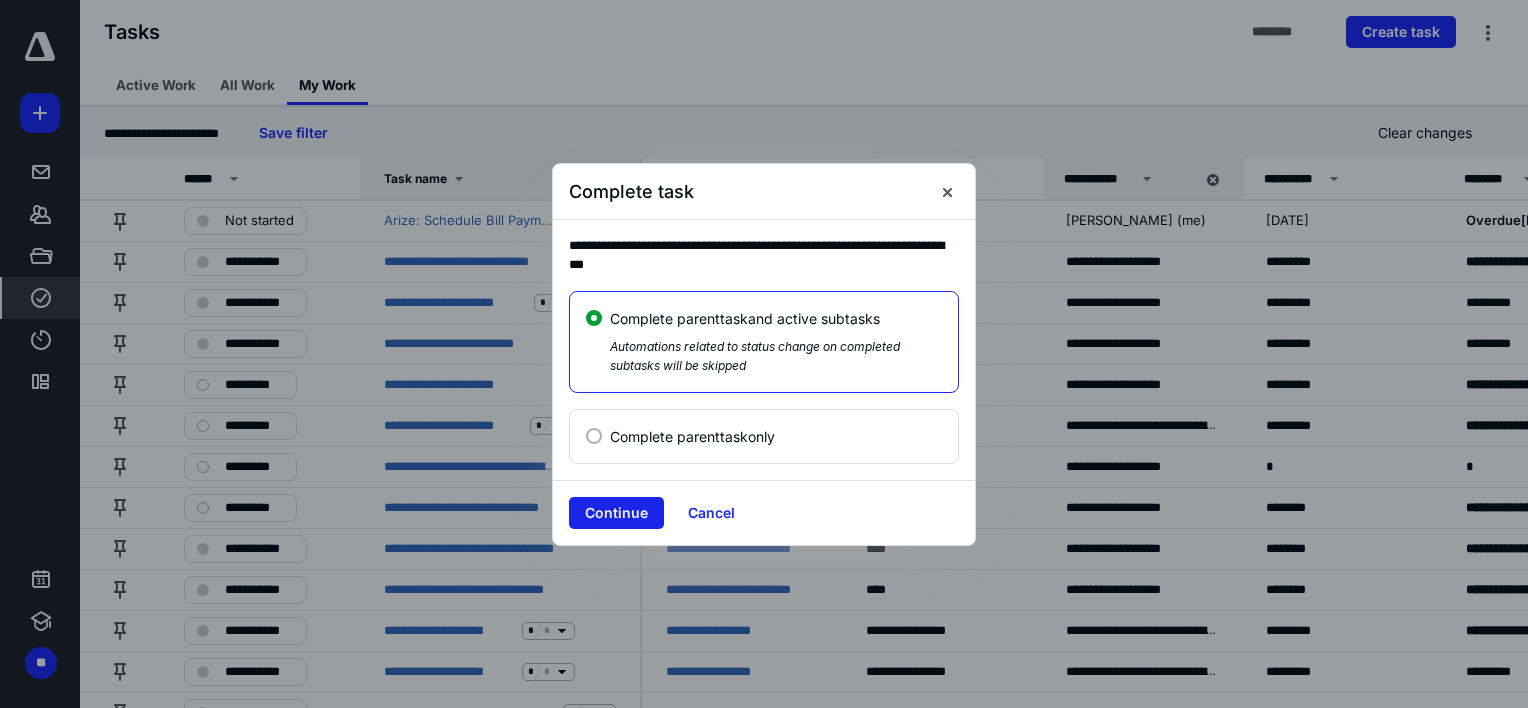 click on "Continue" at bounding box center [616, 513] 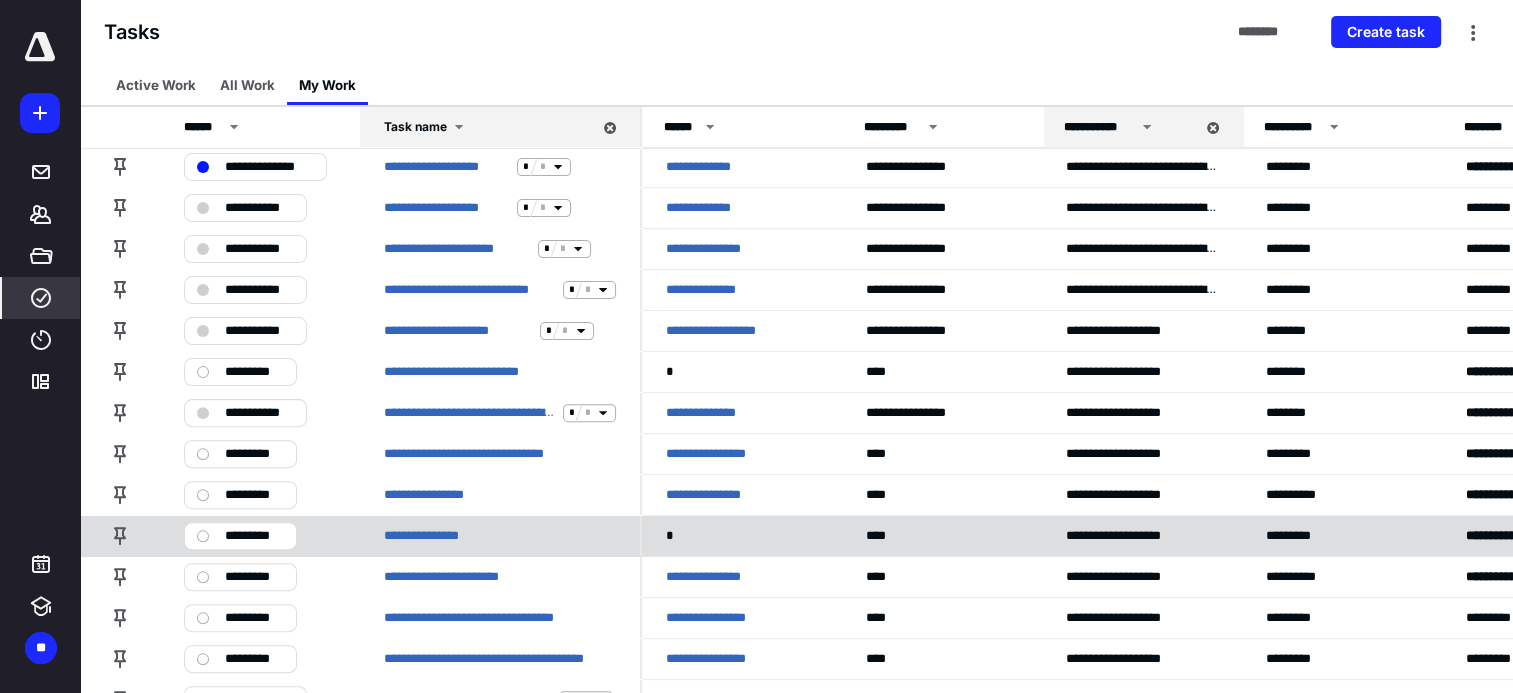 scroll, scrollTop: 515, scrollLeft: 0, axis: vertical 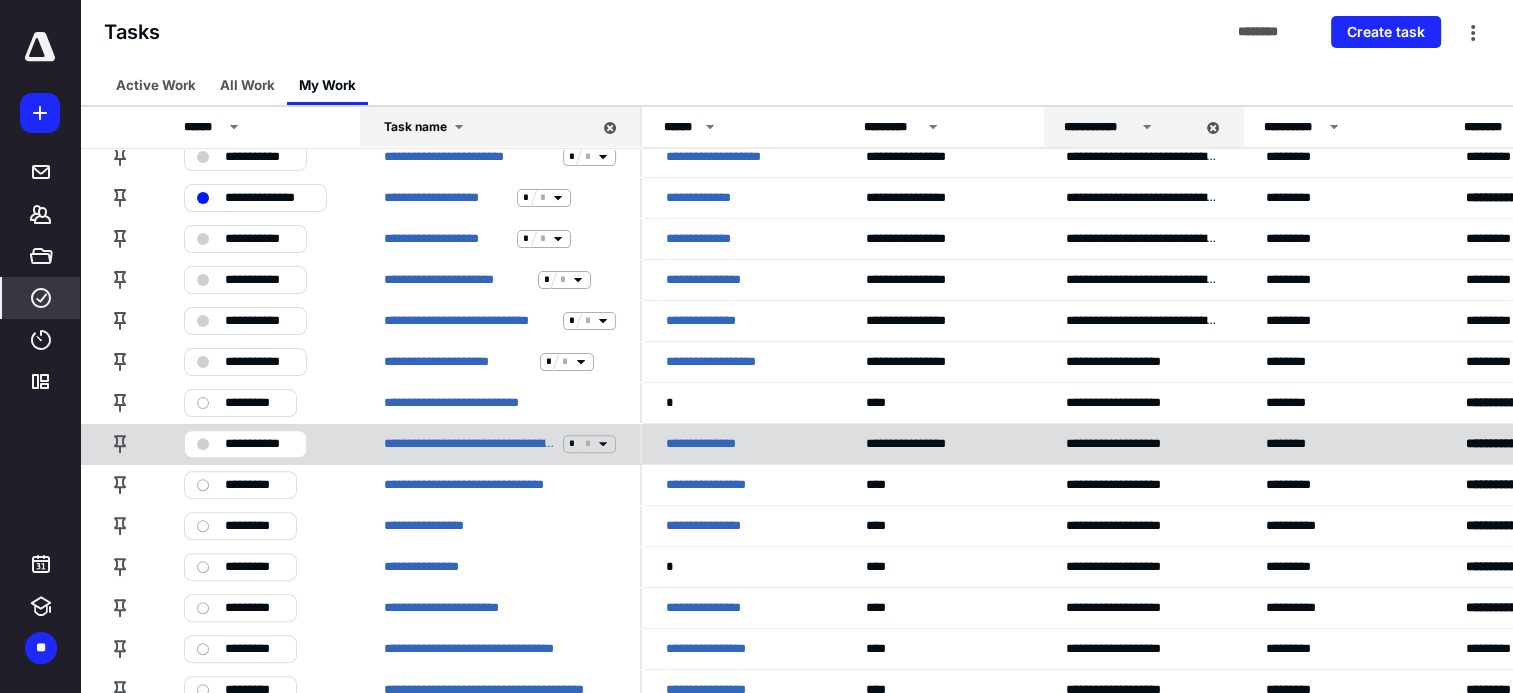 click on "**********" at bounding box center (259, 444) 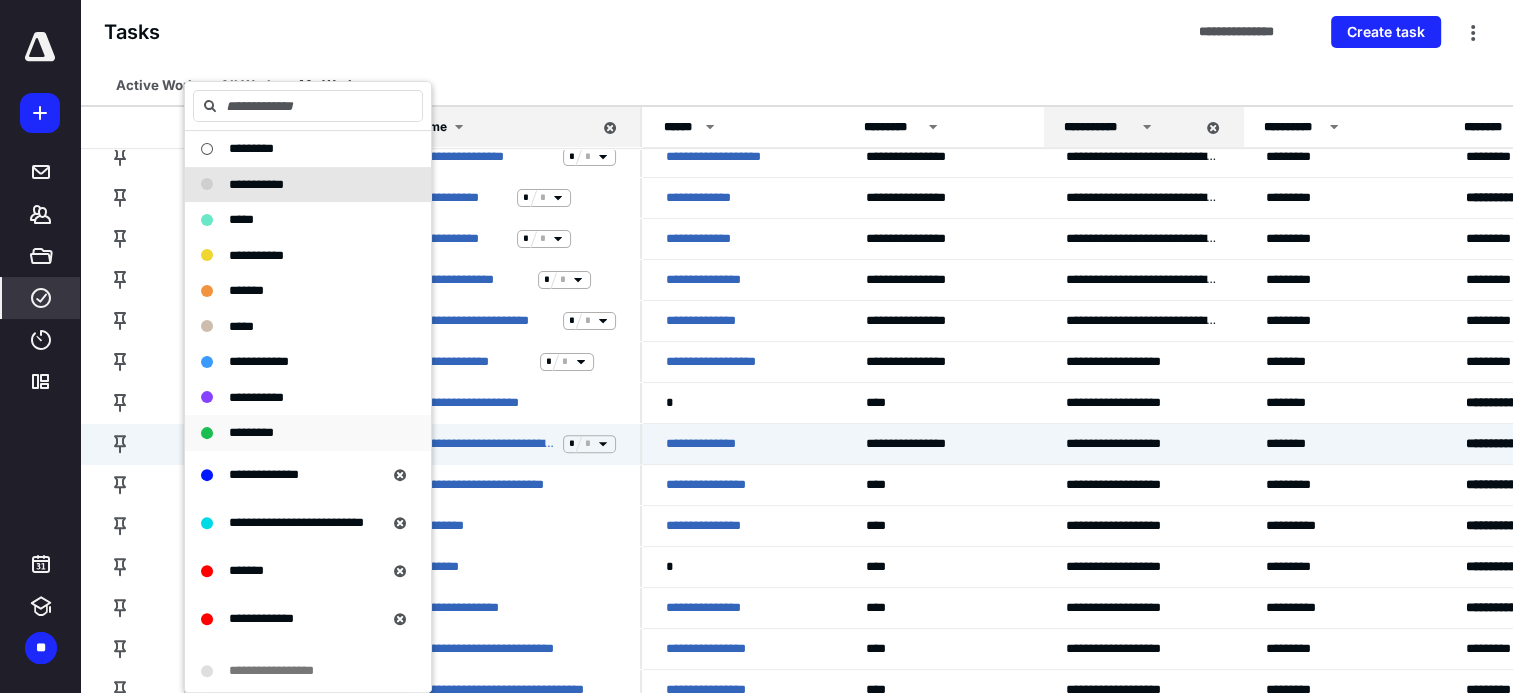 click on "*********" at bounding box center [251, 432] 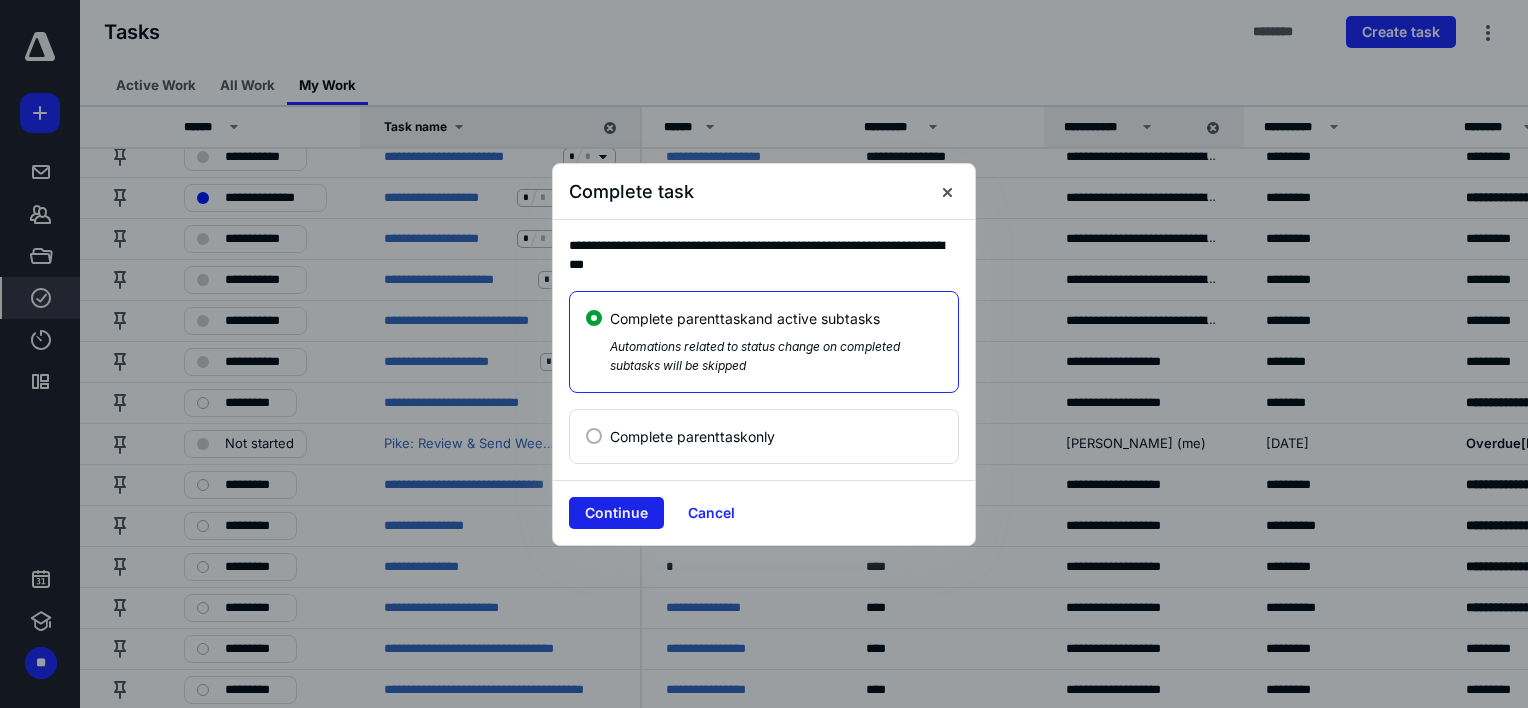 click on "Continue" at bounding box center (616, 513) 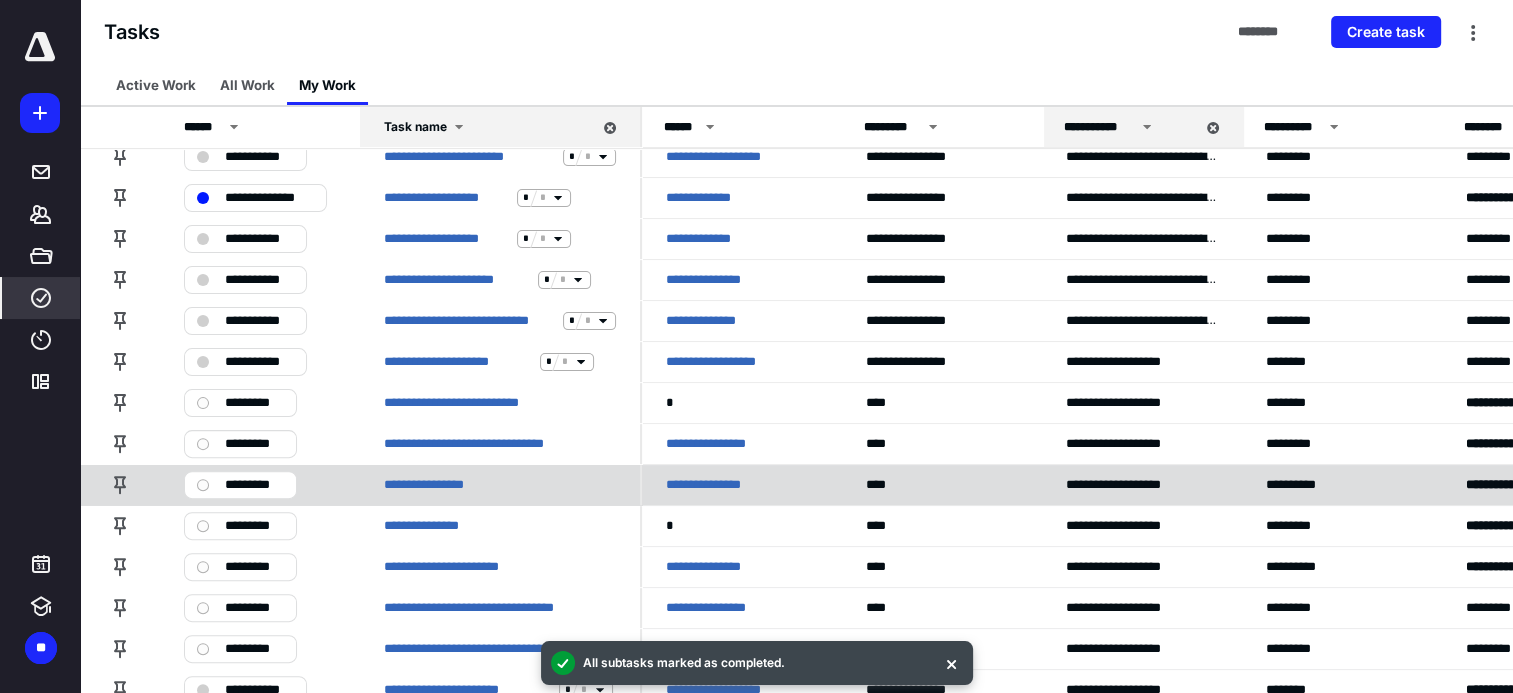 scroll, scrollTop: 415, scrollLeft: 0, axis: vertical 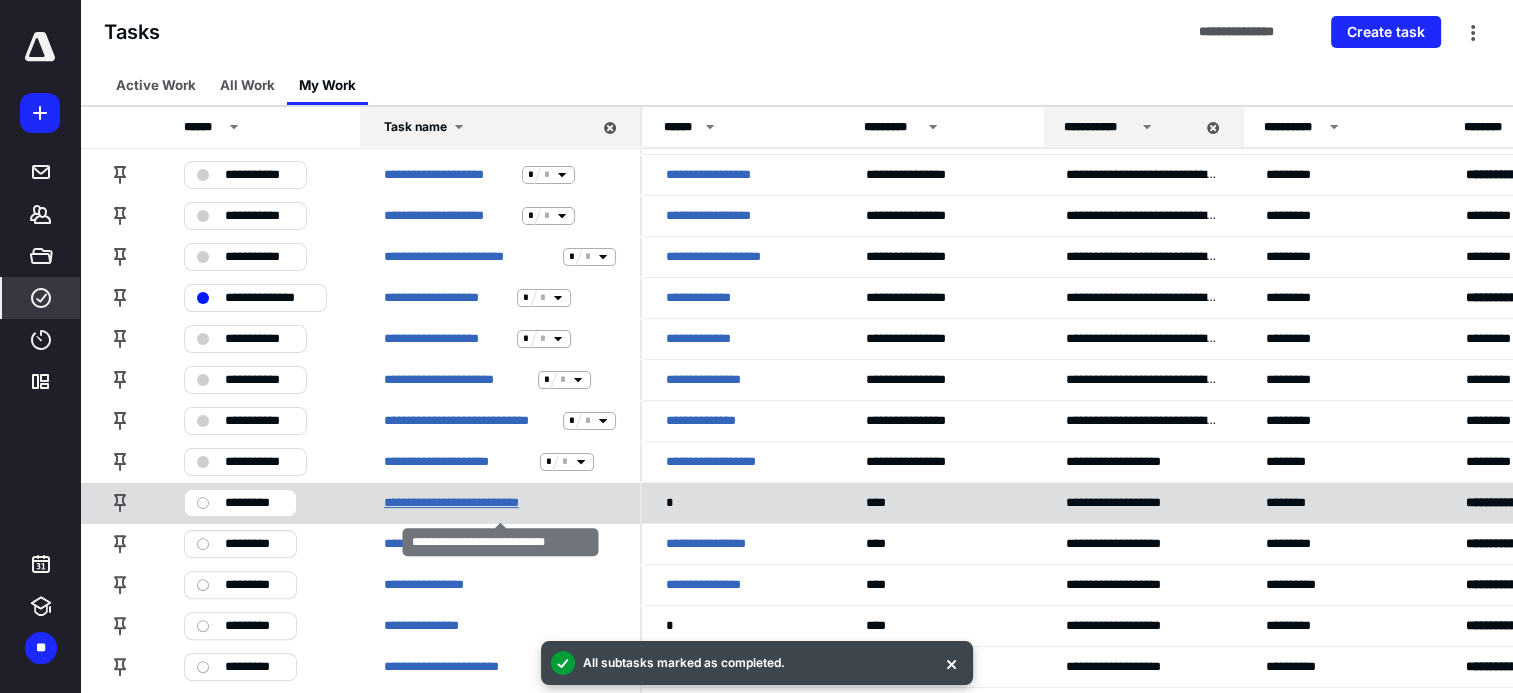 click on "**********" at bounding box center (478, 503) 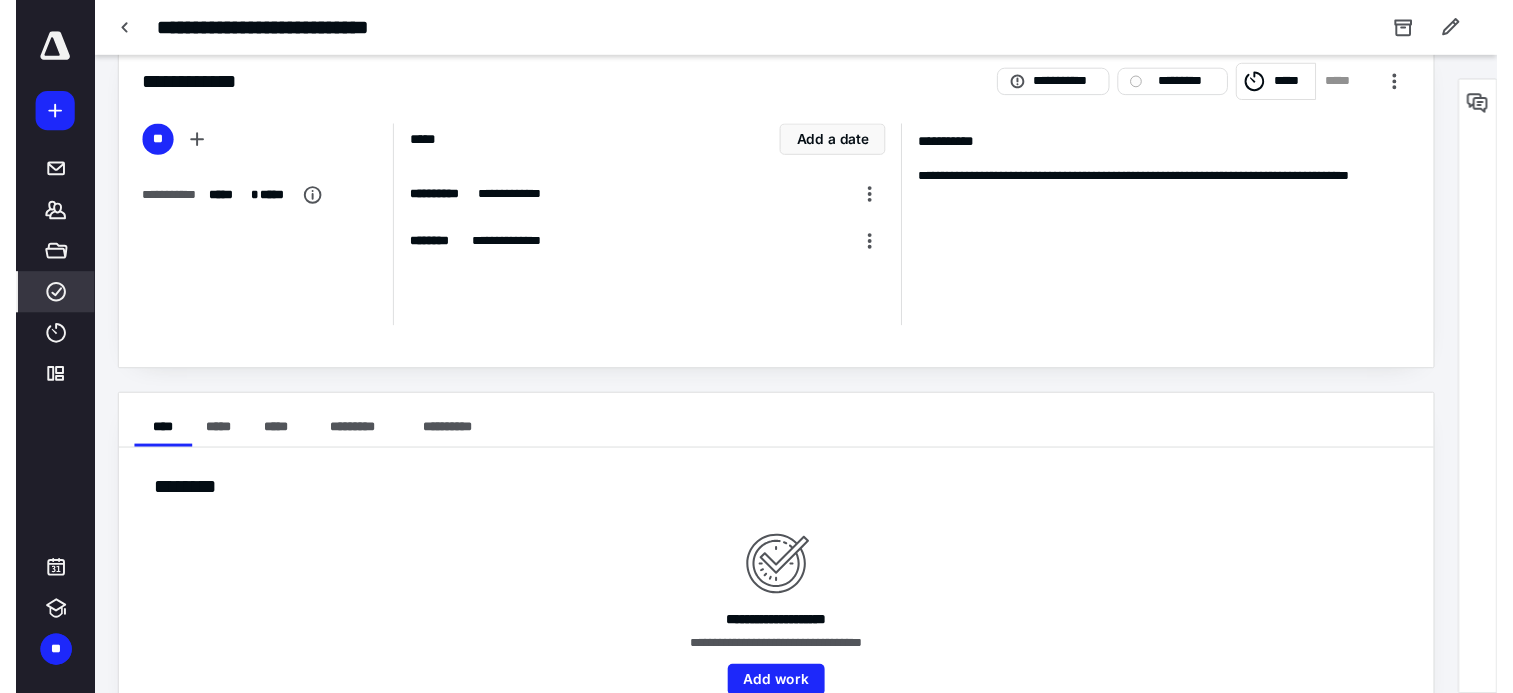 scroll, scrollTop: 0, scrollLeft: 0, axis: both 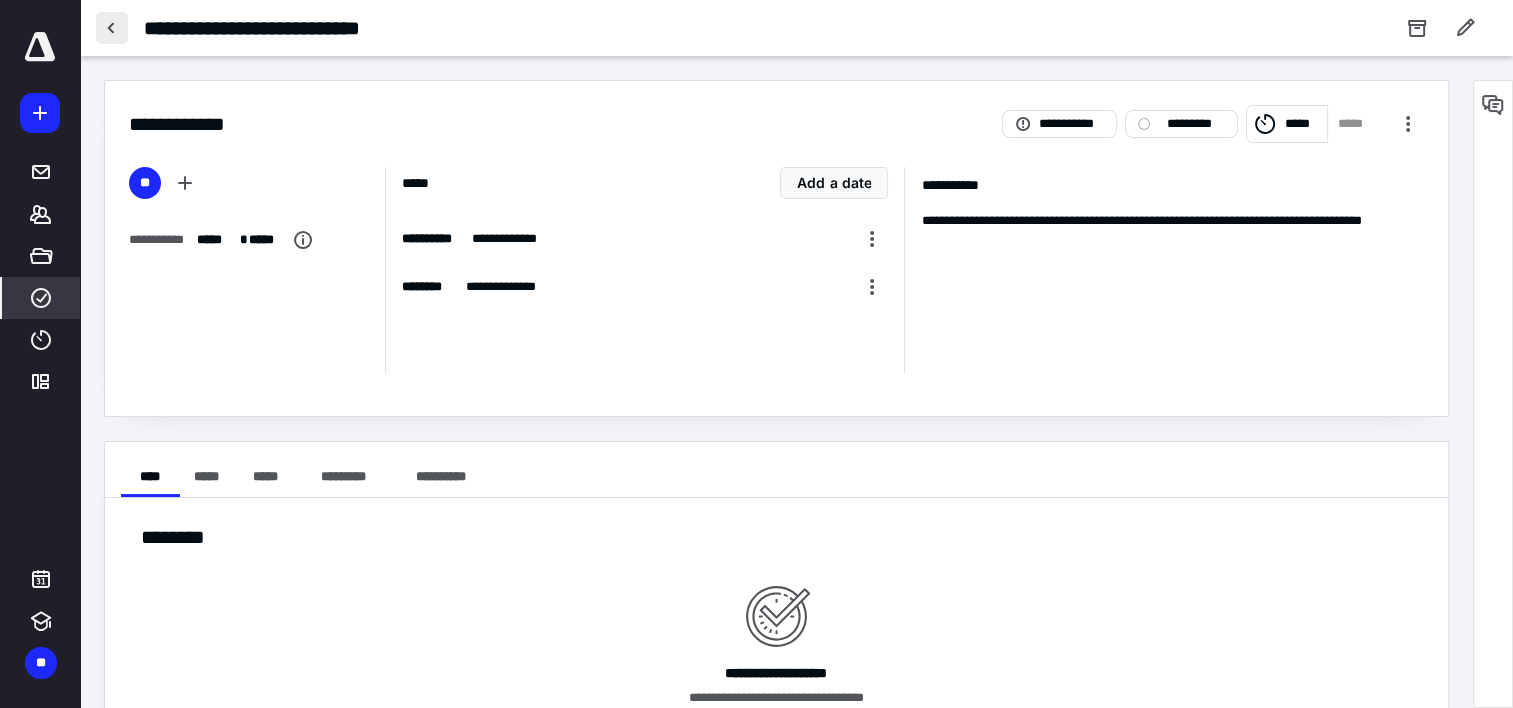 click at bounding box center [112, 28] 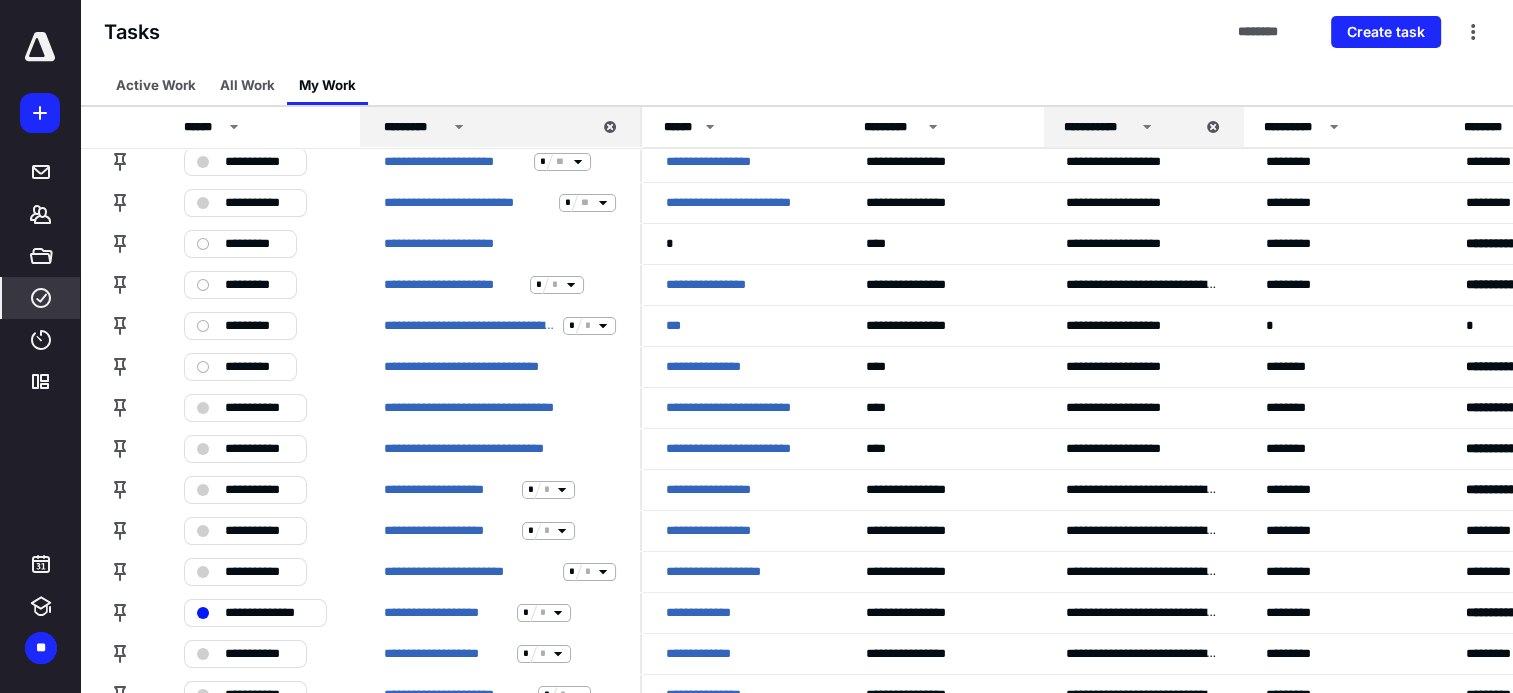 scroll, scrollTop: 100, scrollLeft: 0, axis: vertical 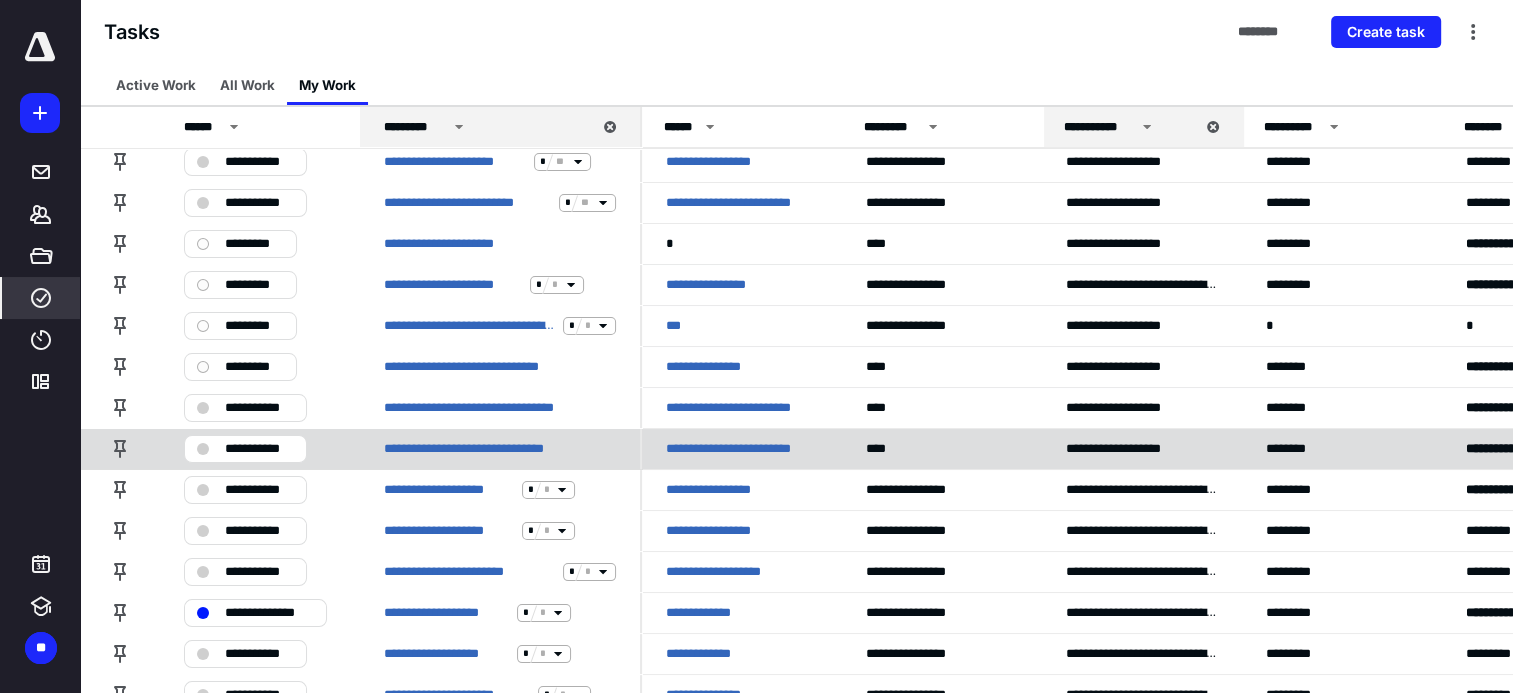 click on "**********" at bounding box center [259, 449] 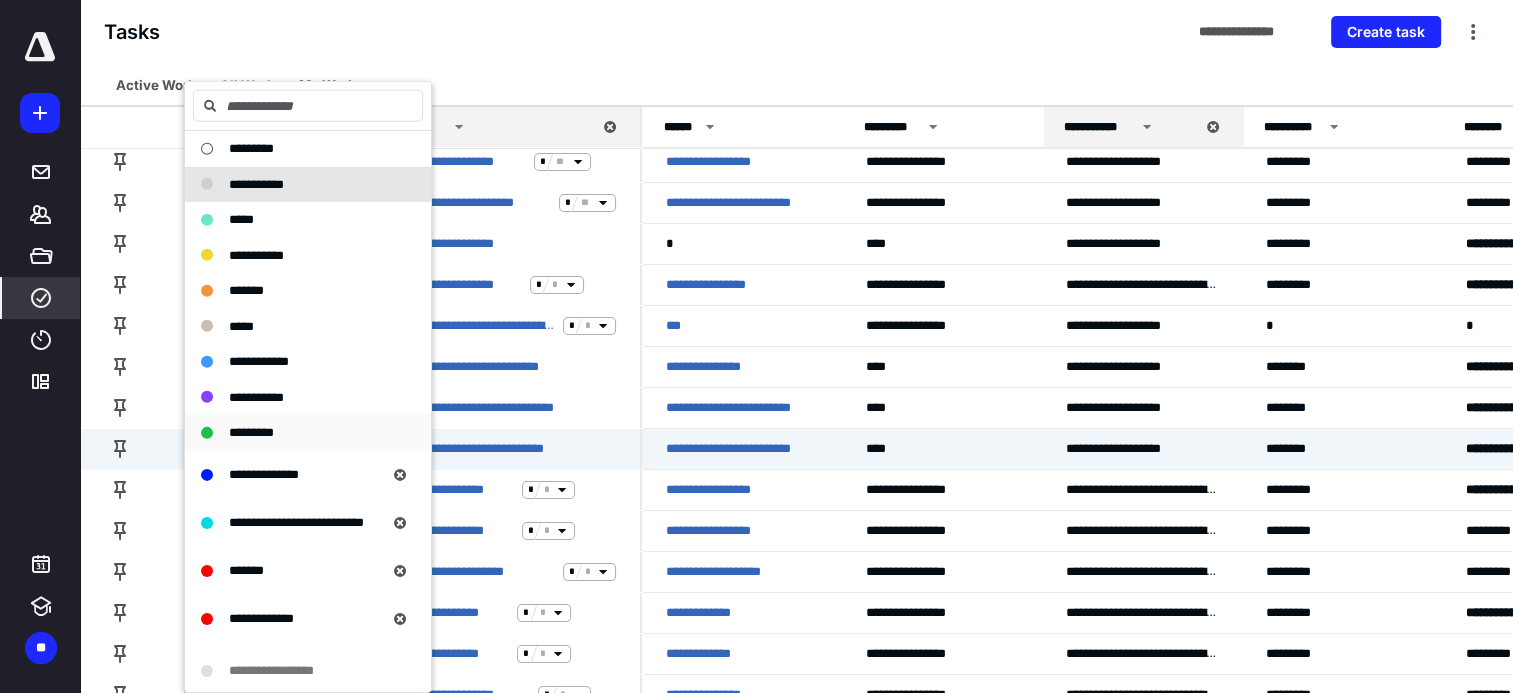 click on "*********" at bounding box center [251, 432] 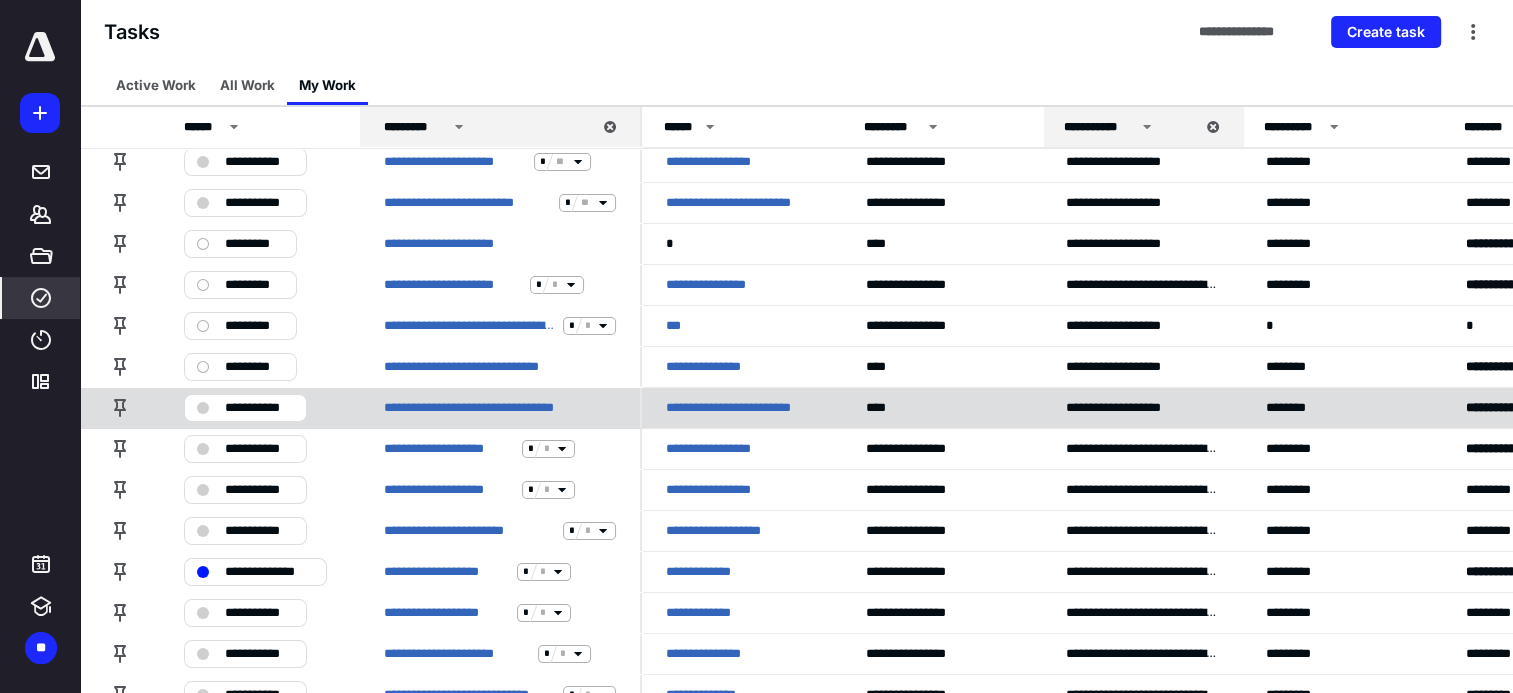 click on "**********" at bounding box center (259, 408) 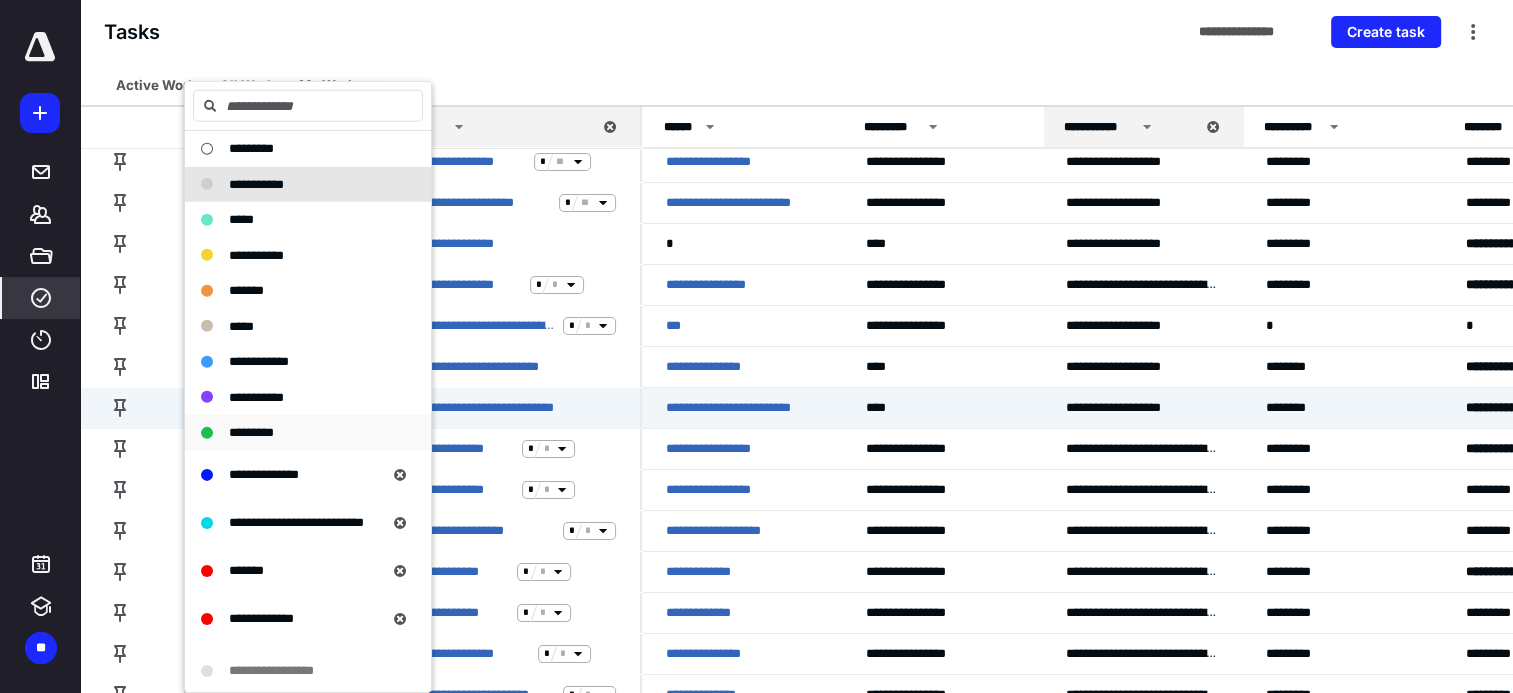 click on "*********" at bounding box center [251, 432] 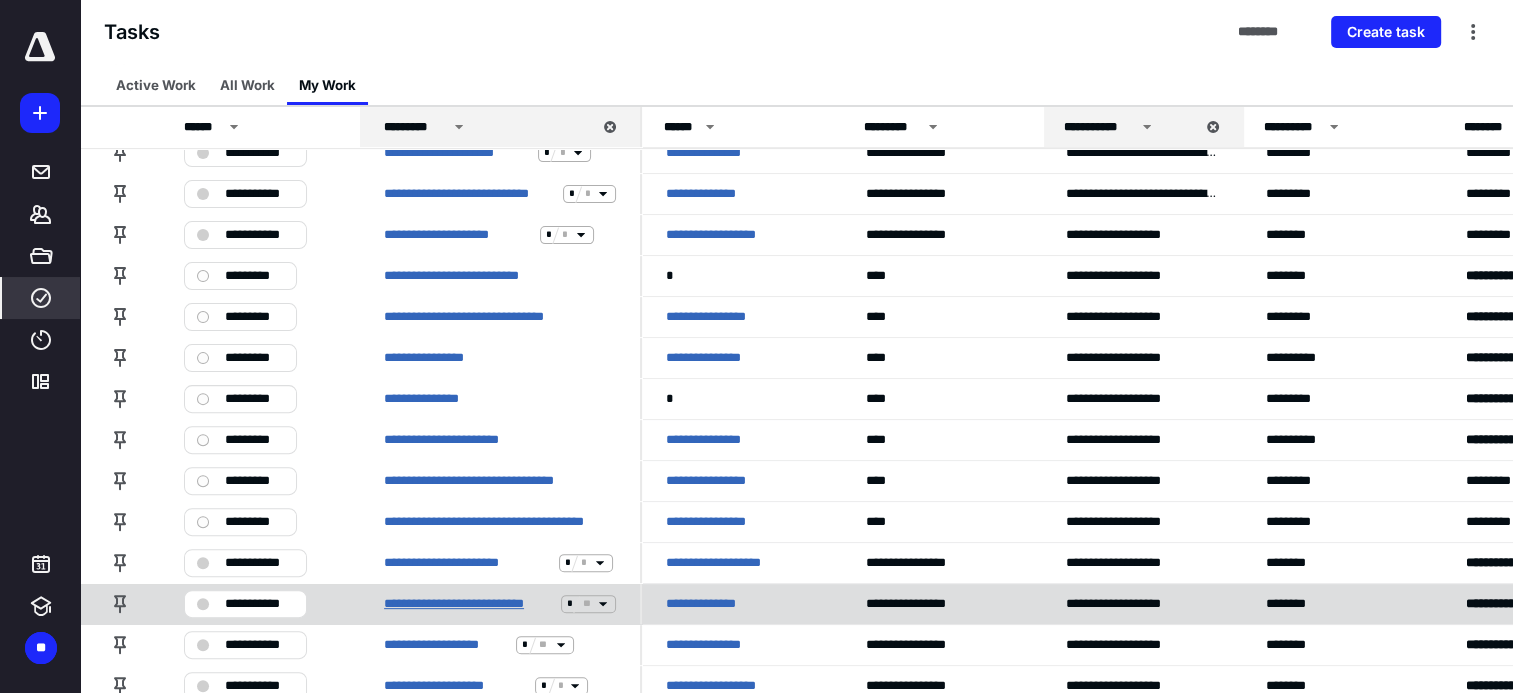 scroll, scrollTop: 592, scrollLeft: 0, axis: vertical 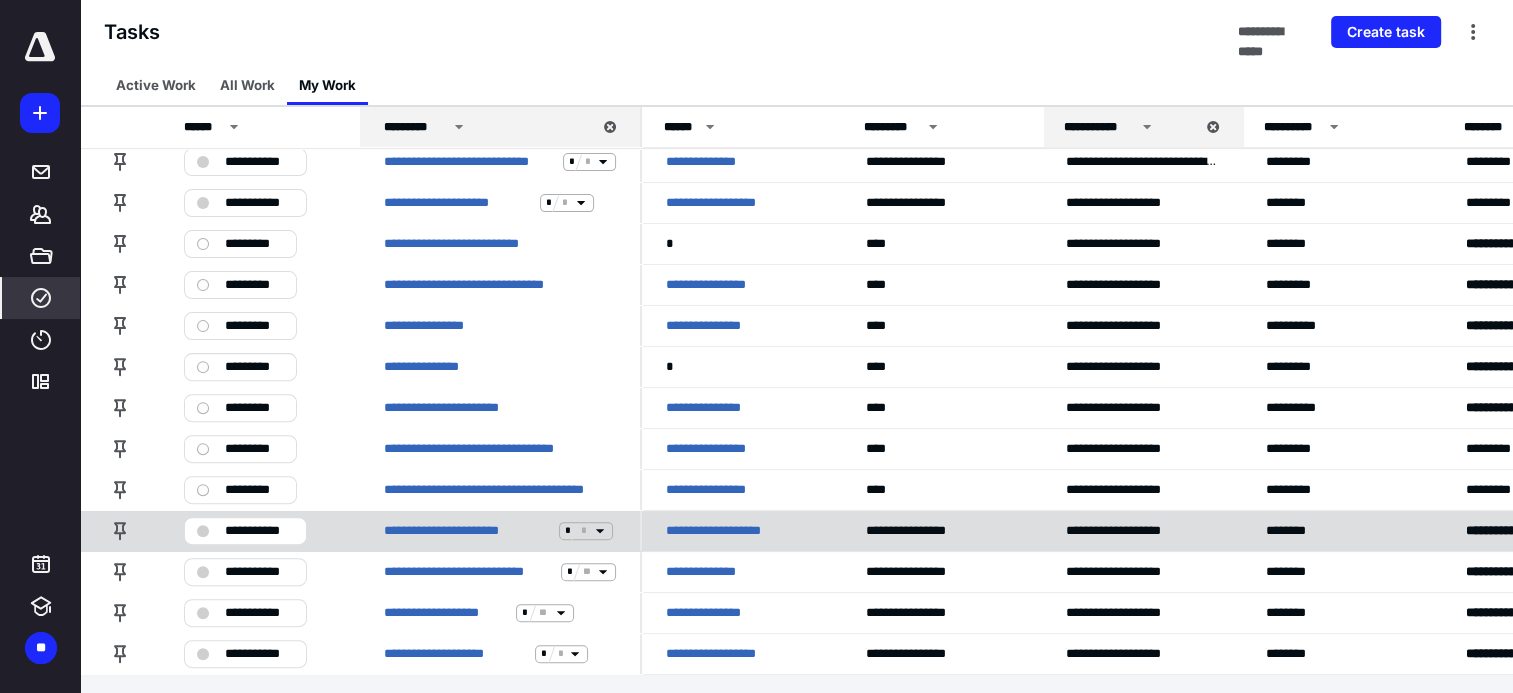 click on "**********" at bounding box center (259, 531) 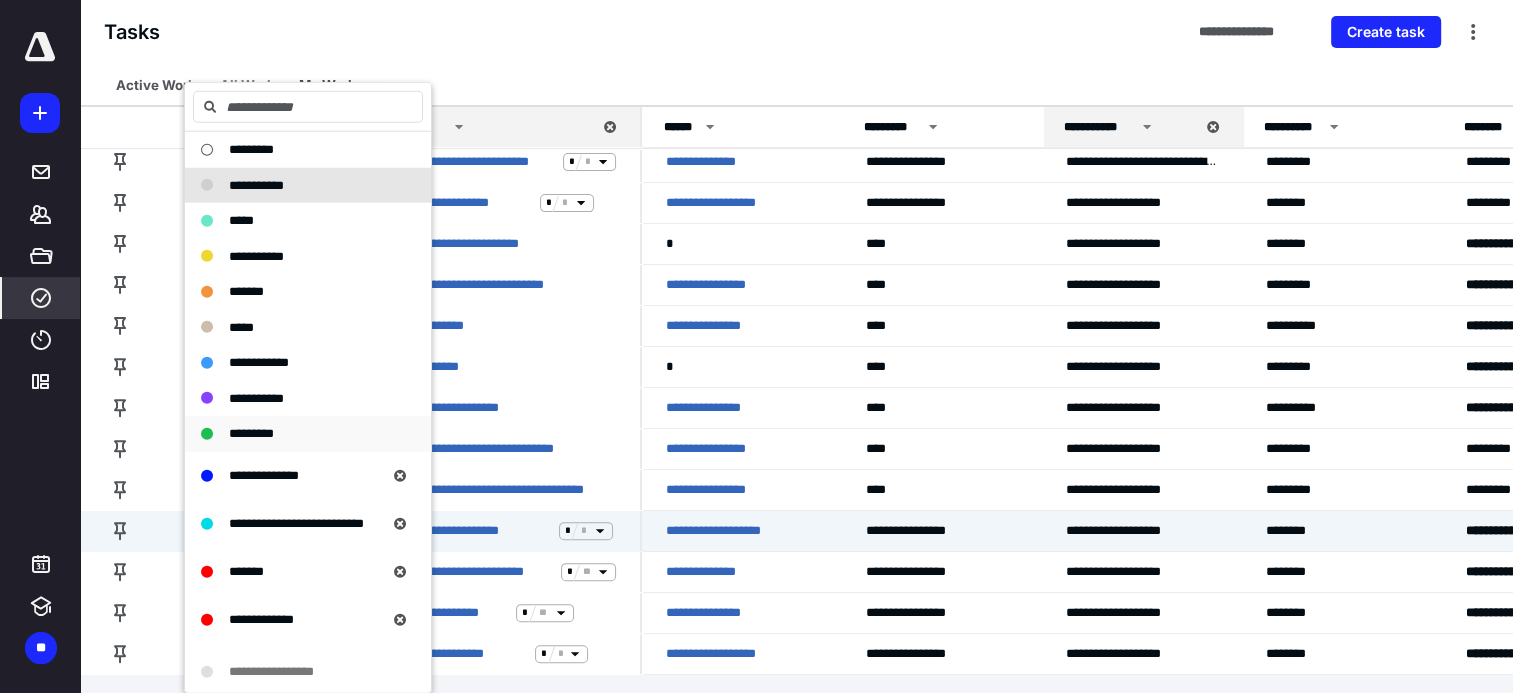 click on "*********" at bounding box center (251, 433) 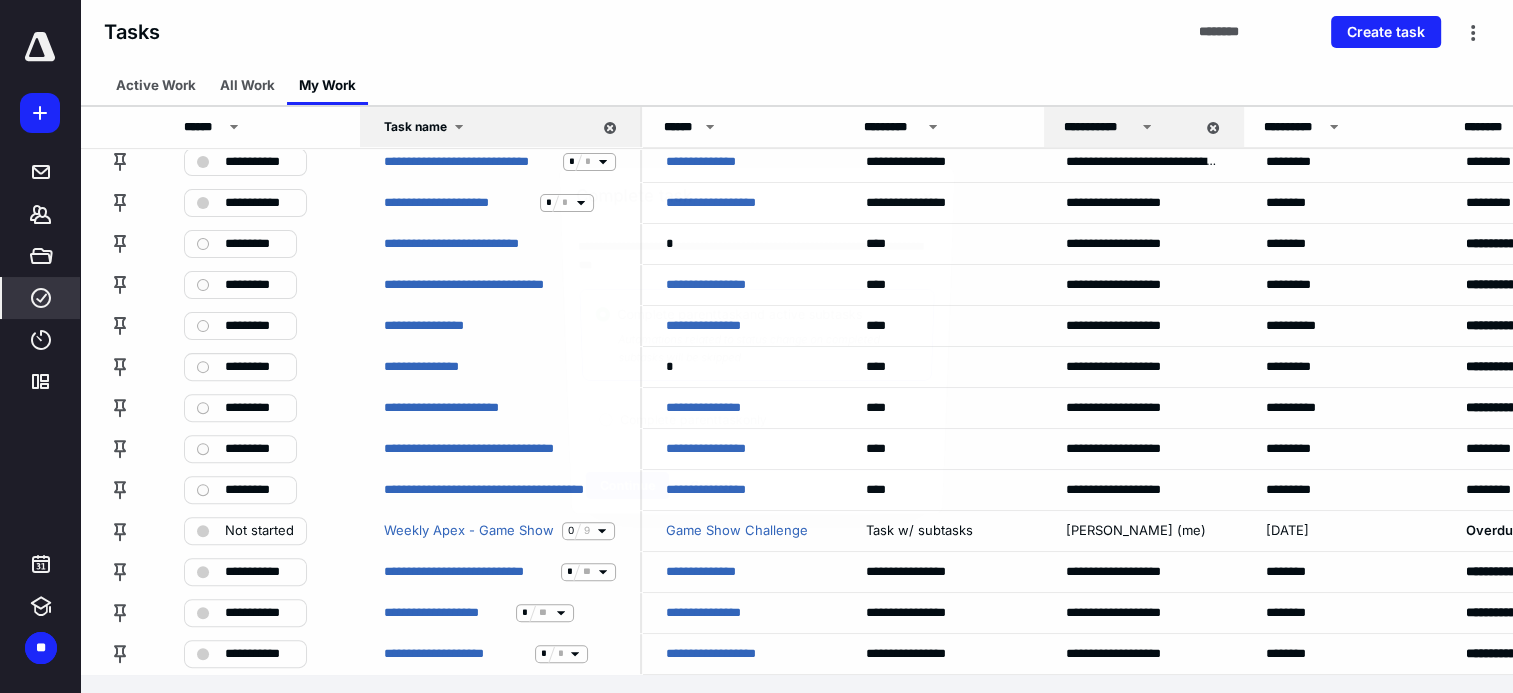 scroll, scrollTop: 577, scrollLeft: 0, axis: vertical 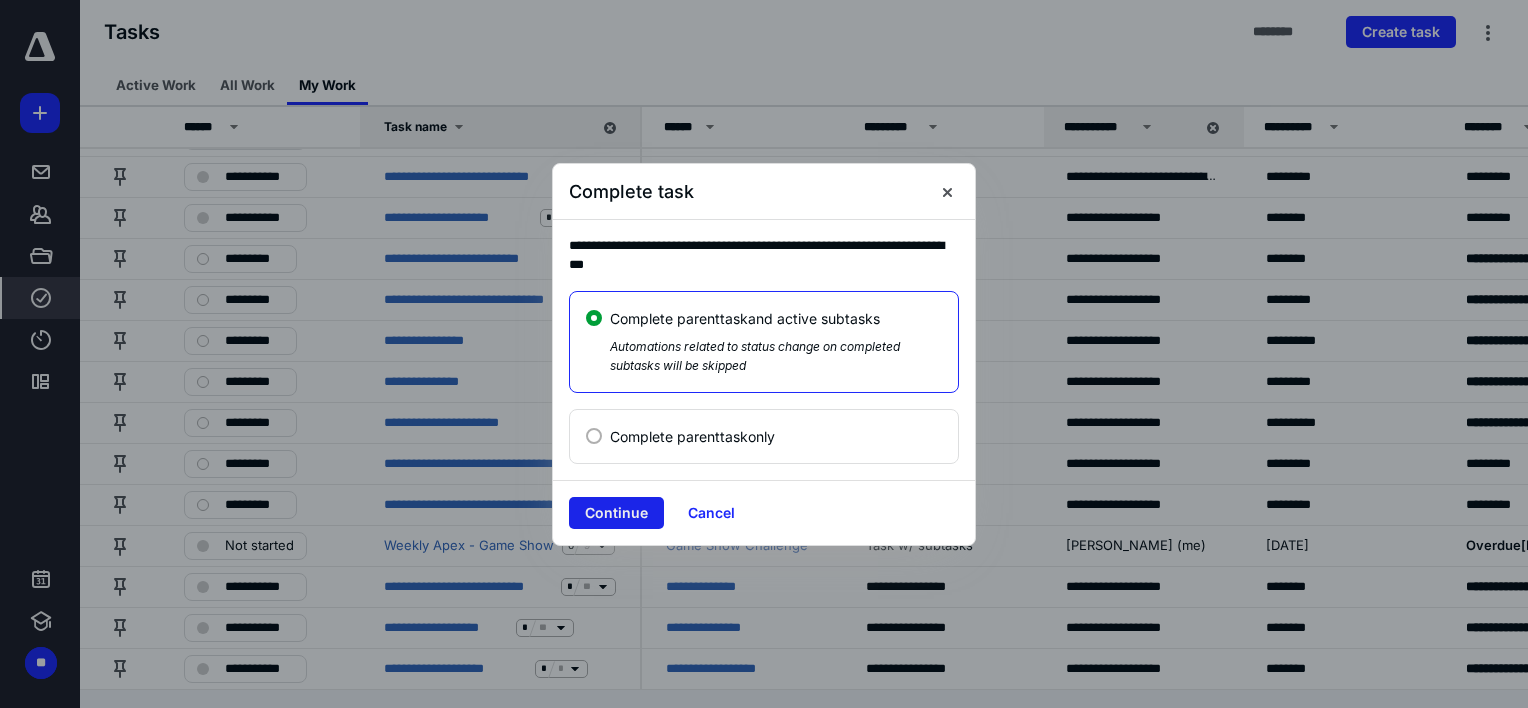 click on "Continue" at bounding box center (616, 513) 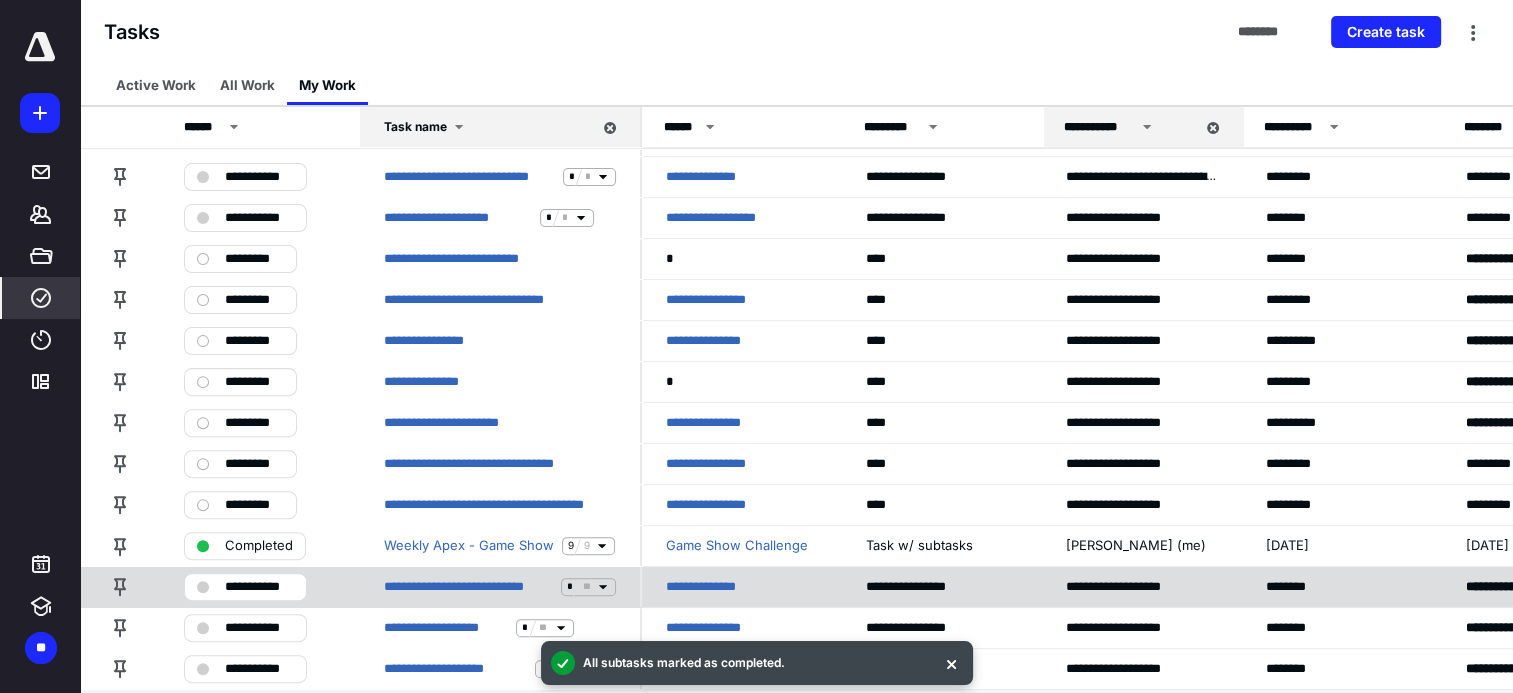 scroll, scrollTop: 552, scrollLeft: 0, axis: vertical 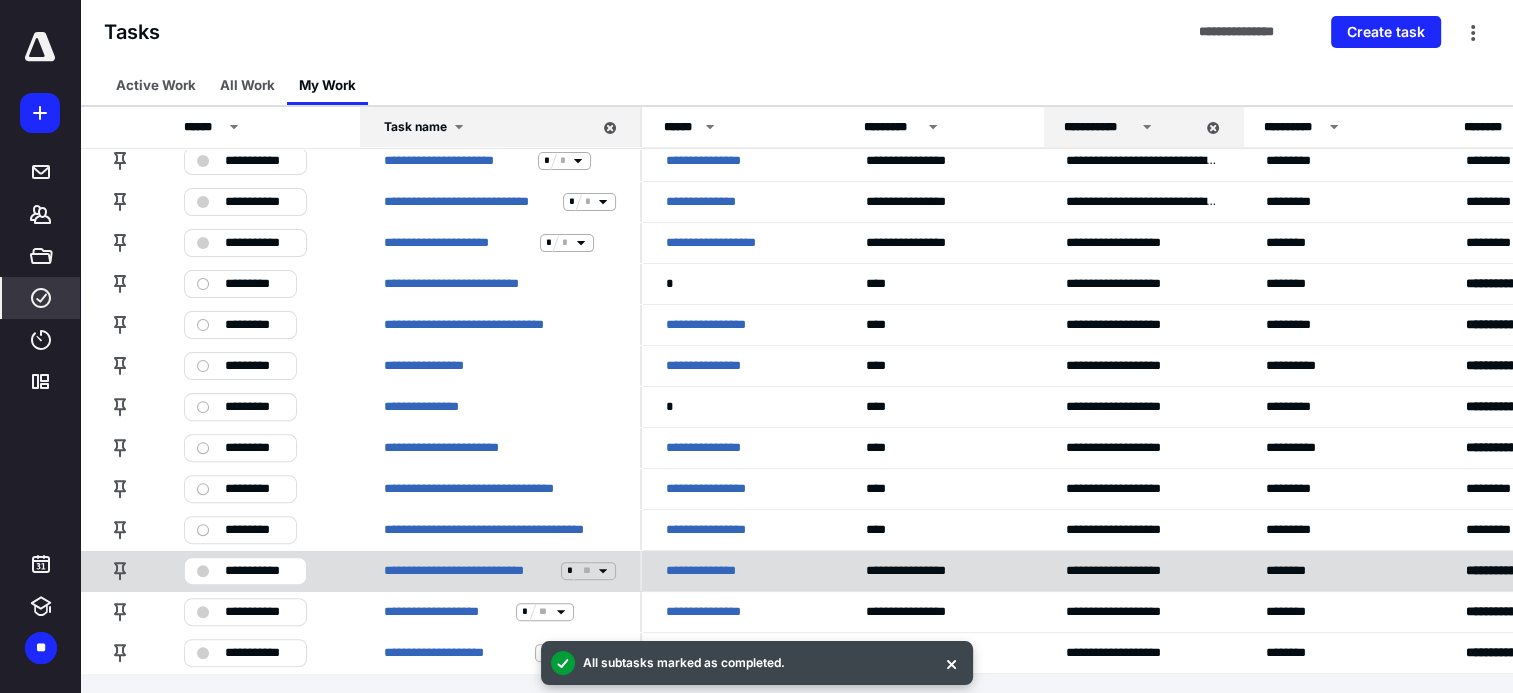 click on "**********" at bounding box center (259, 571) 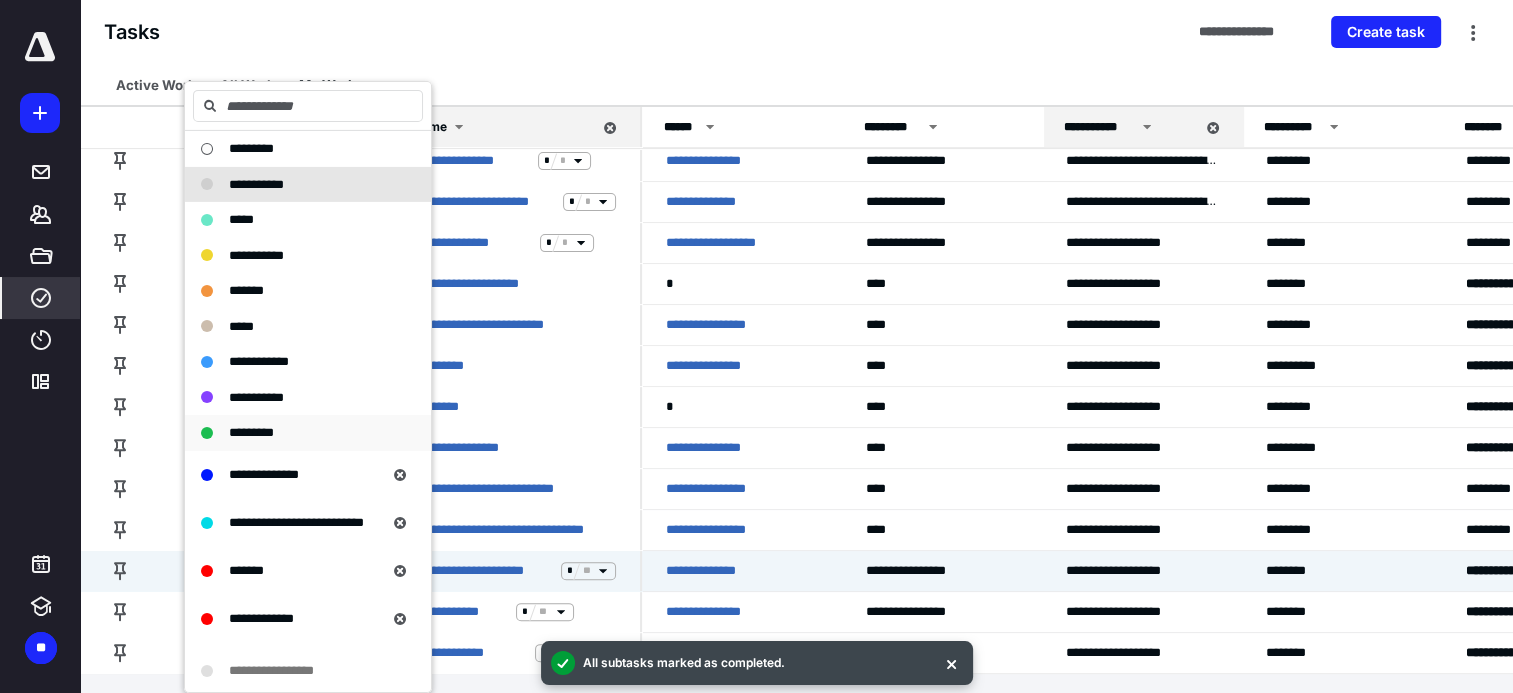 click on "*********" at bounding box center (251, 432) 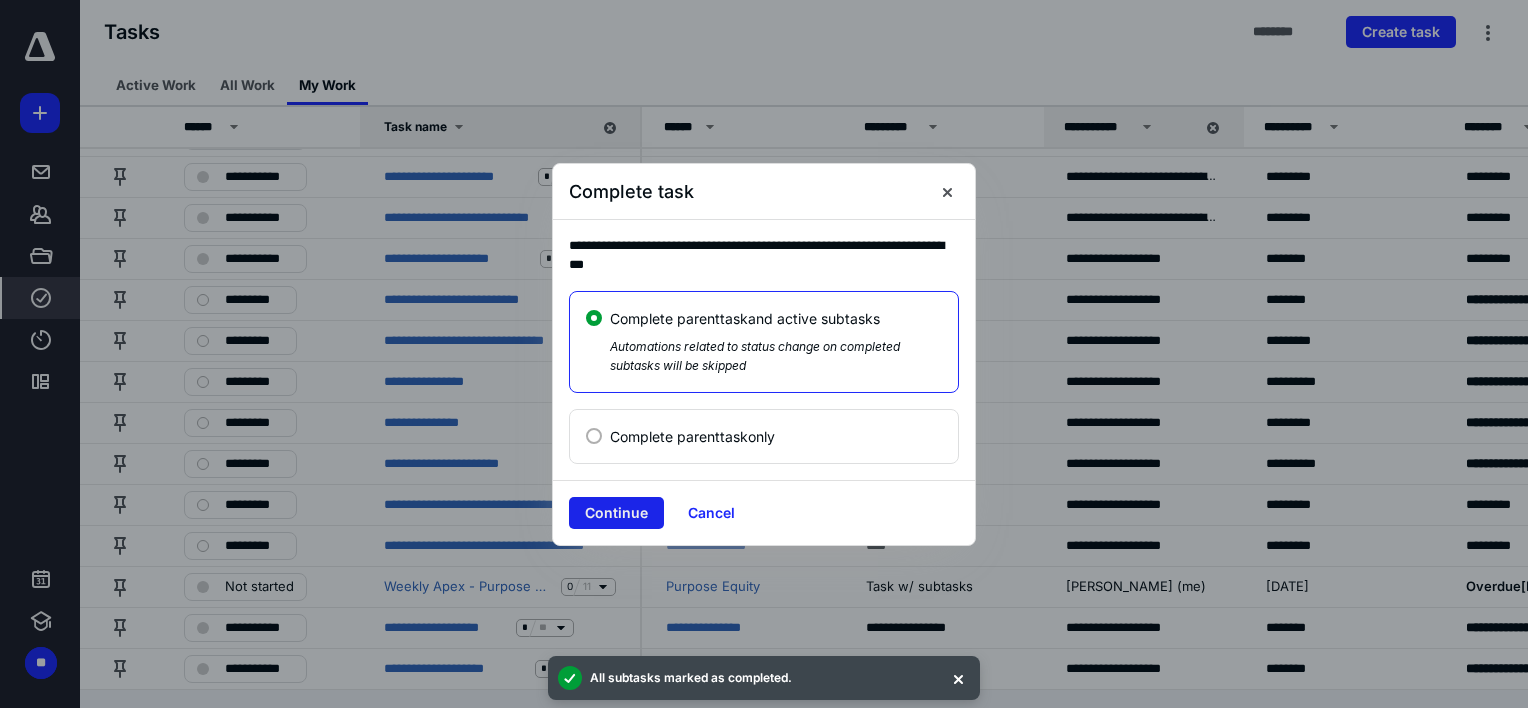 click on "Continue" at bounding box center [616, 513] 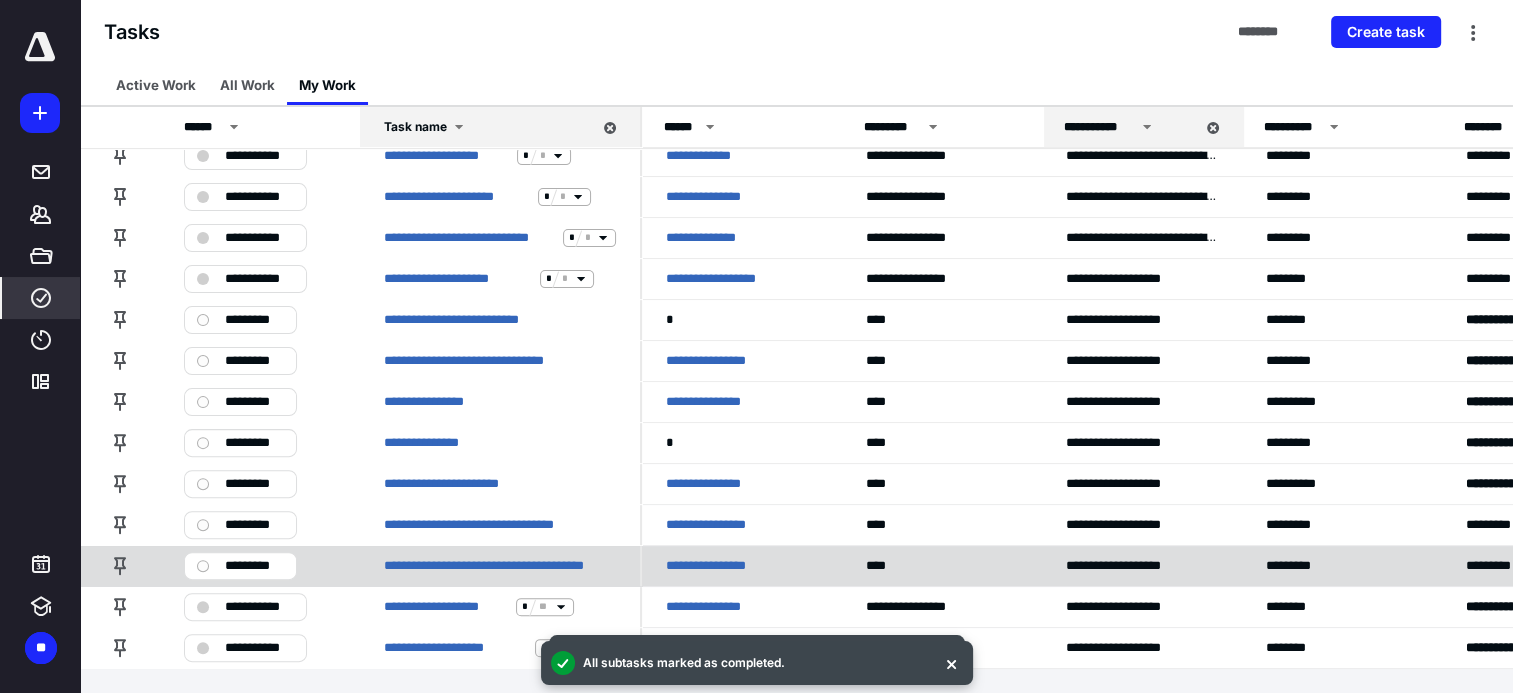 scroll, scrollTop: 511, scrollLeft: 0, axis: vertical 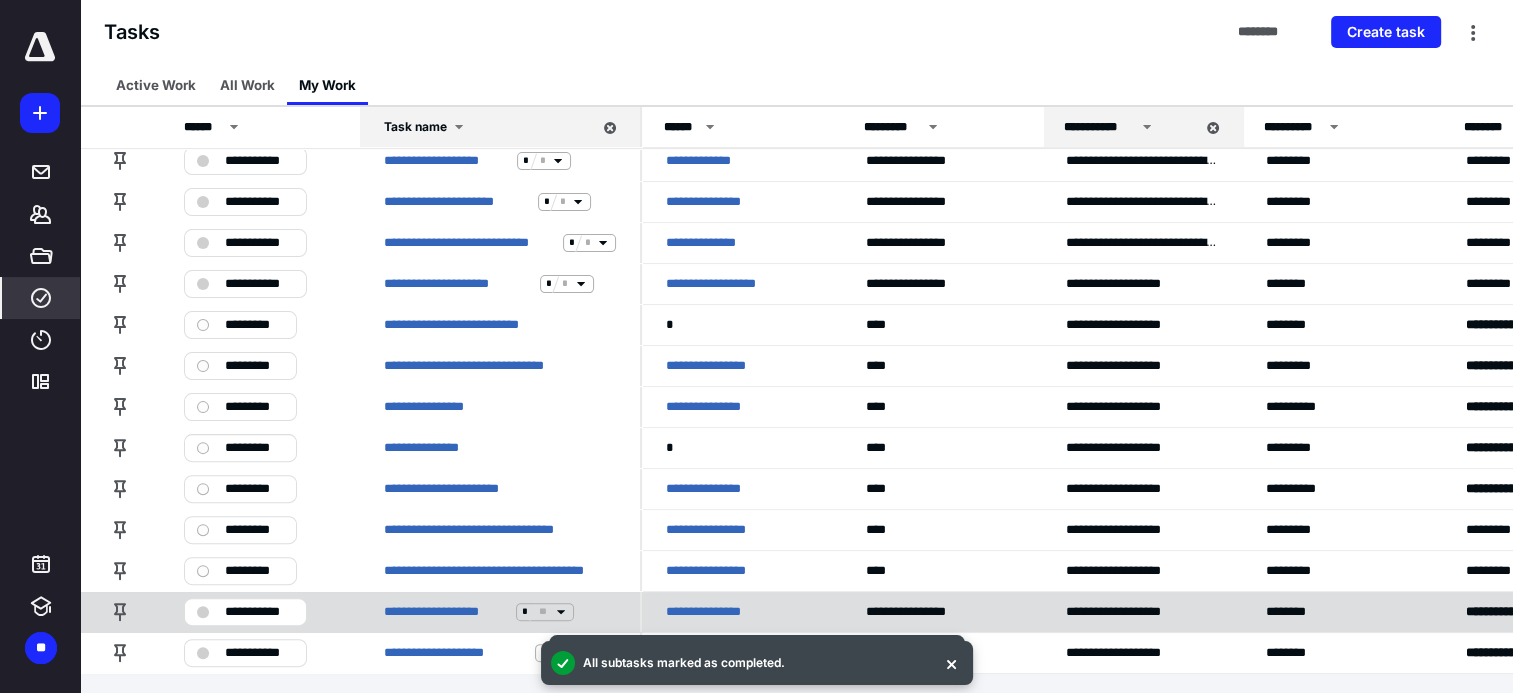 click on "**********" at bounding box center (259, 612) 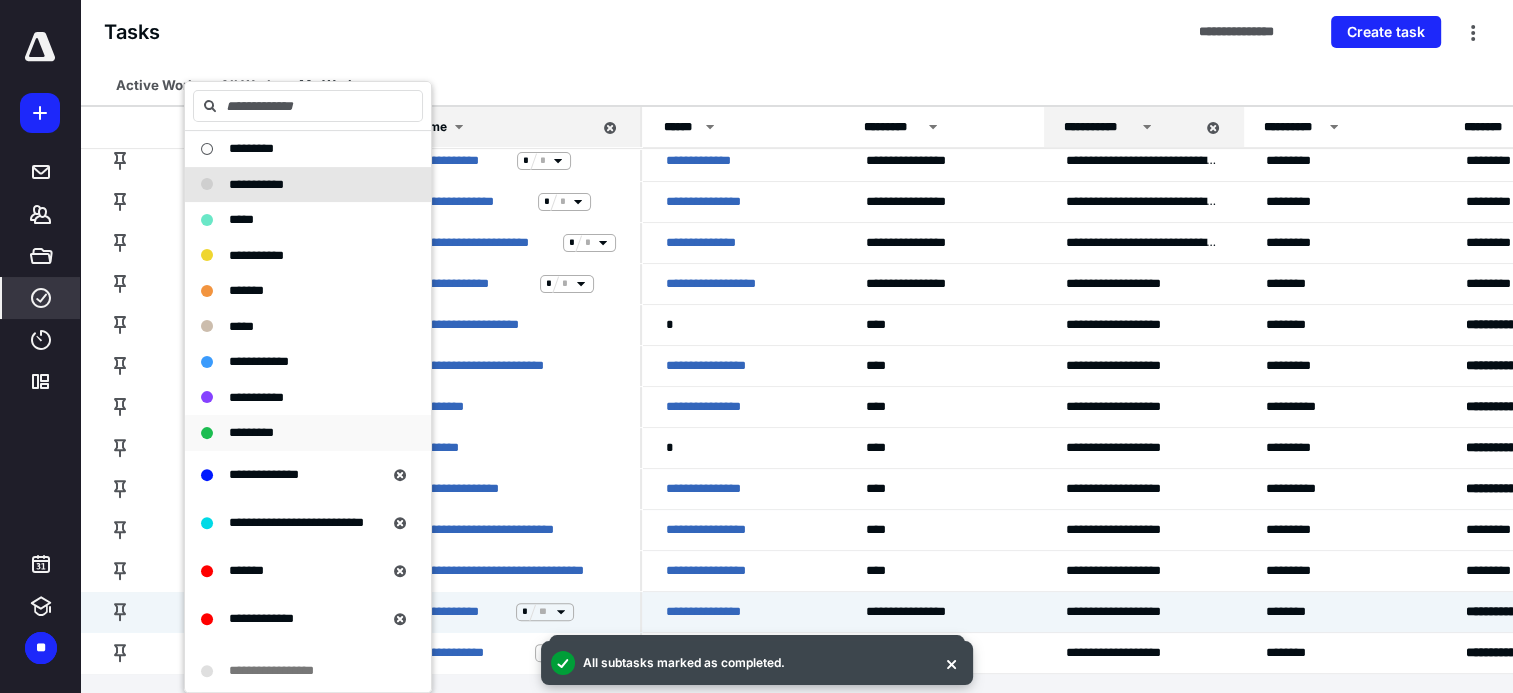 click on "*********" at bounding box center (251, 432) 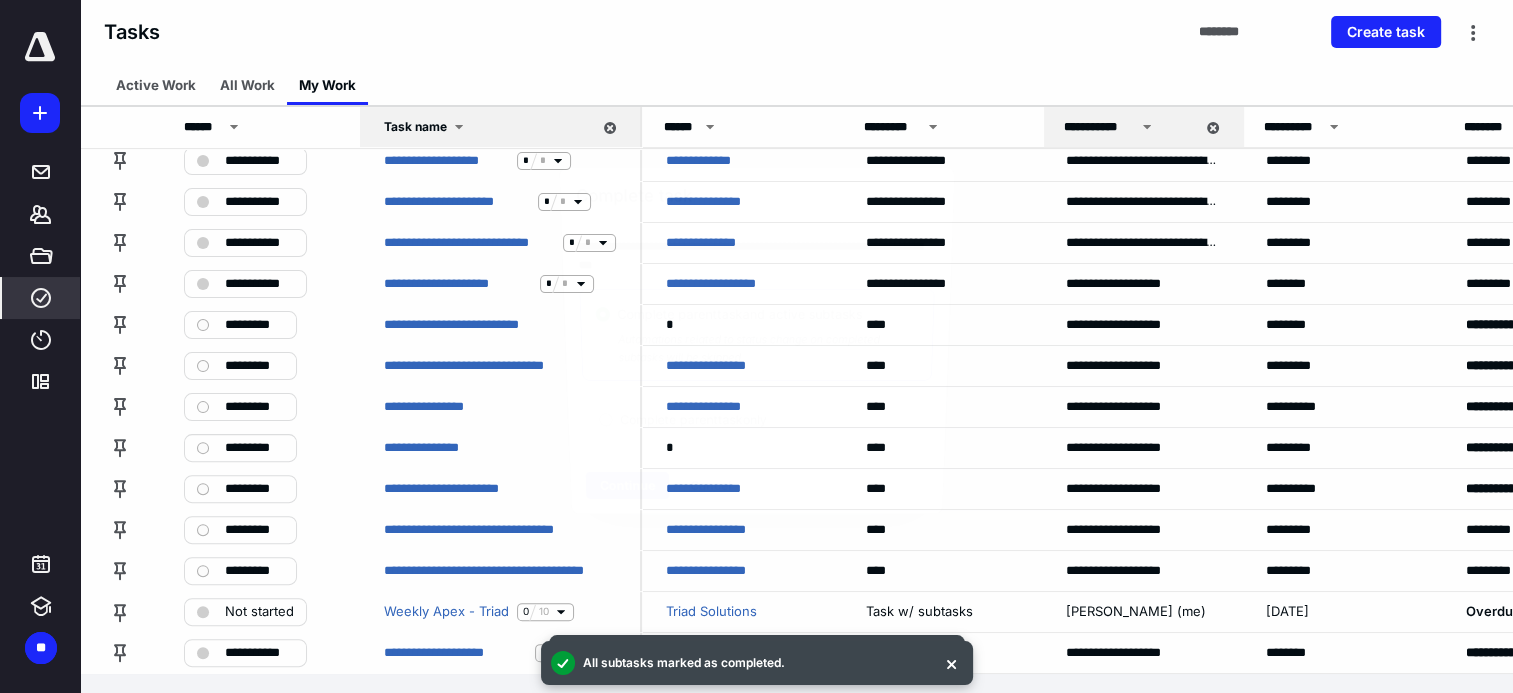 scroll, scrollTop: 496, scrollLeft: 0, axis: vertical 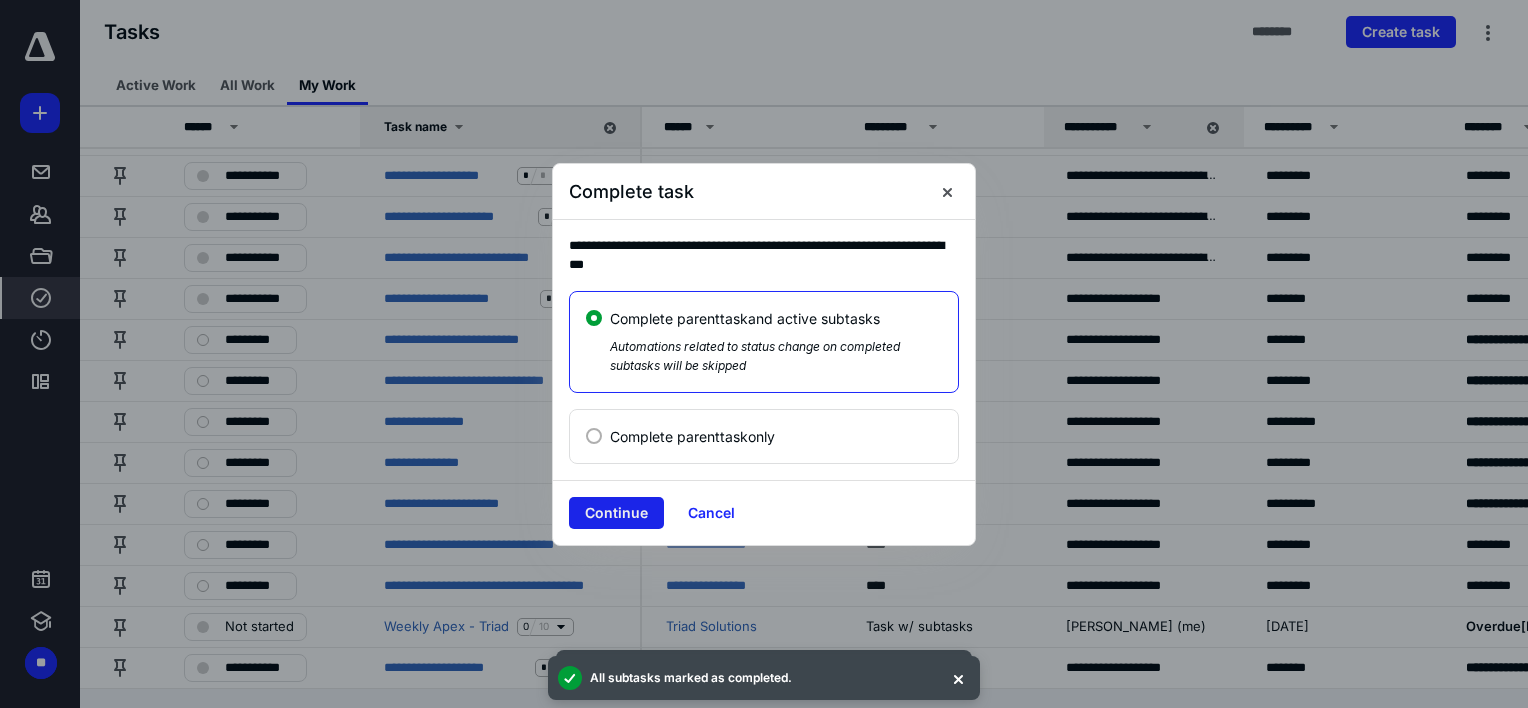 click on "Continue" at bounding box center [616, 513] 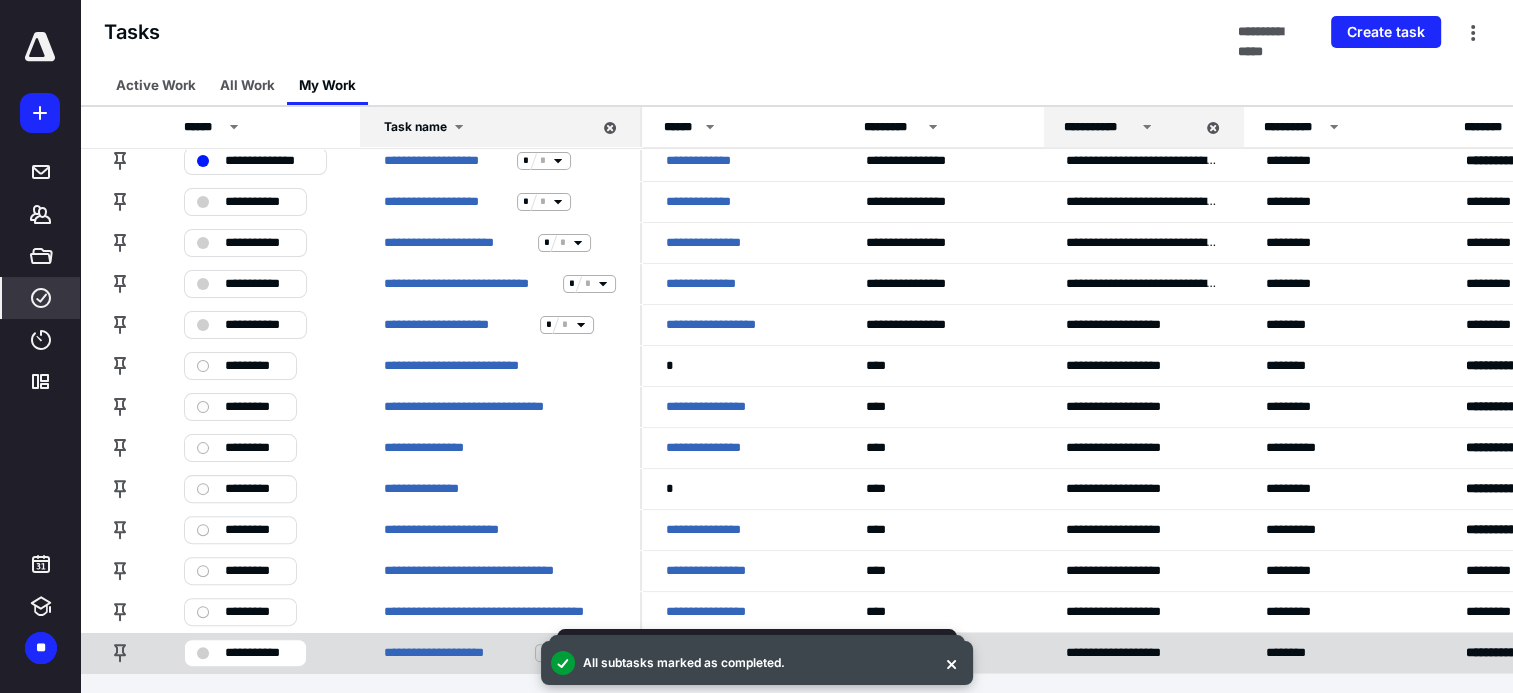 click on "**********" at bounding box center (245, 653) 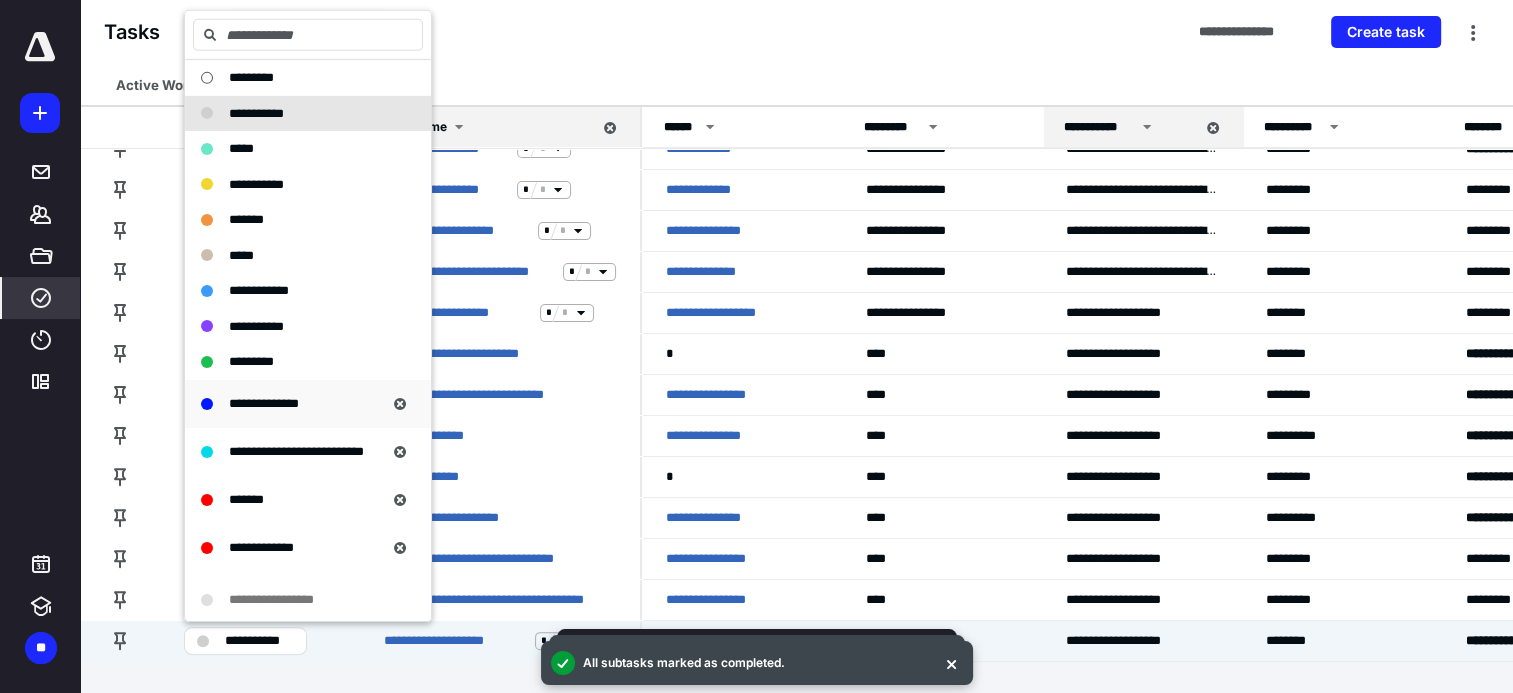 scroll, scrollTop: 470, scrollLeft: 0, axis: vertical 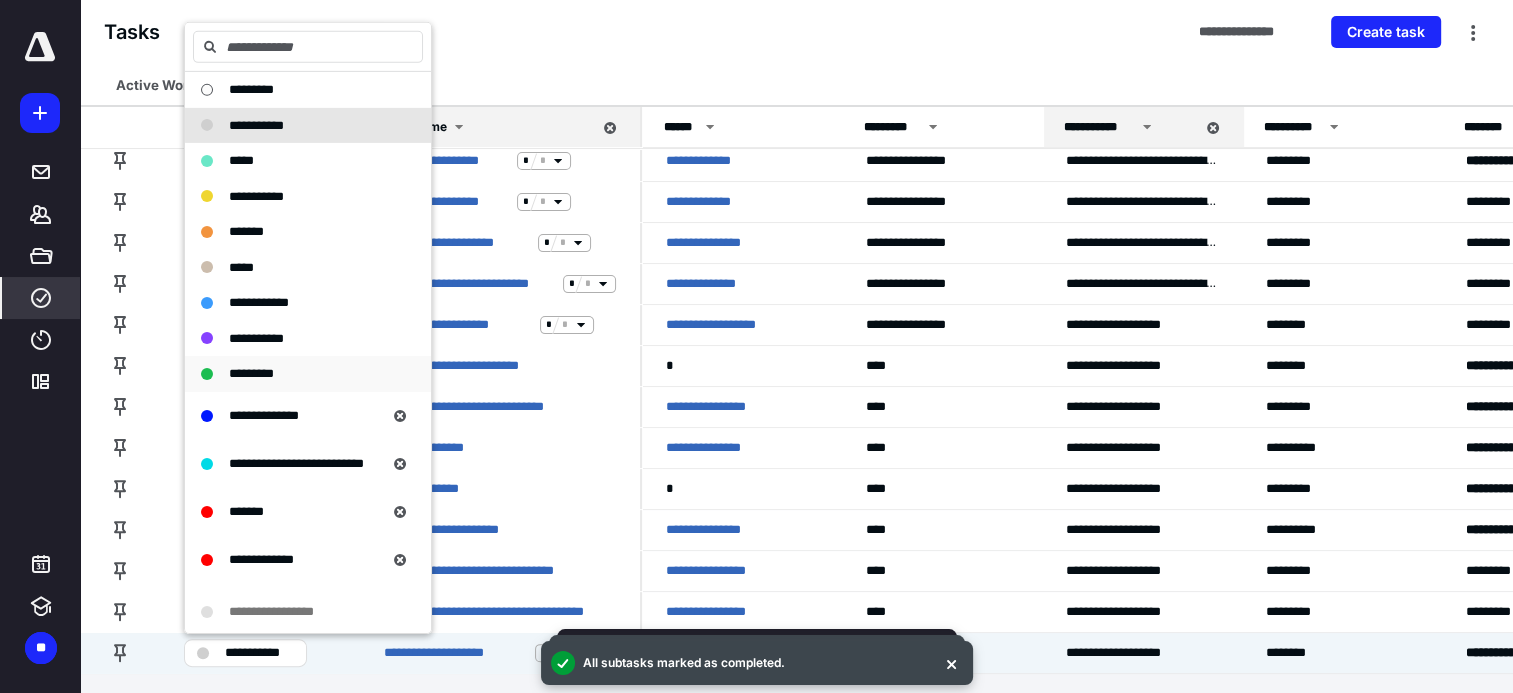 click on "*********" at bounding box center (251, 373) 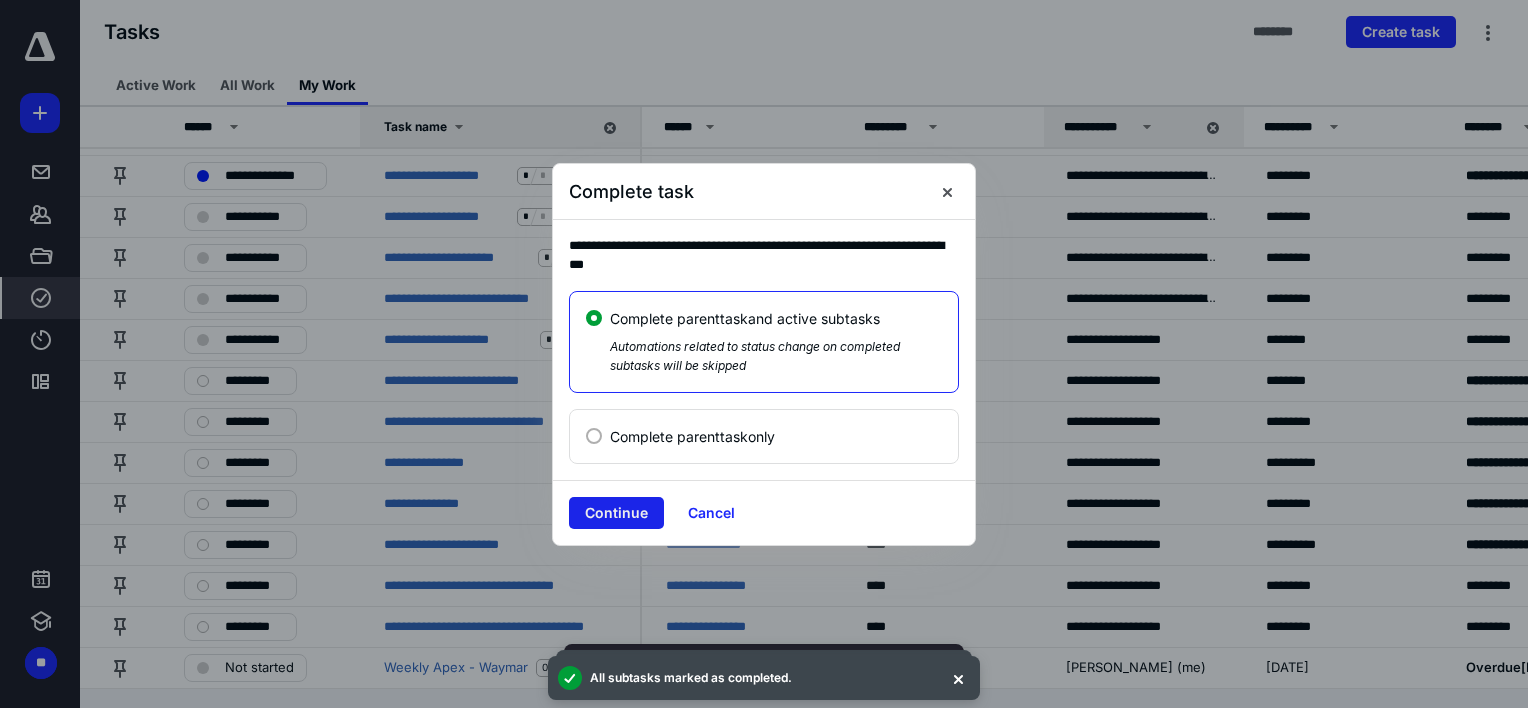 click on "Continue" at bounding box center (616, 513) 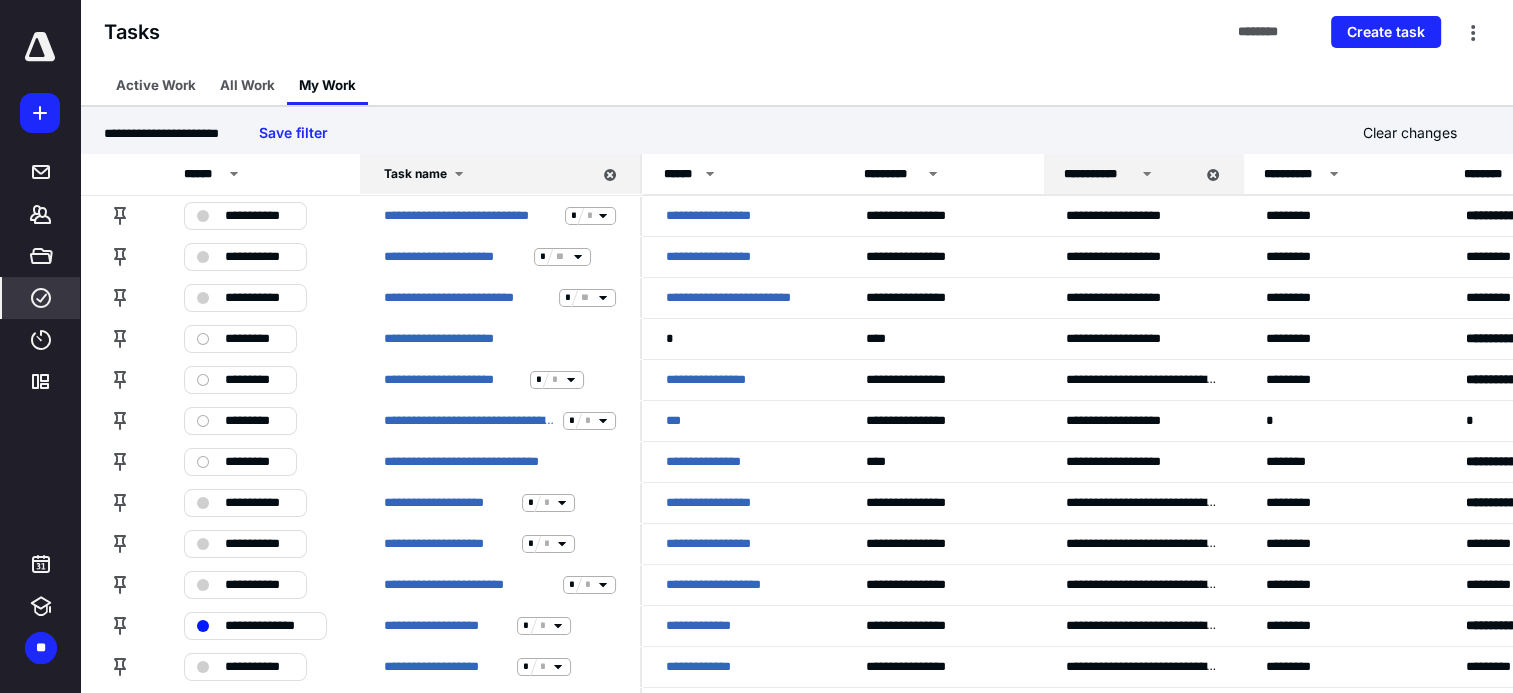 scroll, scrollTop: 0, scrollLeft: 0, axis: both 